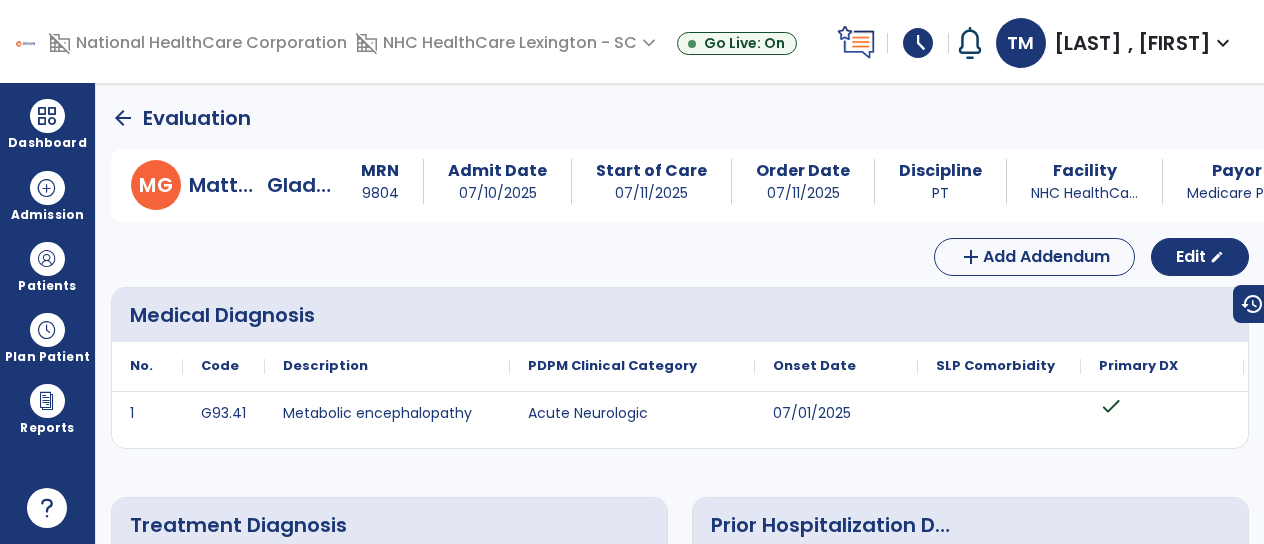 scroll, scrollTop: 0, scrollLeft: 0, axis: both 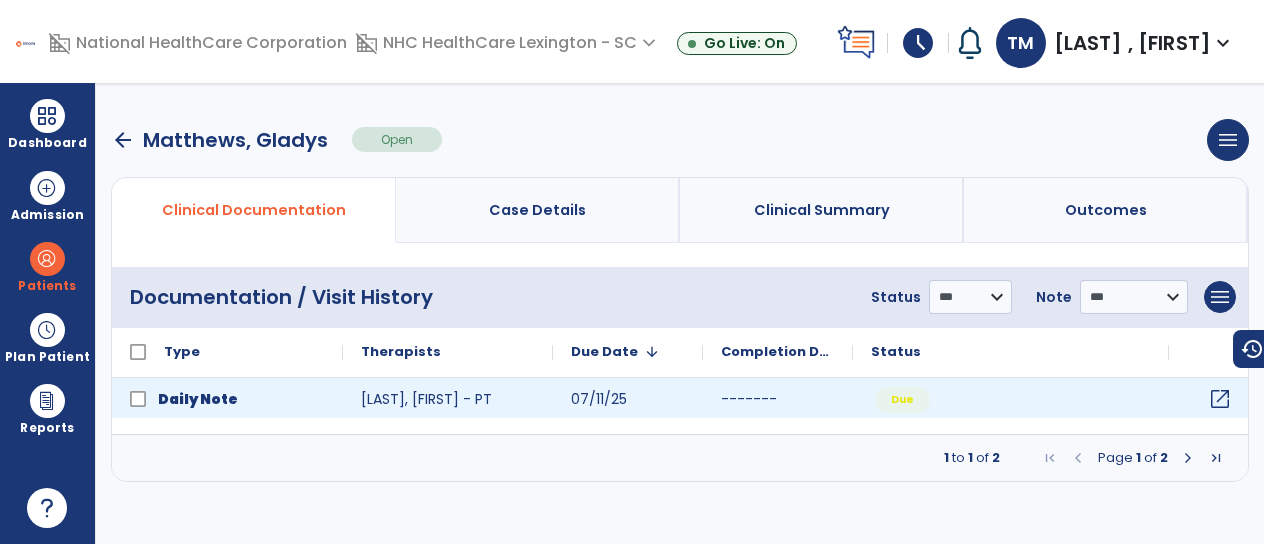 click on "open_in_new" 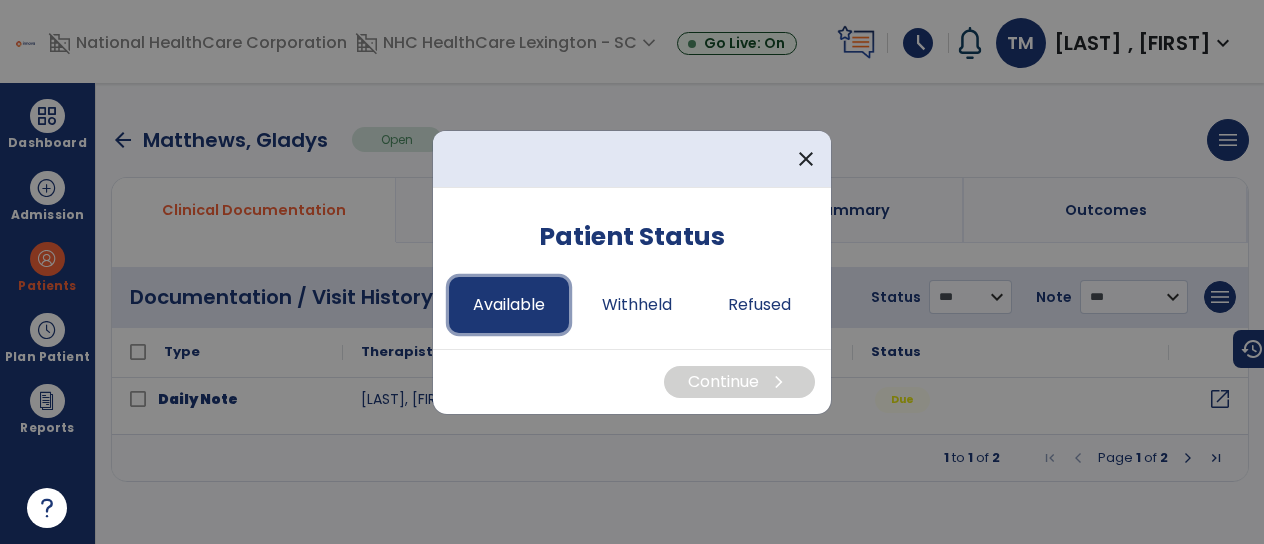 click on "Available" at bounding box center [509, 305] 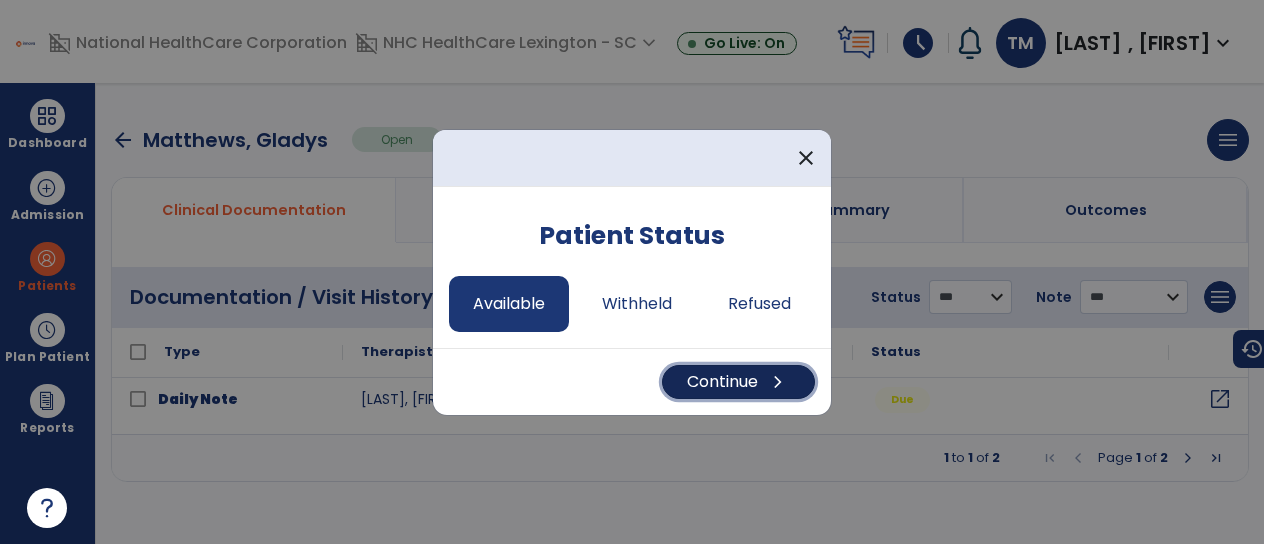 click on "Continue   chevron_right" at bounding box center (738, 382) 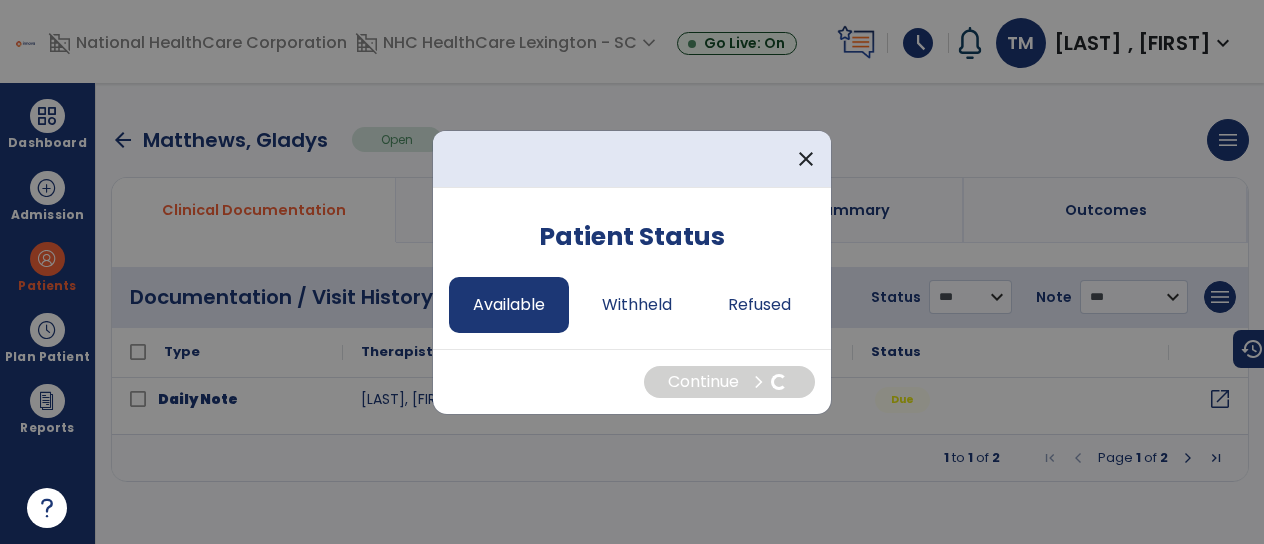 select on "*" 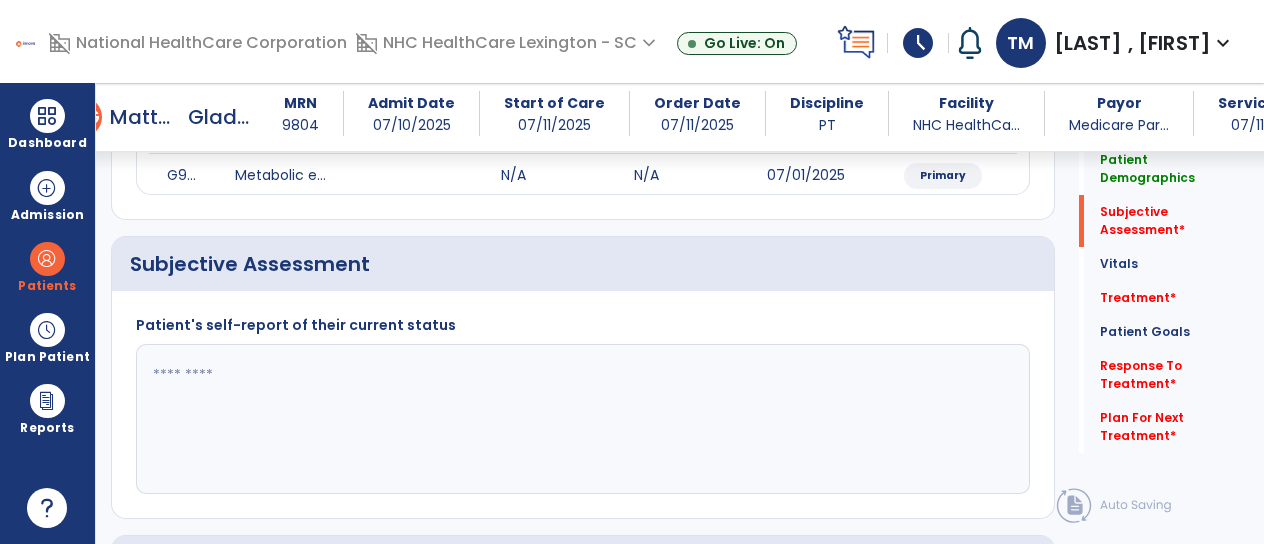 scroll, scrollTop: 300, scrollLeft: 0, axis: vertical 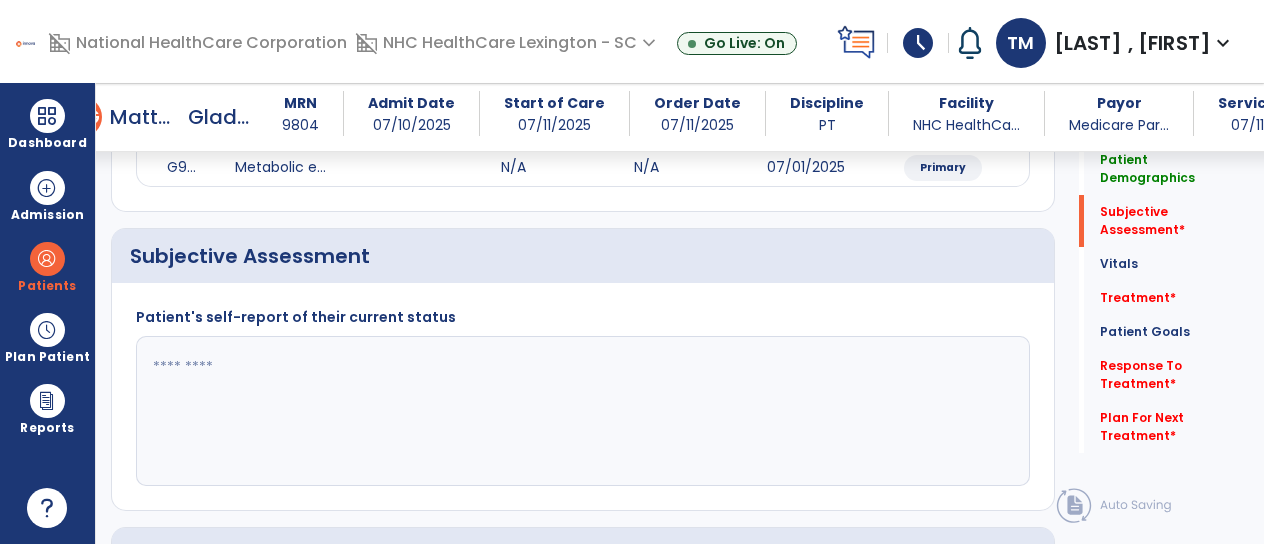 click 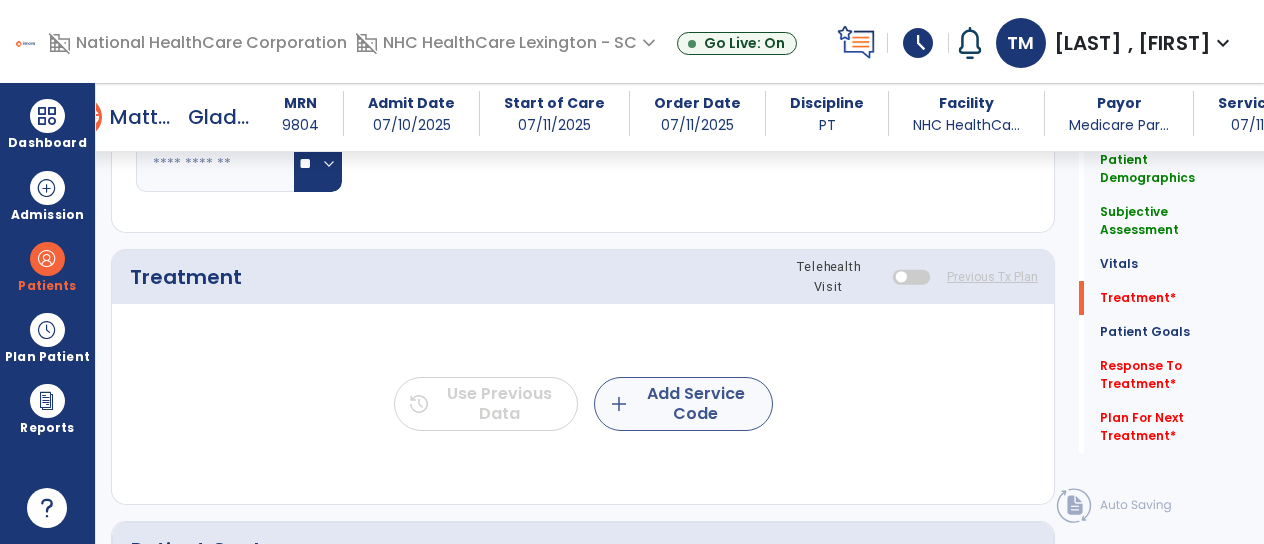 type on "**********" 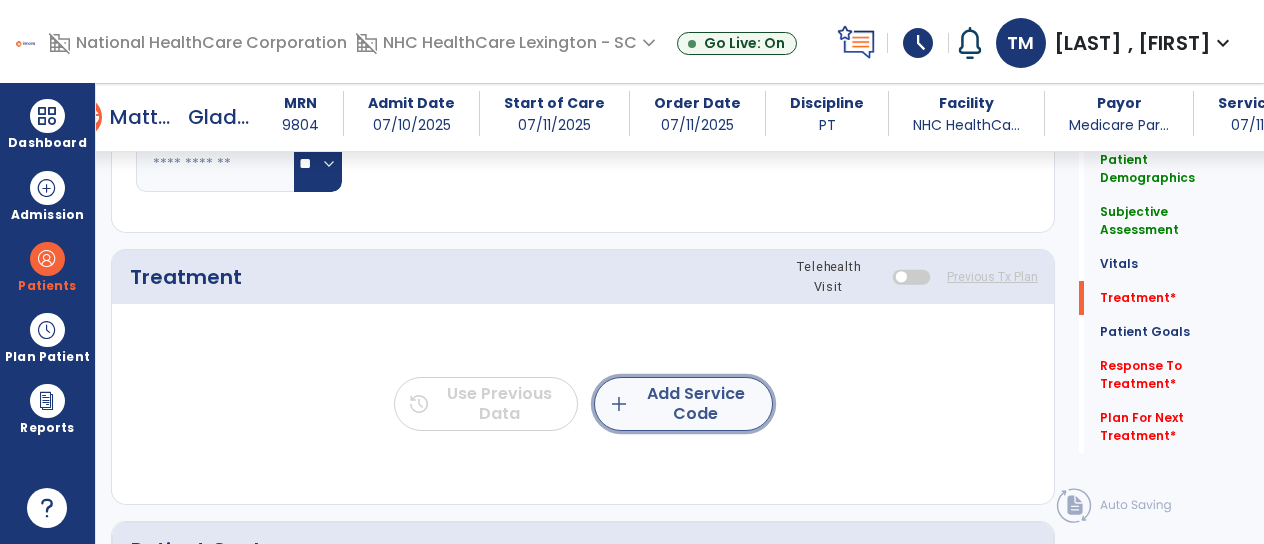 click on "add  Add Service Code" 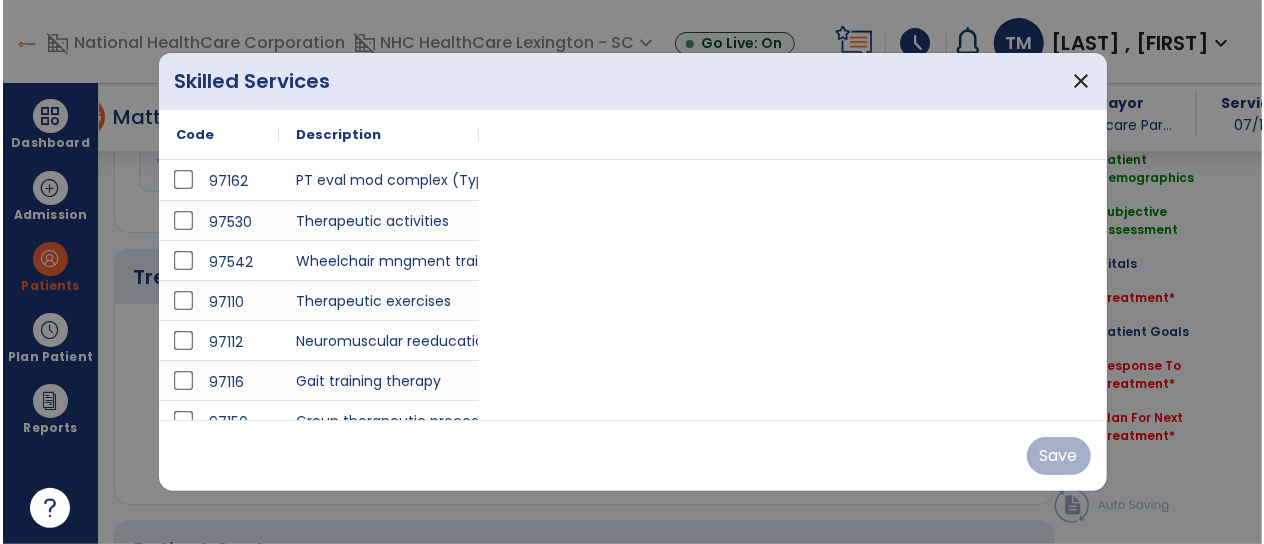 scroll, scrollTop: 1000, scrollLeft: 0, axis: vertical 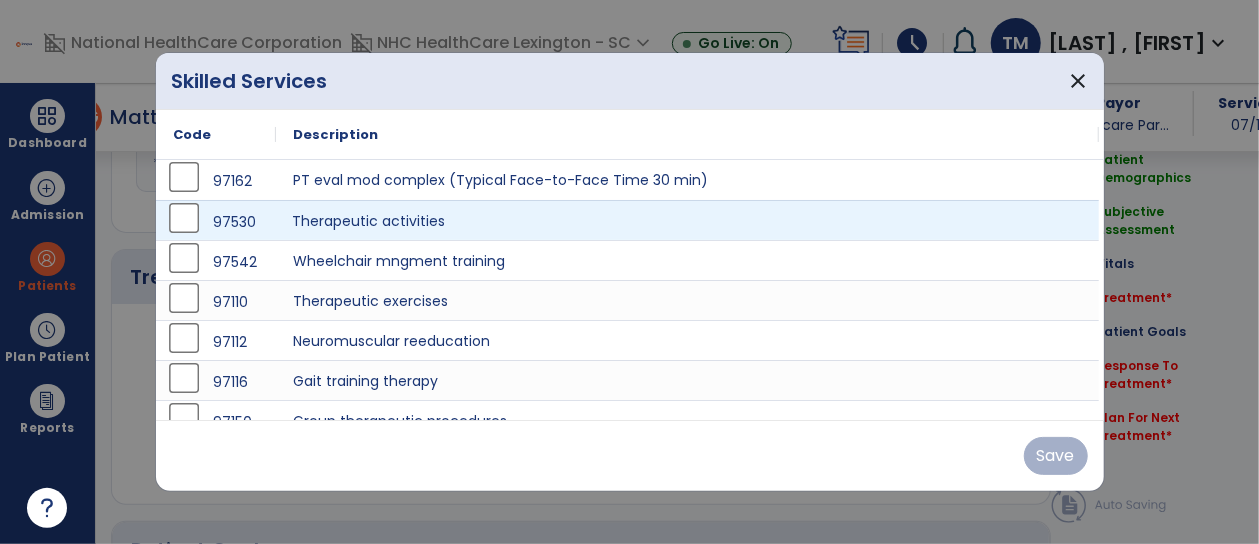 click on "Therapeutic activities" at bounding box center (688, 220) 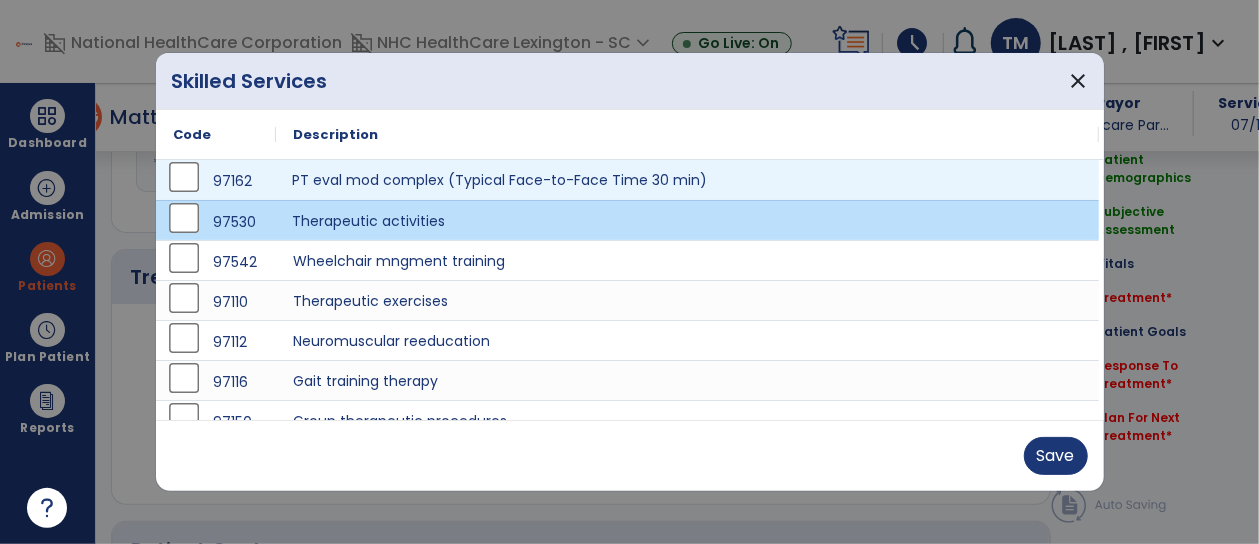 click on "PT eval mod complex (Typical Face-to-Face Time 30 min)" at bounding box center (688, 180) 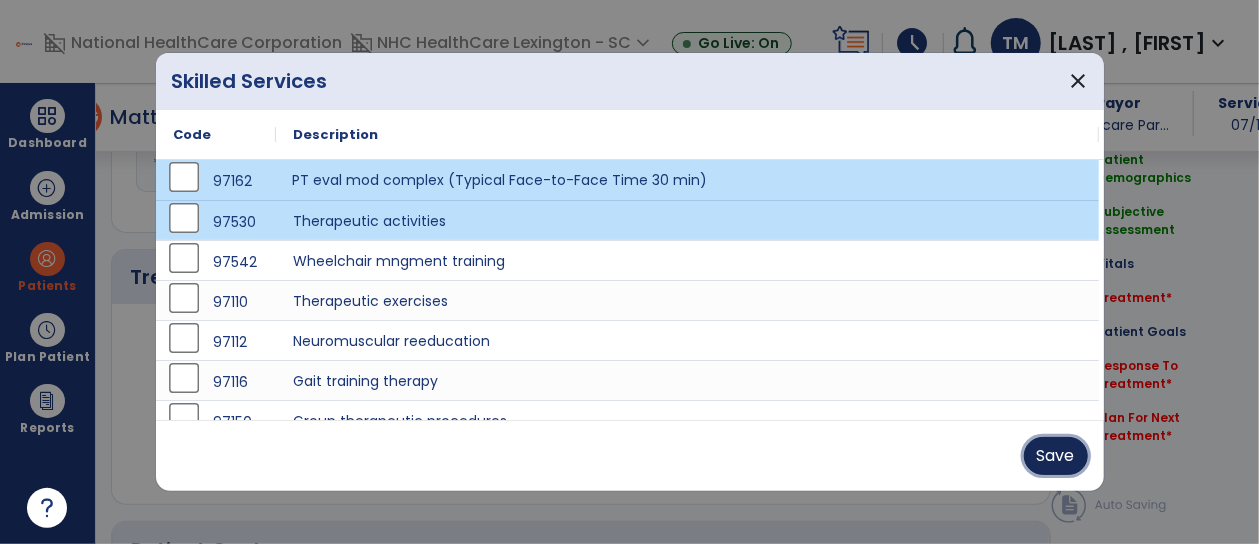 click on "Save" at bounding box center [1056, 456] 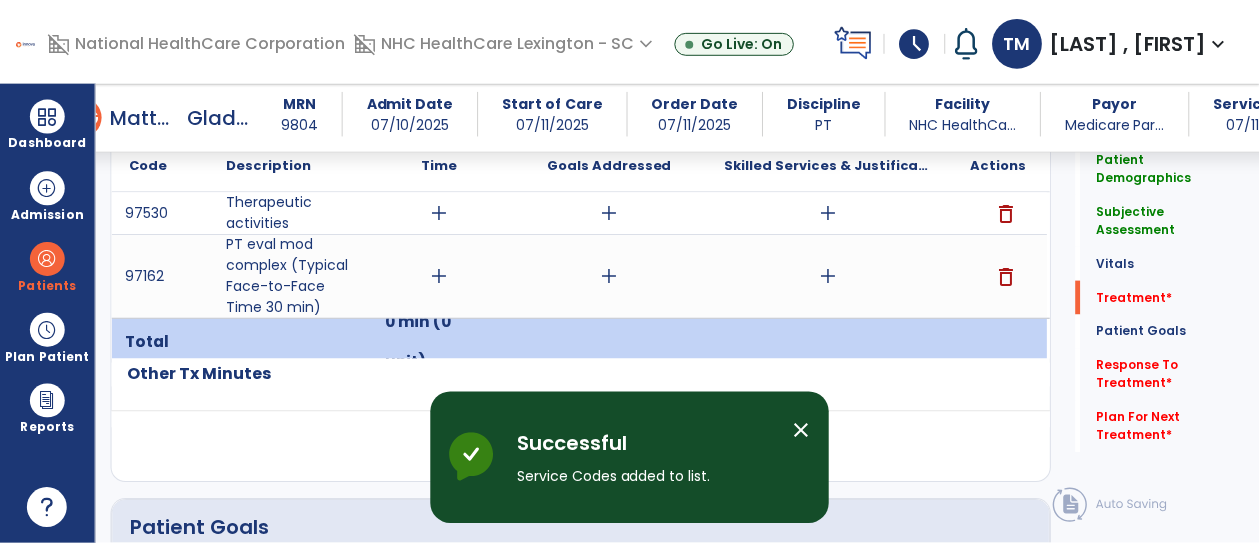 scroll, scrollTop: 1200, scrollLeft: 0, axis: vertical 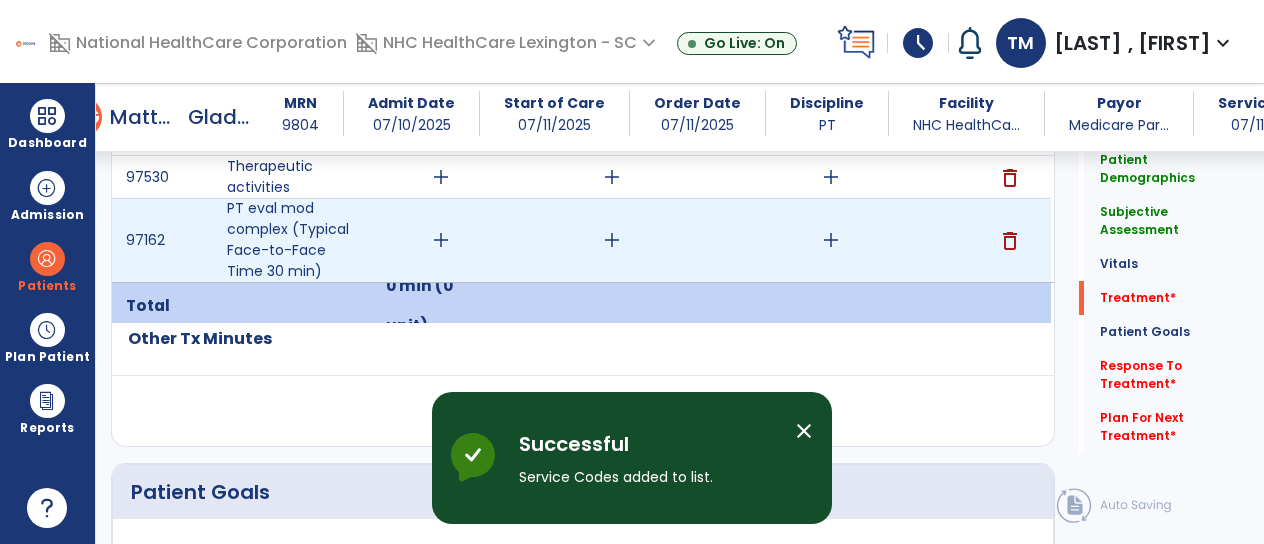 click on "add" at bounding box center [441, 240] 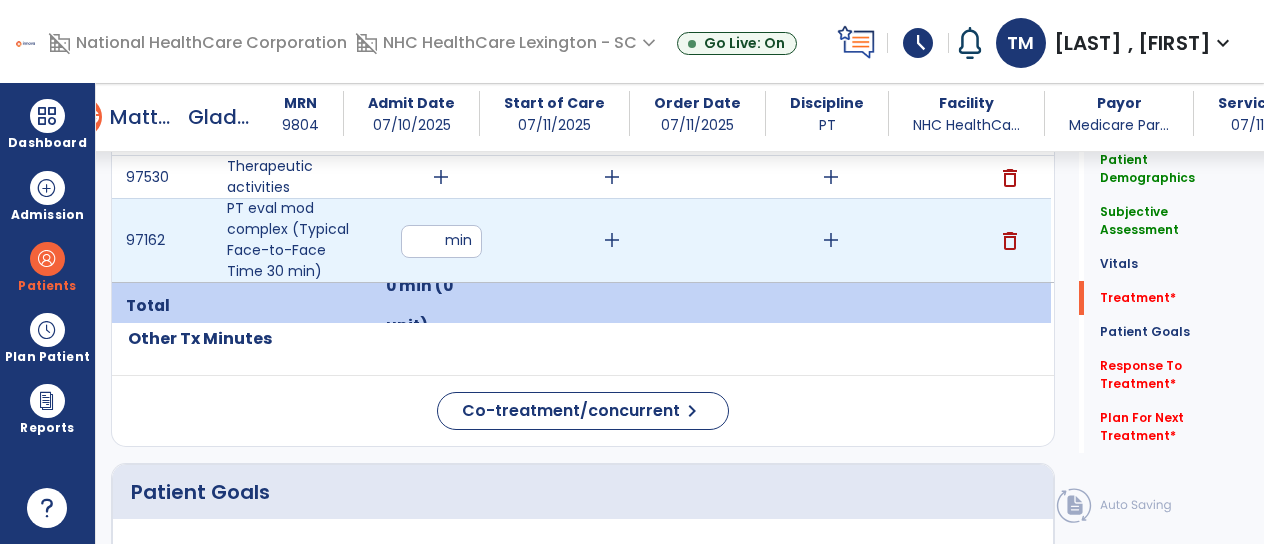 type on "**" 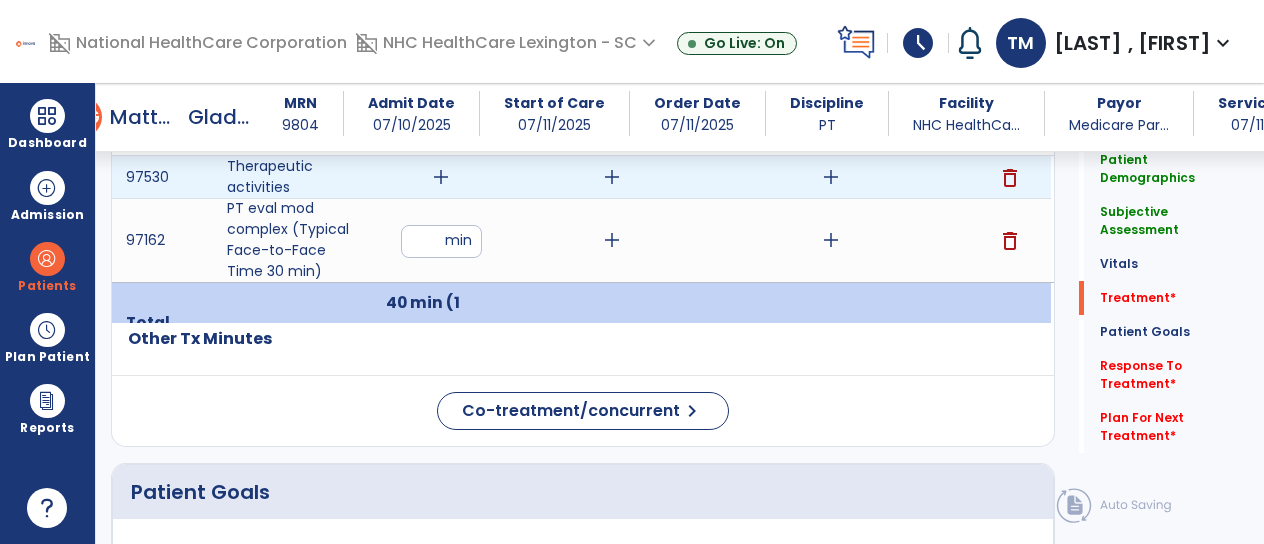 click on "add" at bounding box center (441, 177) 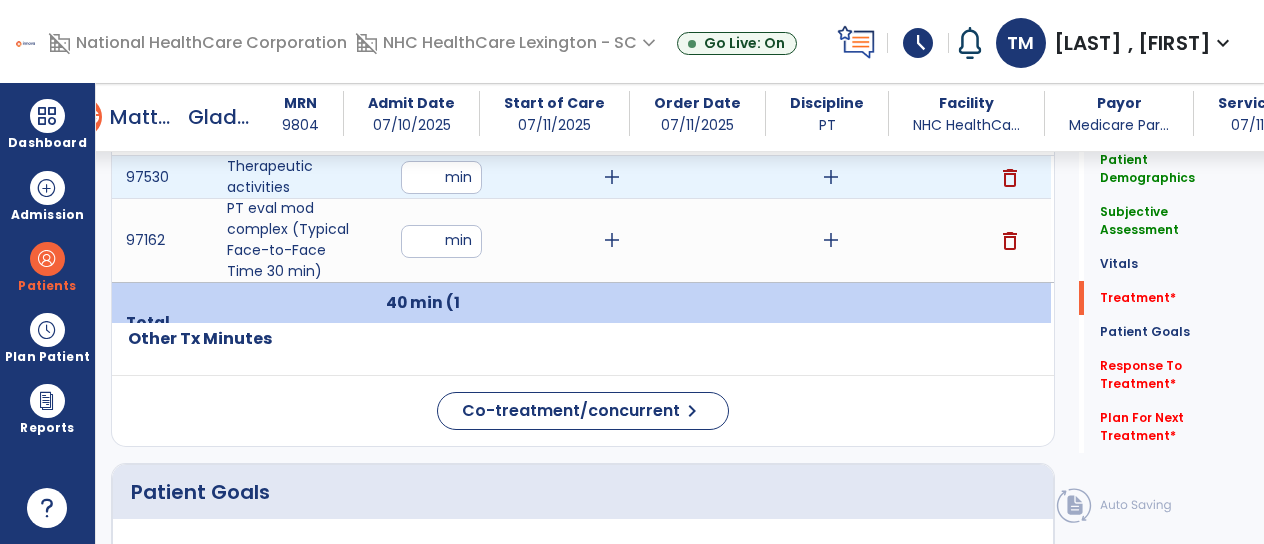 type on "**" 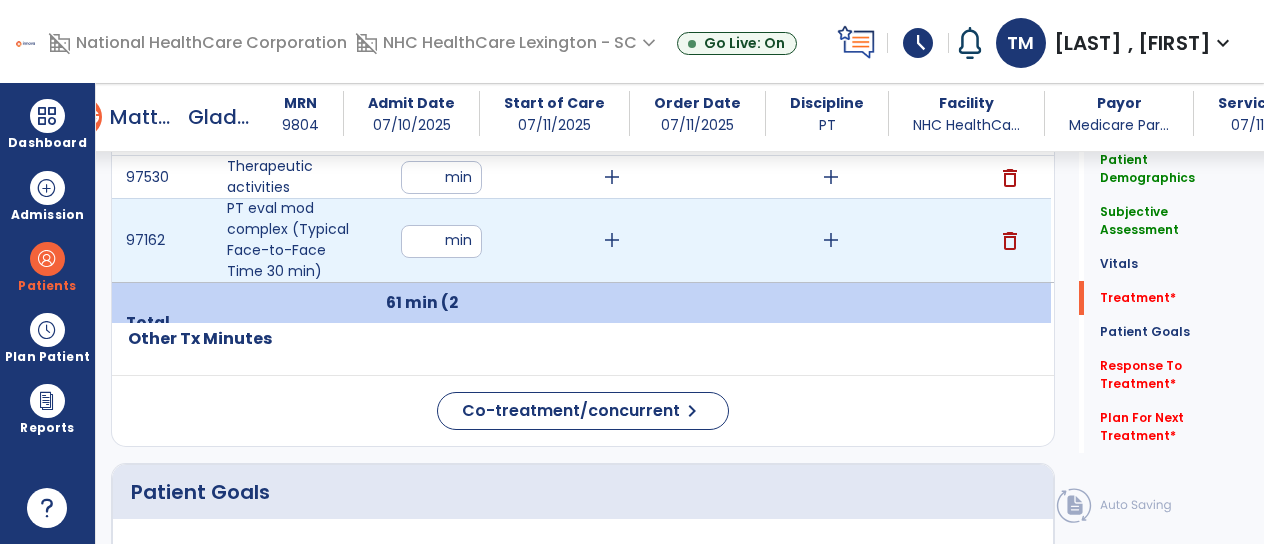 click on "add" at bounding box center (831, 240) 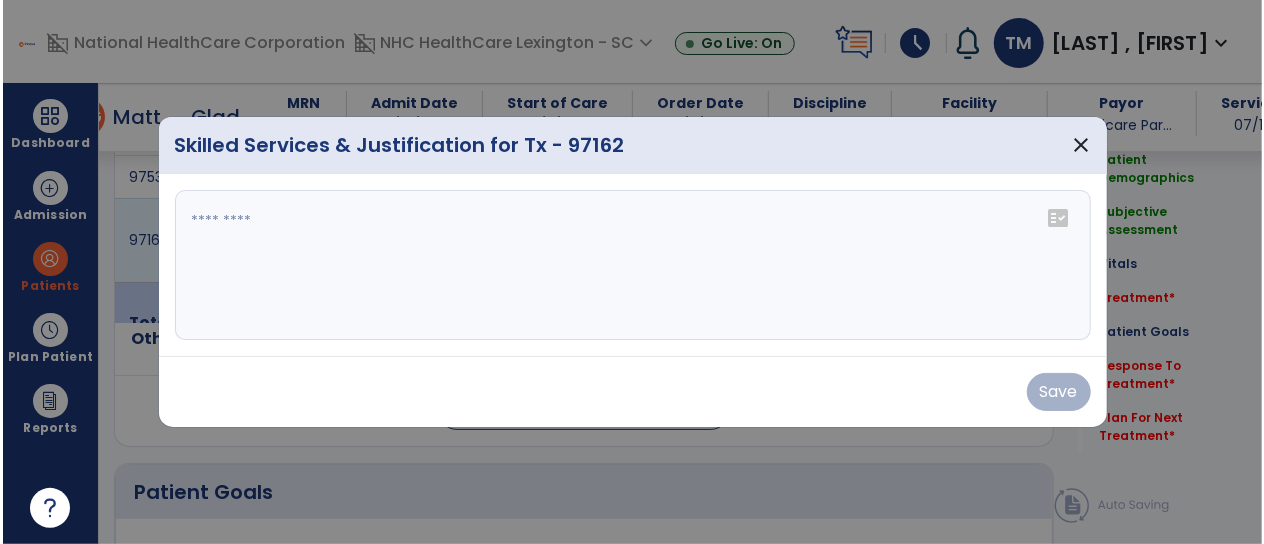 scroll, scrollTop: 1200, scrollLeft: 0, axis: vertical 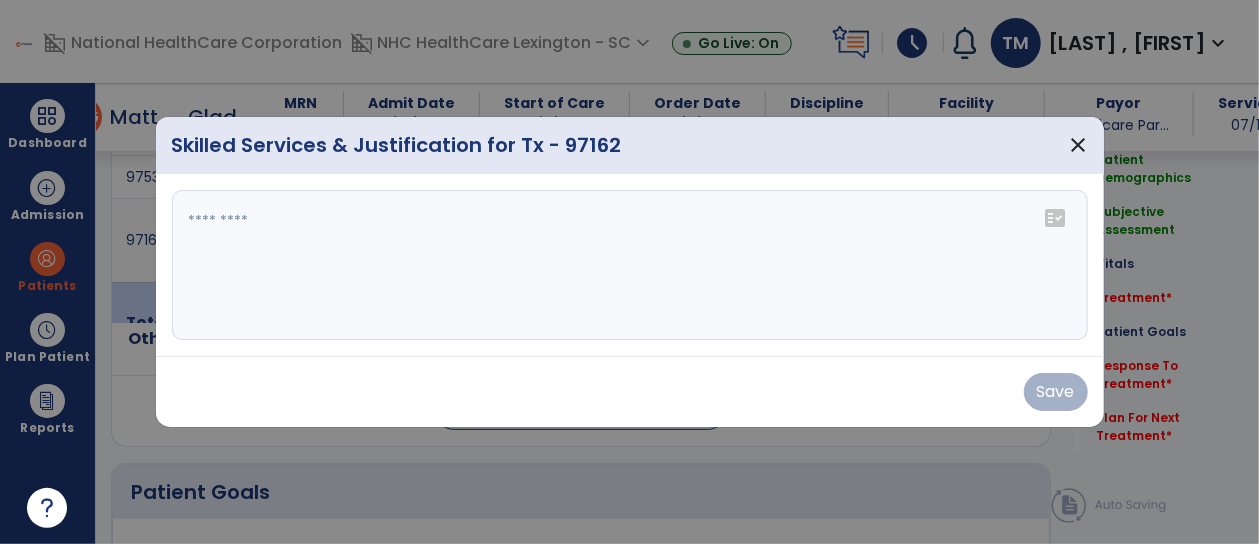 click at bounding box center (630, 265) 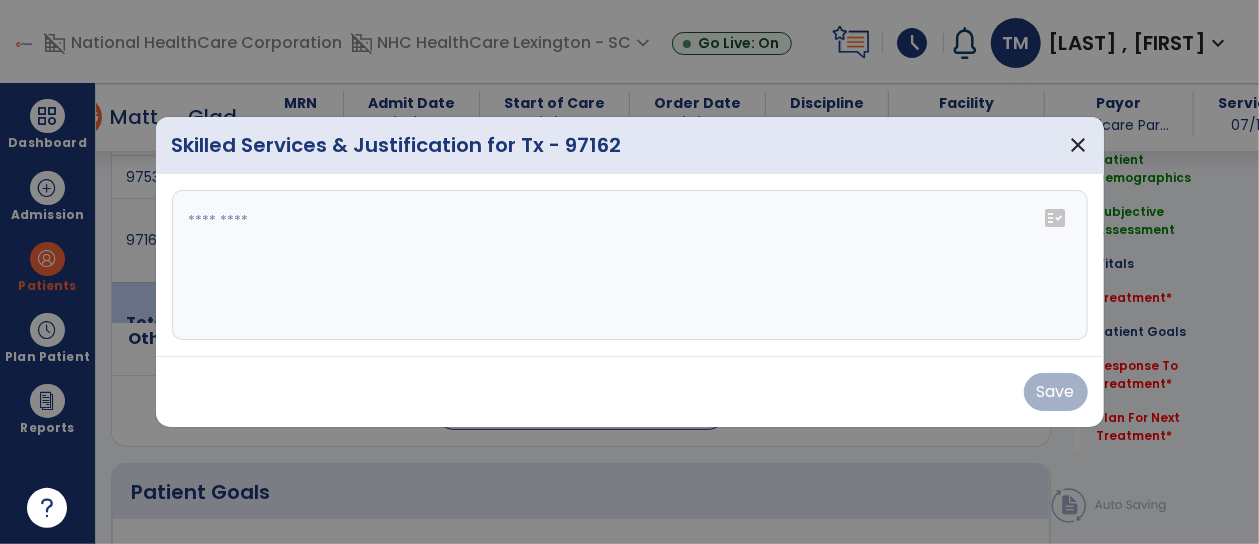 paste on "**********" 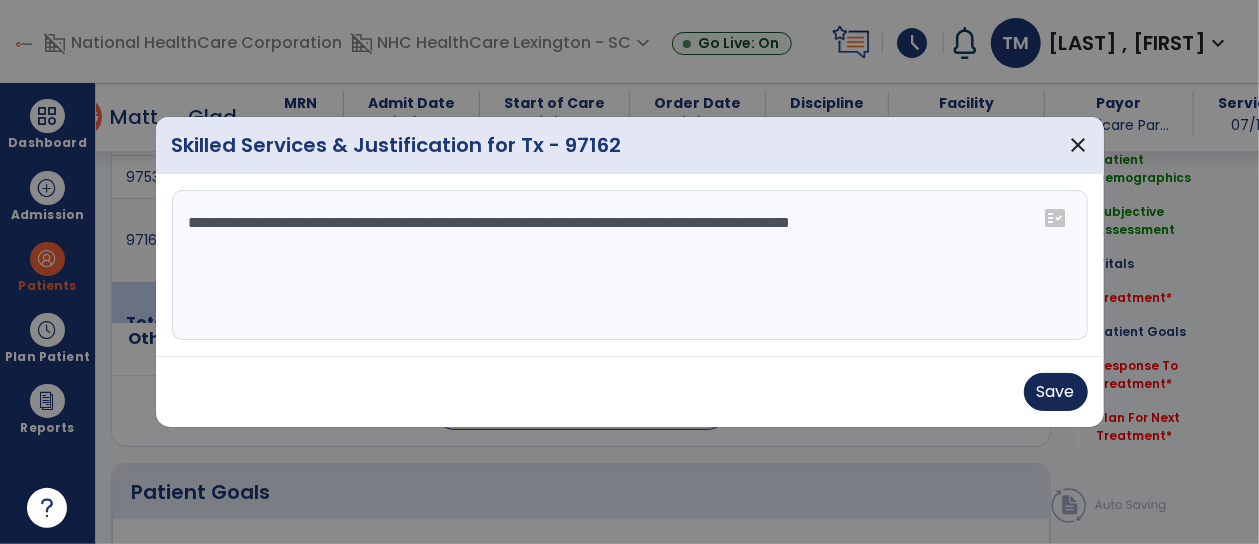 type on "**********" 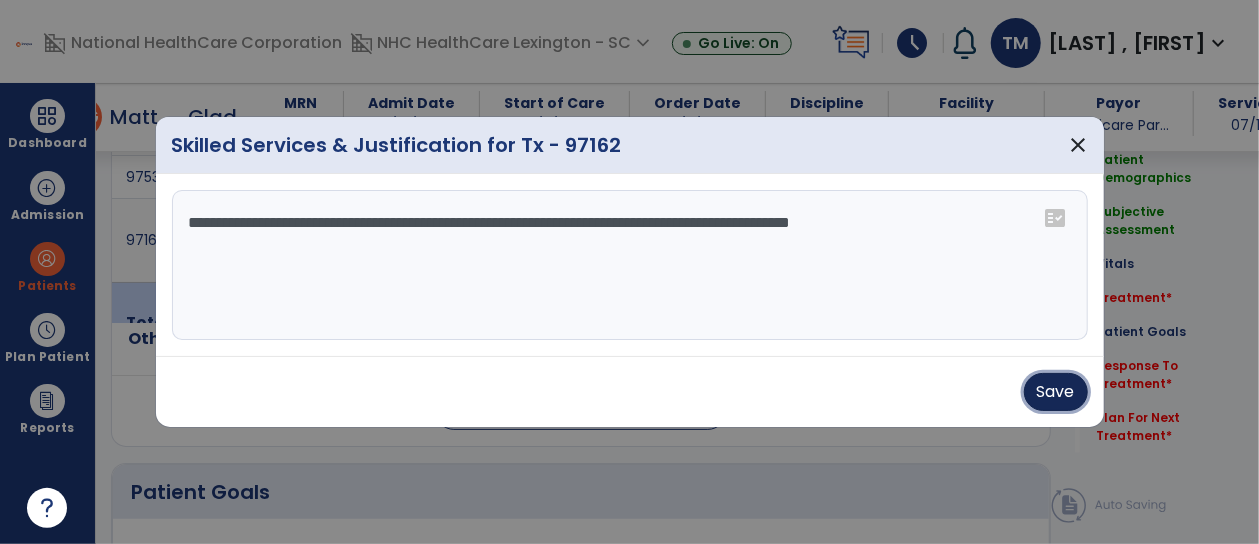 click on "Save" at bounding box center [1056, 392] 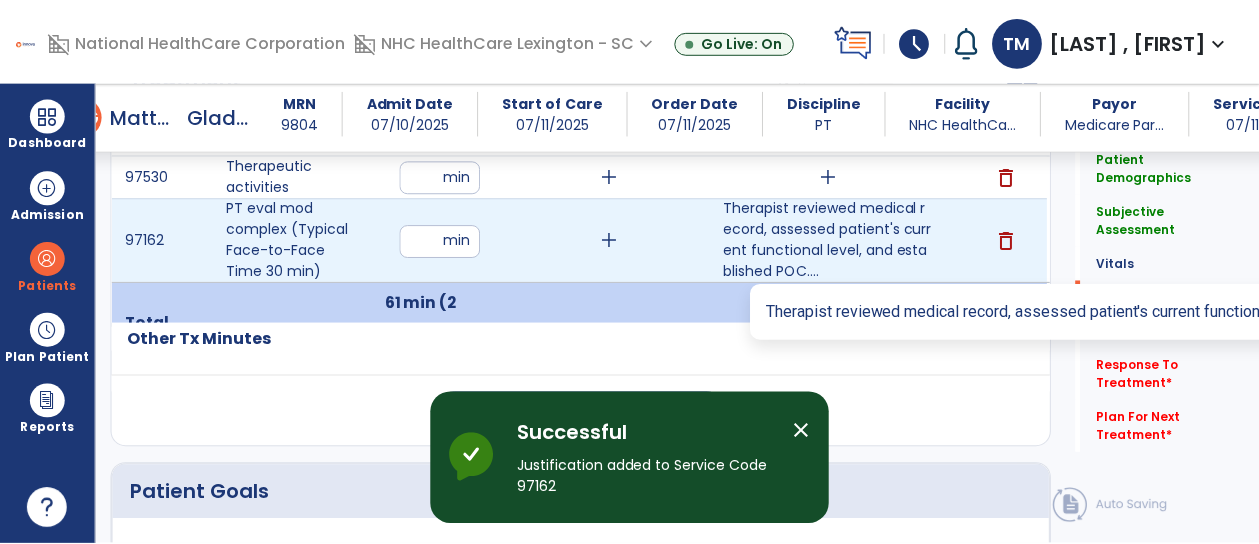 scroll, scrollTop: 1100, scrollLeft: 0, axis: vertical 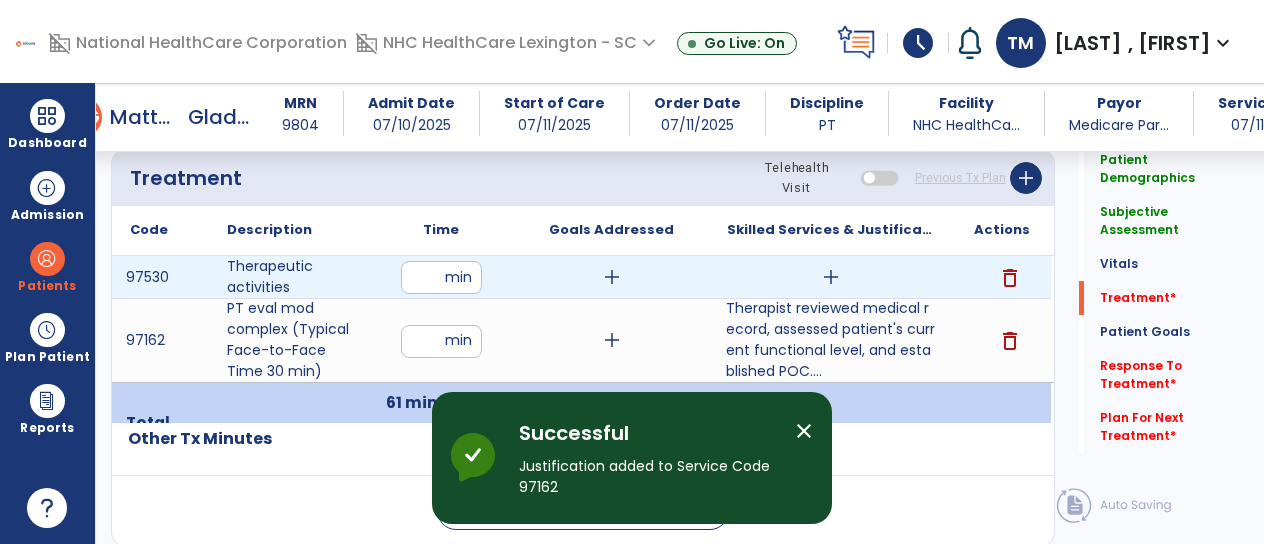 click on "add" at bounding box center [831, 277] 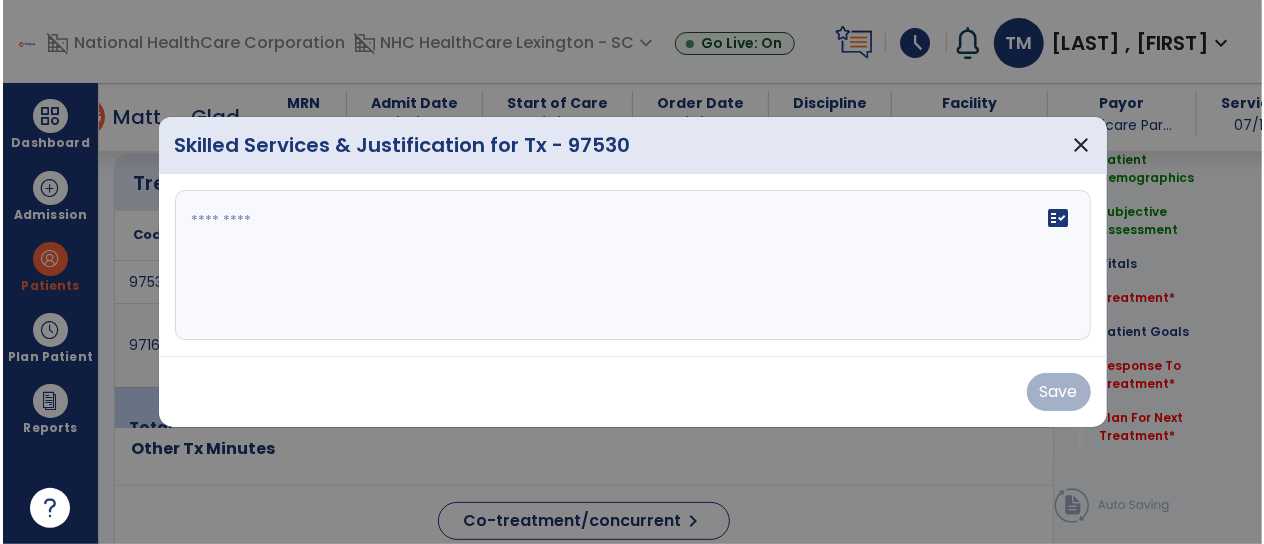 scroll, scrollTop: 1100, scrollLeft: 0, axis: vertical 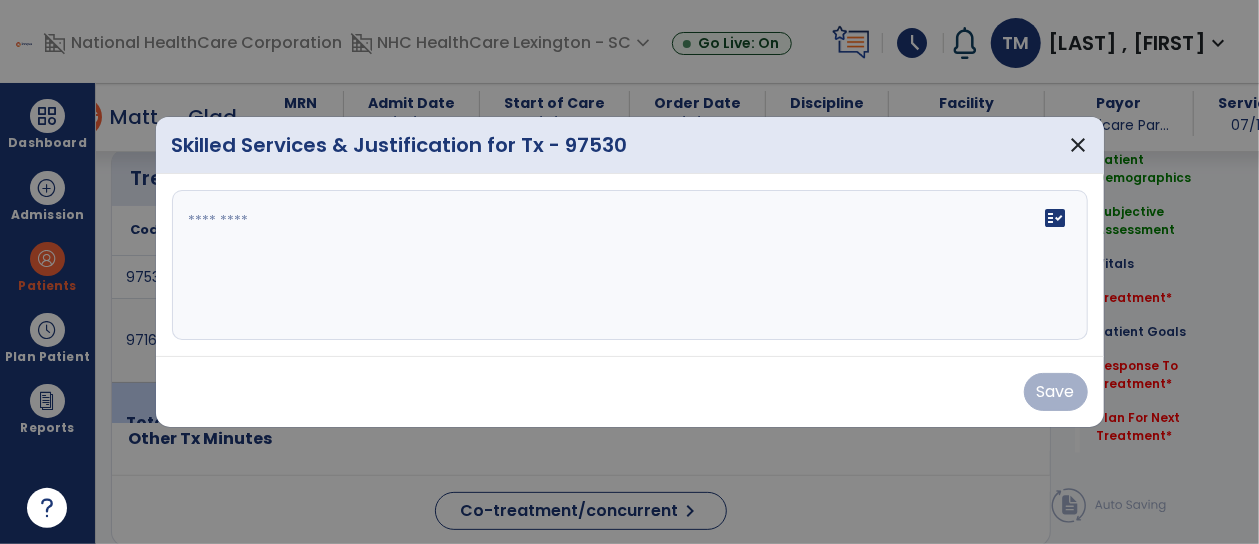 click at bounding box center [630, 265] 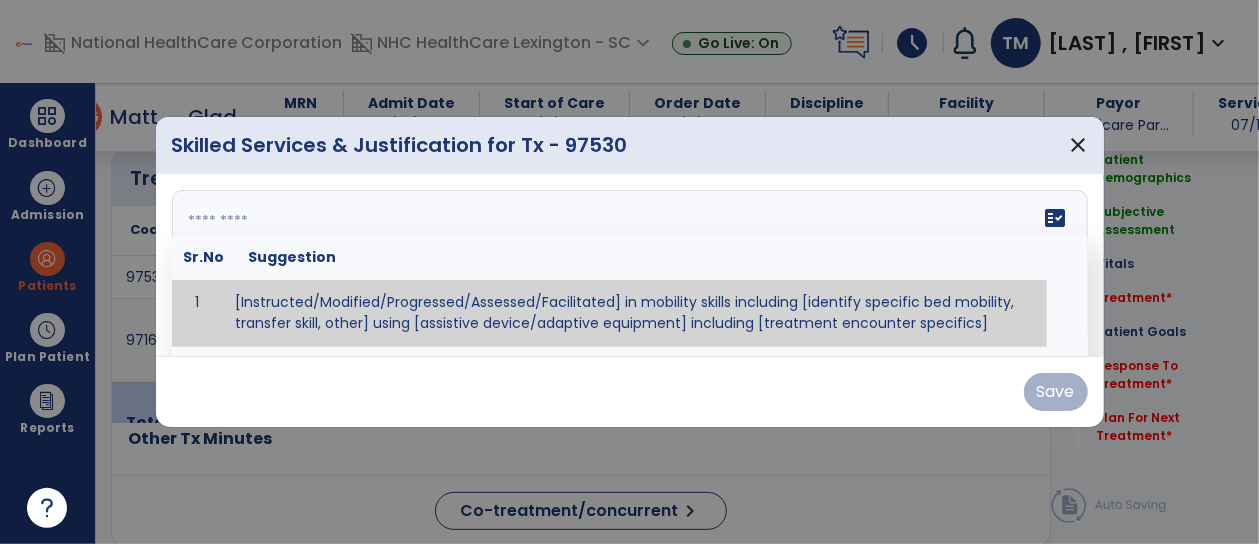 paste on "**********" 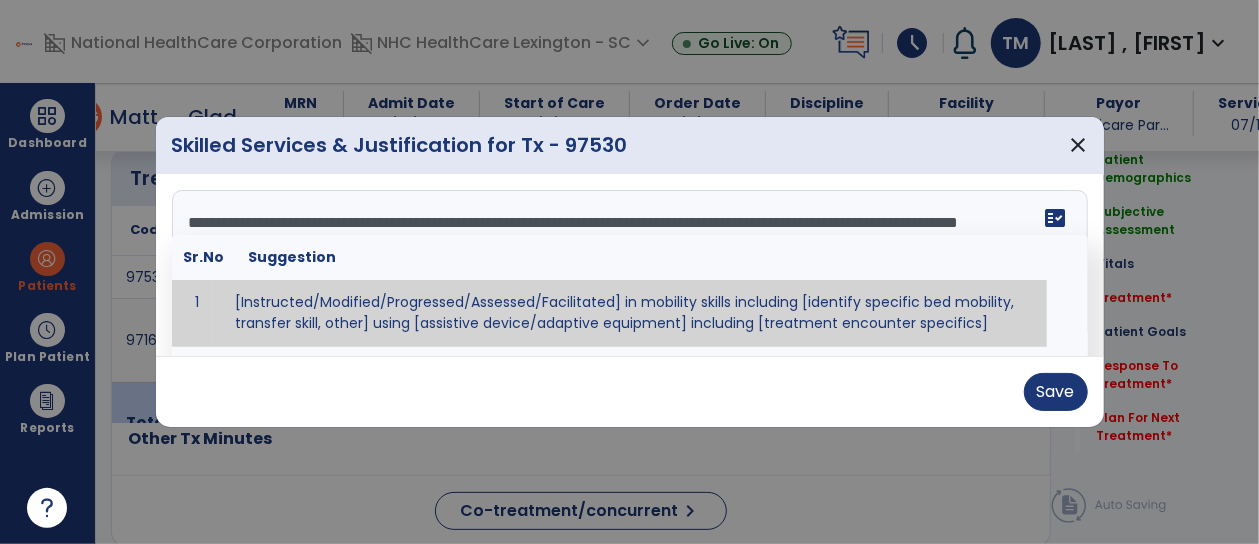 click on "**********" at bounding box center (628, 265) 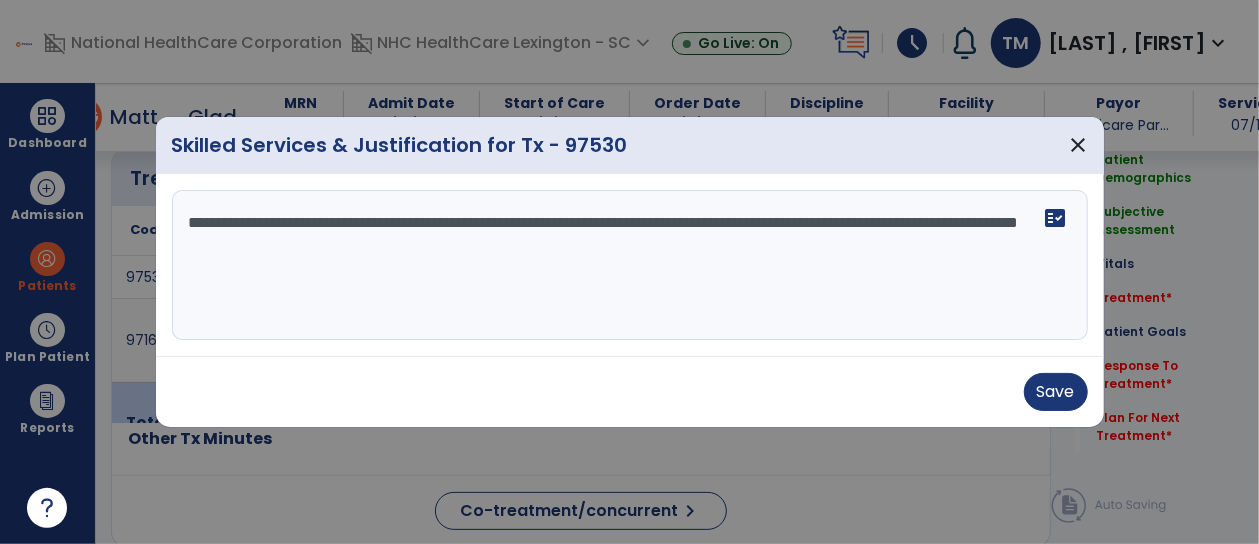 drag, startPoint x: 679, startPoint y: 220, endPoint x: 561, endPoint y: 223, distance: 118.03813 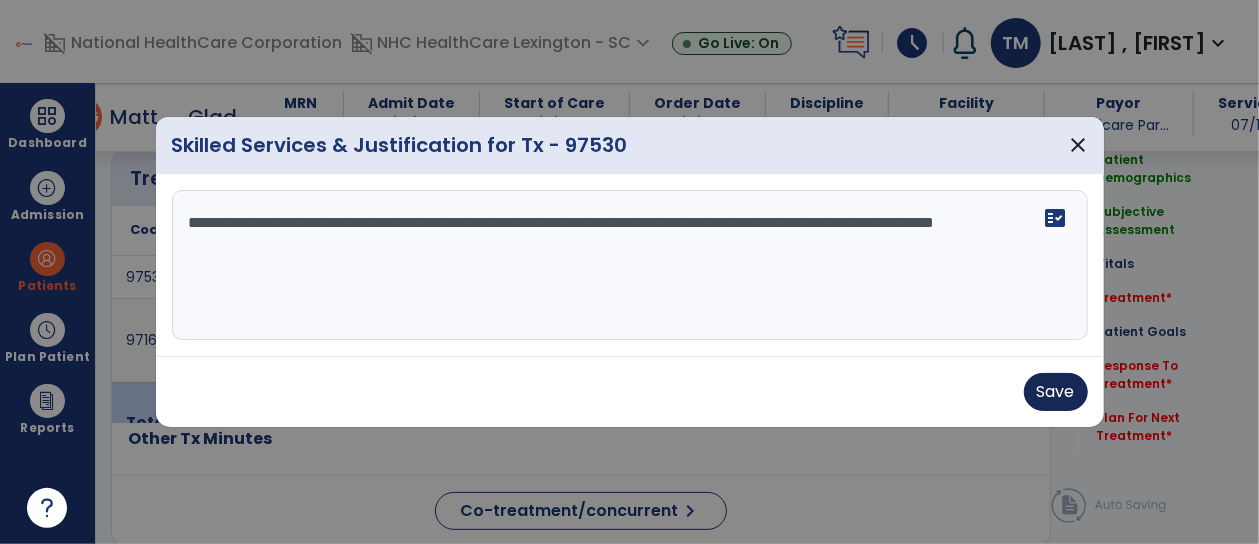 type on "**********" 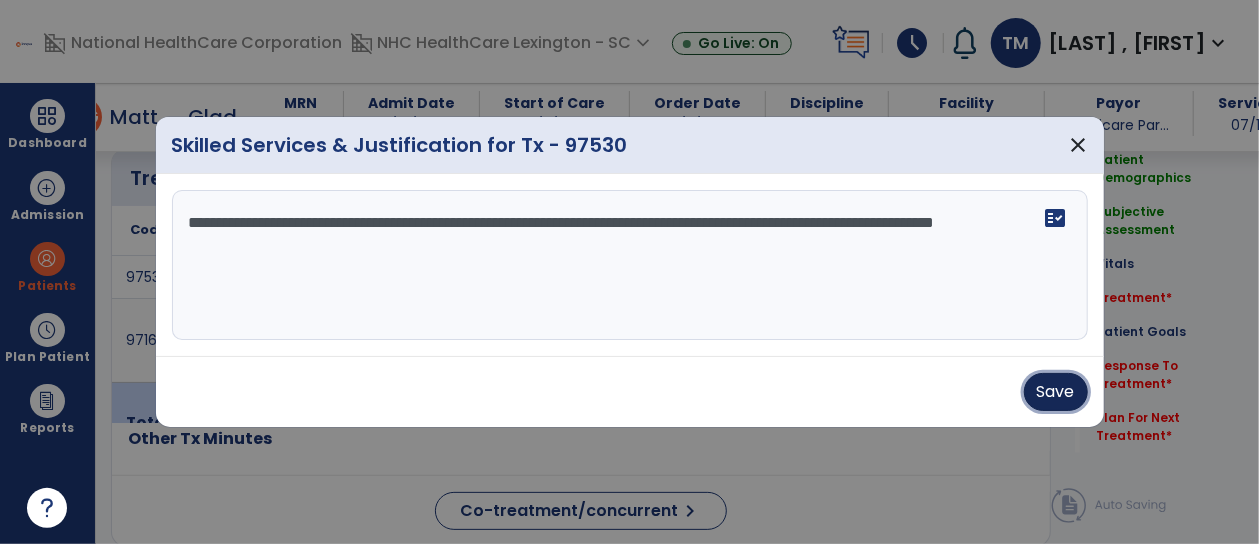 click on "Save" at bounding box center (1056, 392) 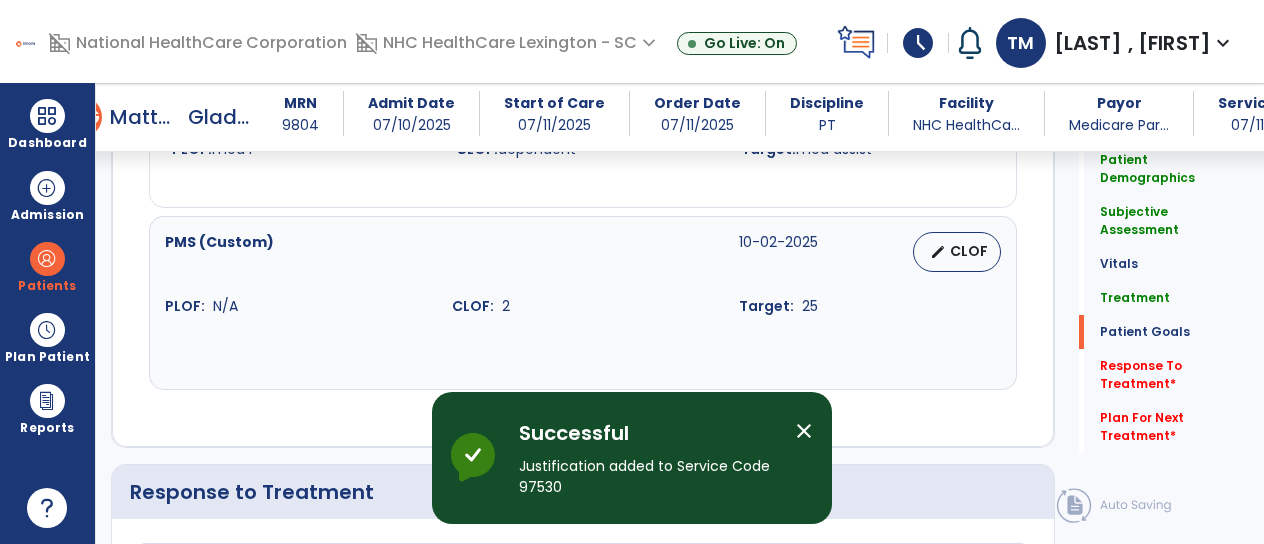 scroll, scrollTop: 2500, scrollLeft: 0, axis: vertical 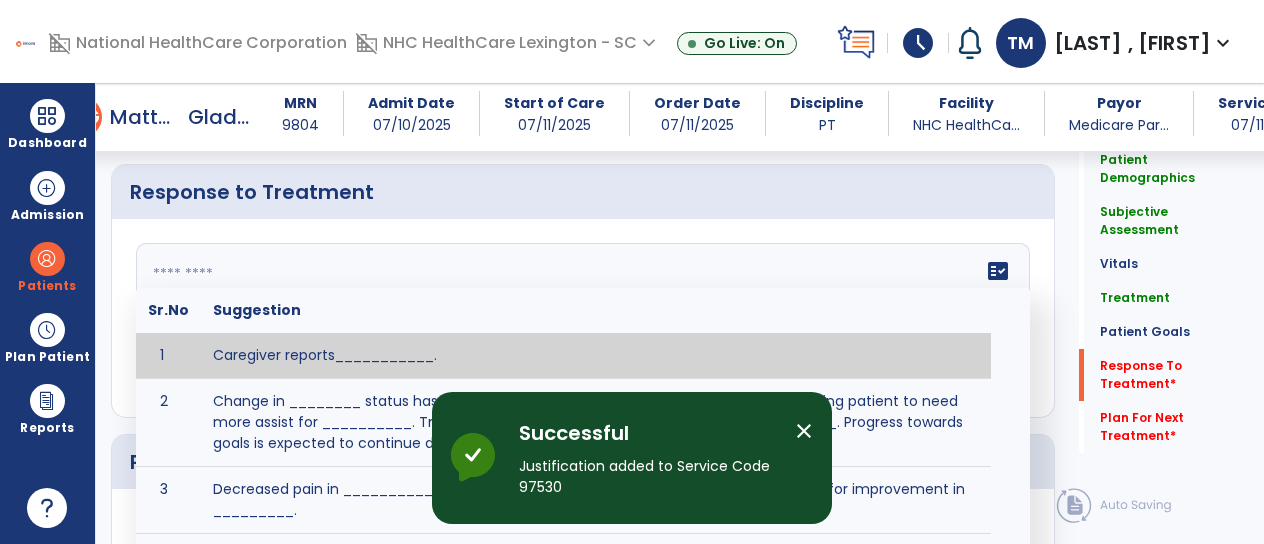 click 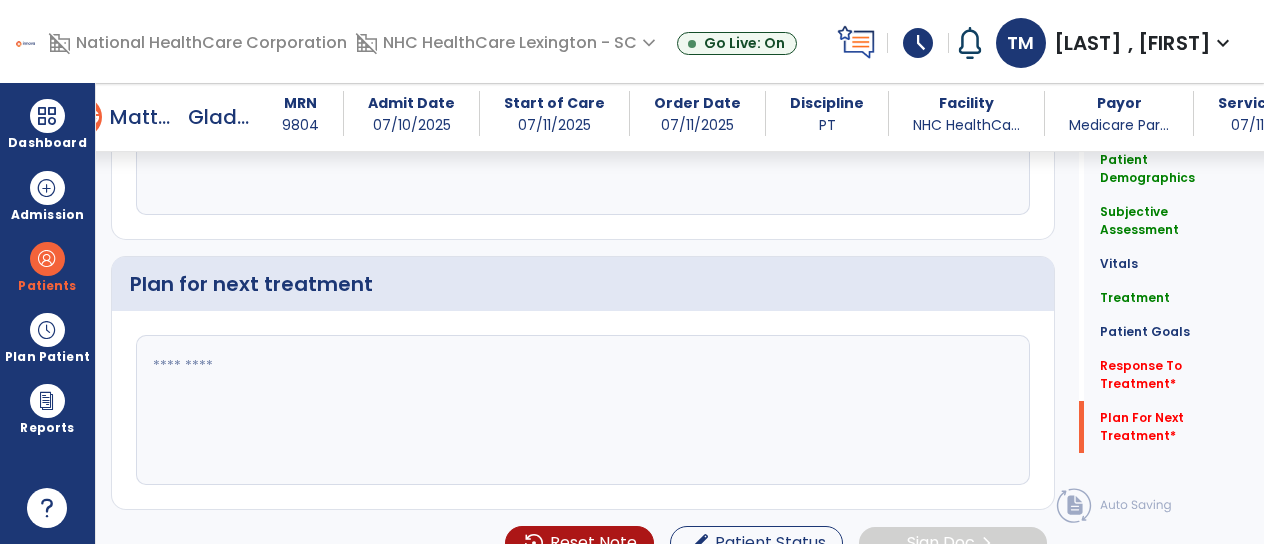 type on "**********" 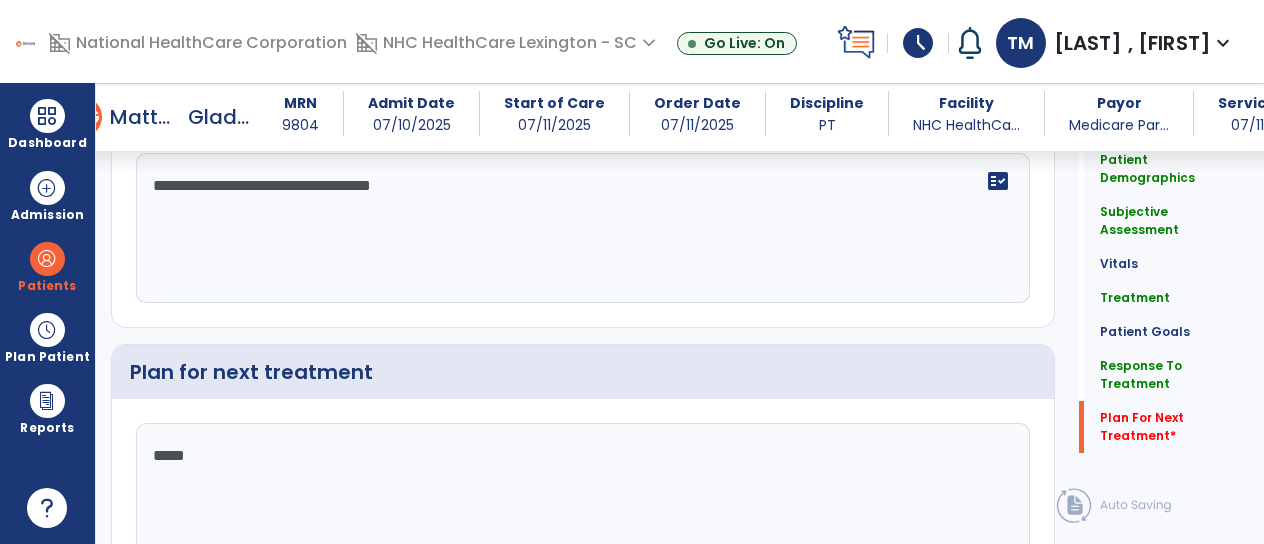 scroll, scrollTop: 2678, scrollLeft: 0, axis: vertical 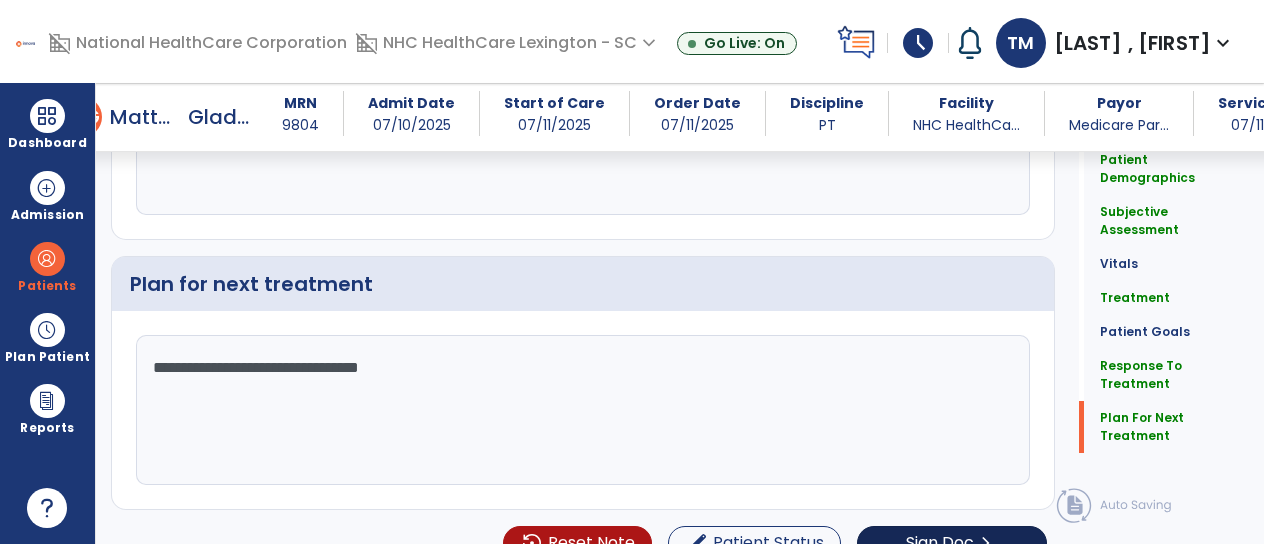 type on "**********" 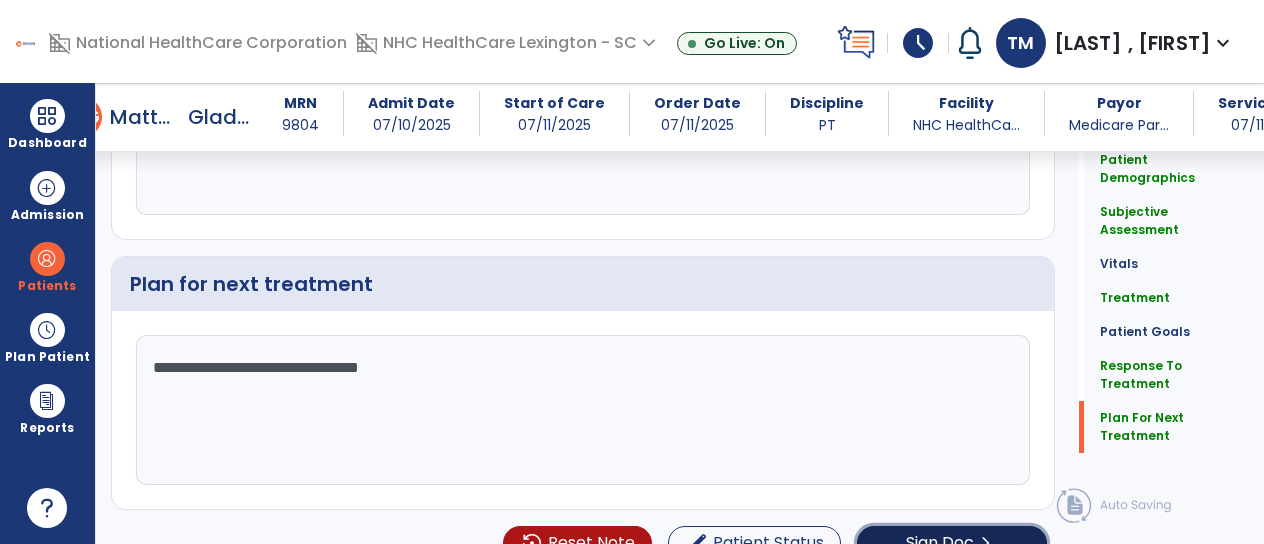 click on "Sign Doc" 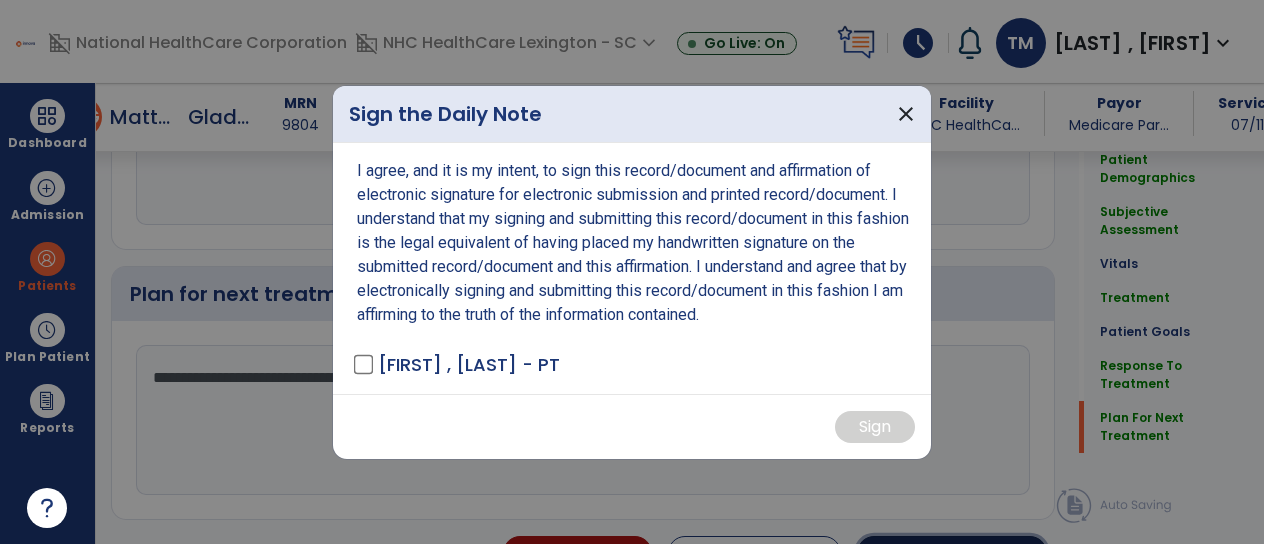 scroll, scrollTop: 2678, scrollLeft: 0, axis: vertical 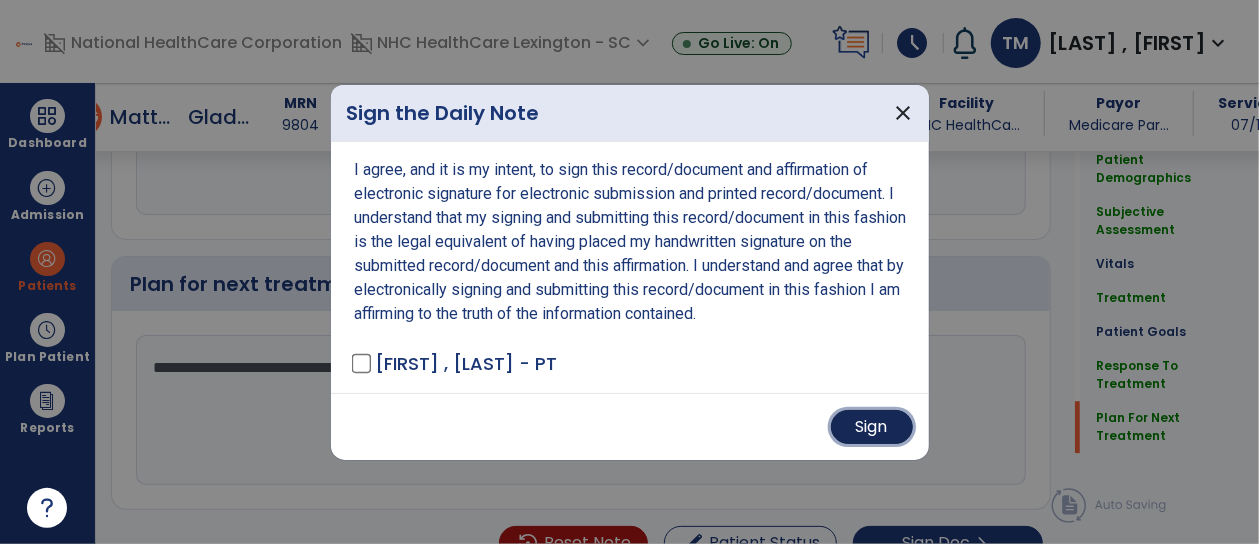 click on "Sign" at bounding box center [872, 427] 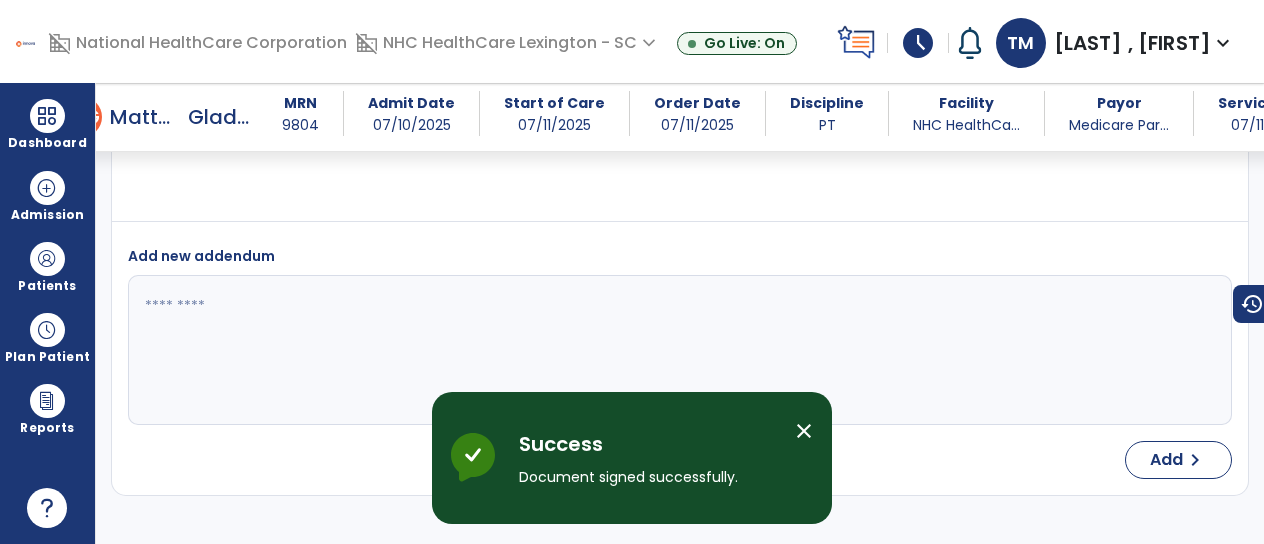 scroll, scrollTop: 3632, scrollLeft: 0, axis: vertical 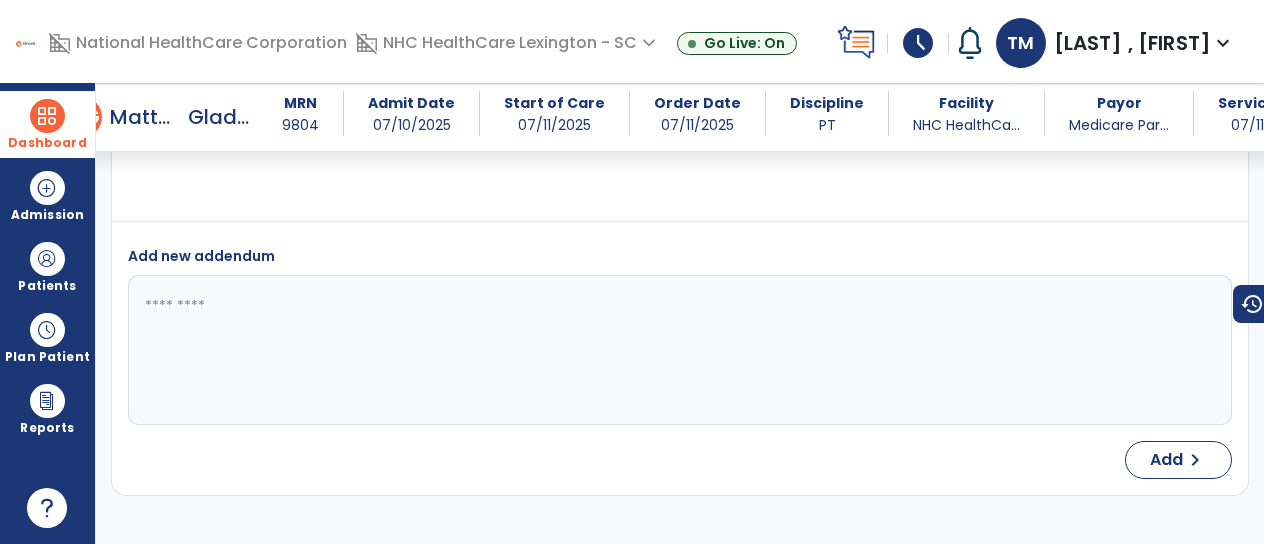 click at bounding box center [47, 116] 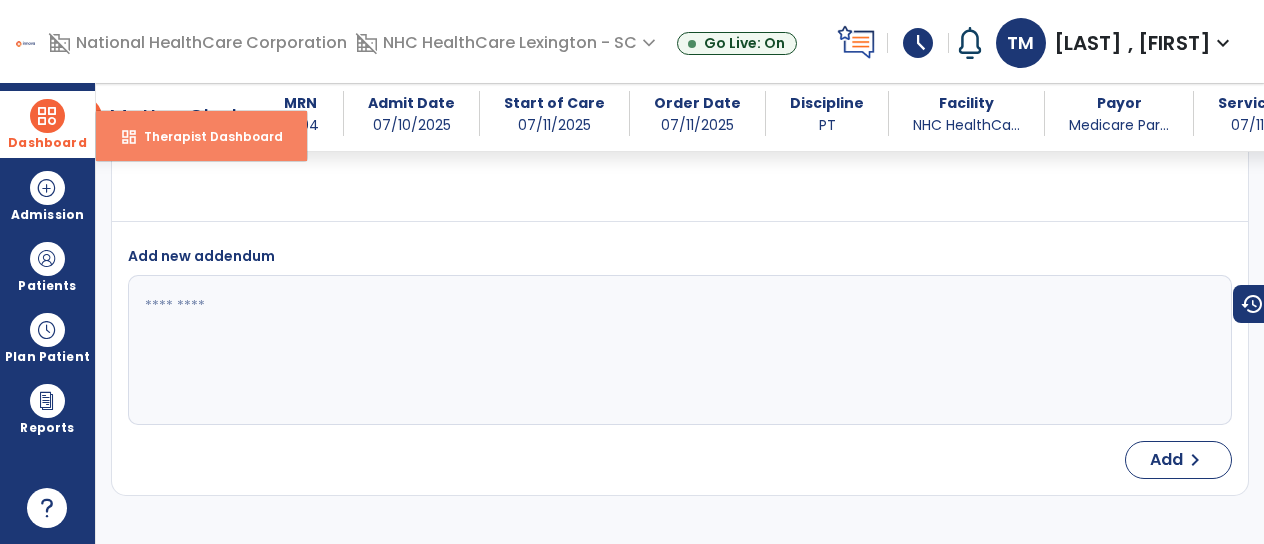 click on "Therapist Dashboard" at bounding box center (205, 136) 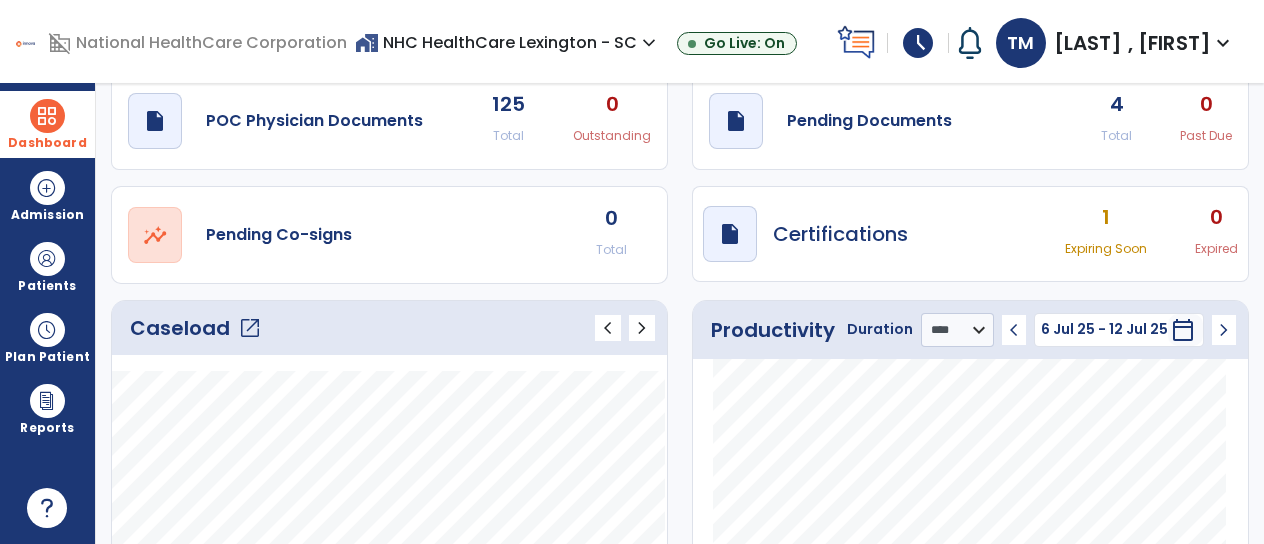 scroll, scrollTop: 100, scrollLeft: 0, axis: vertical 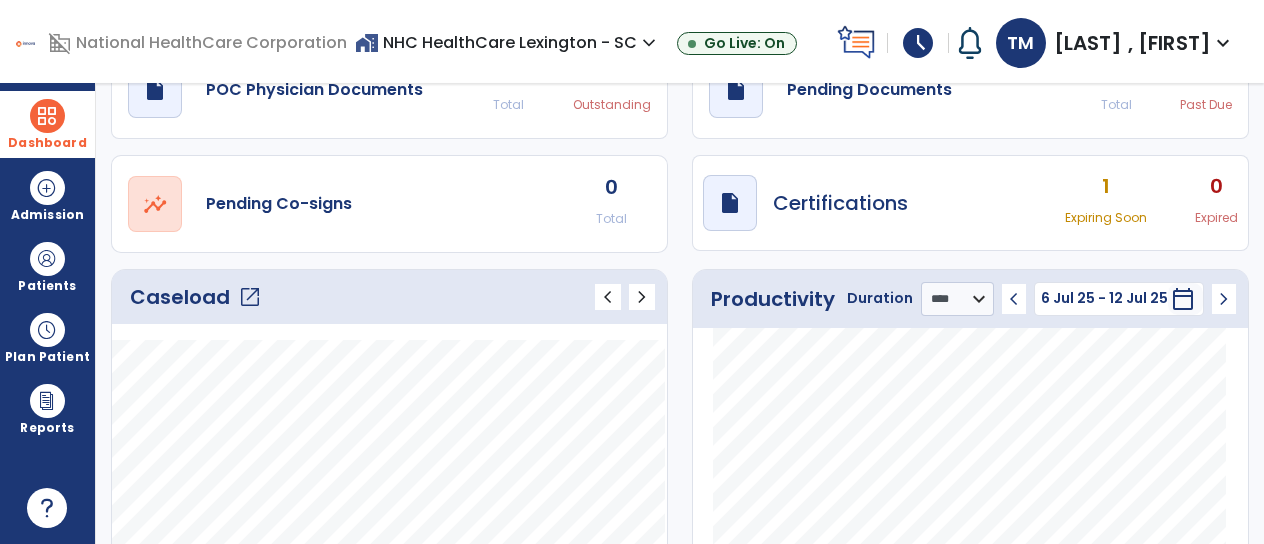 click on "open_in_new" 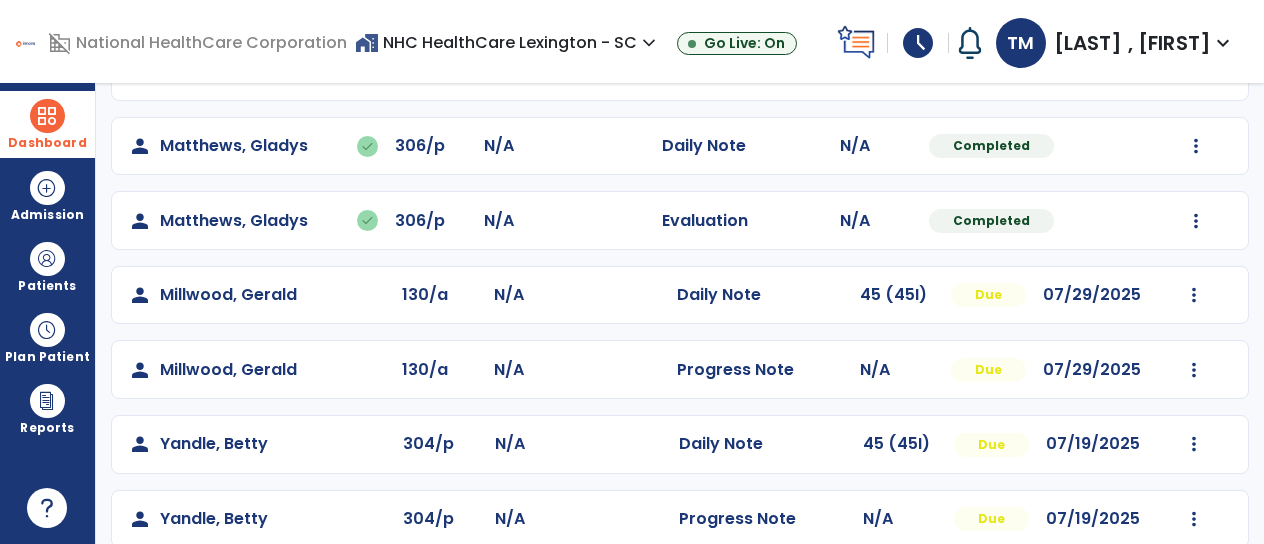 scroll, scrollTop: 265, scrollLeft: 0, axis: vertical 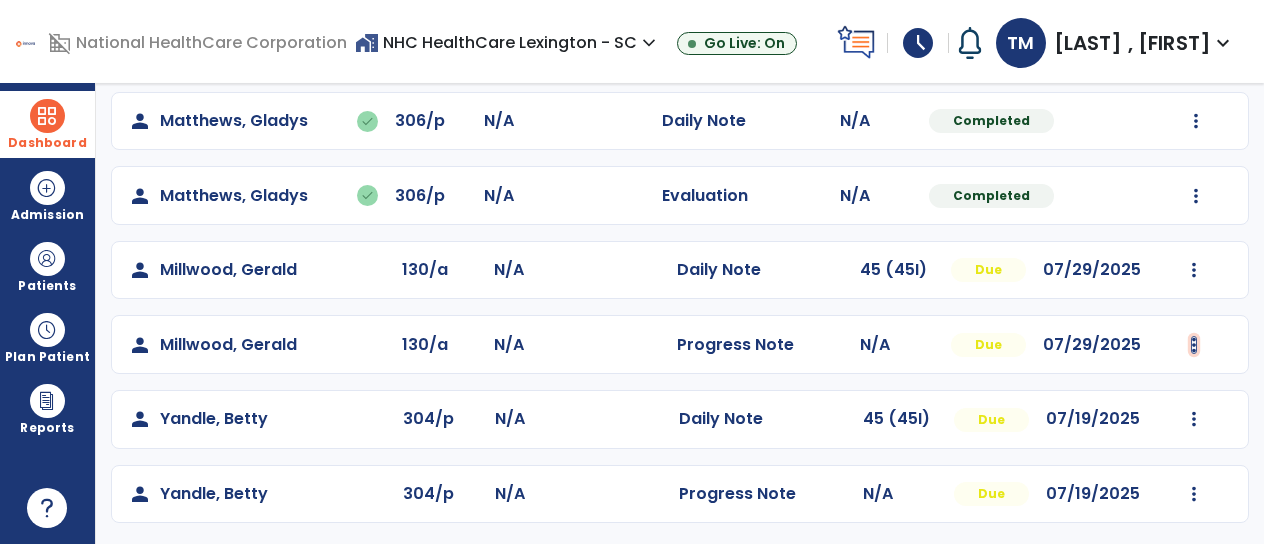 click at bounding box center (1196, 121) 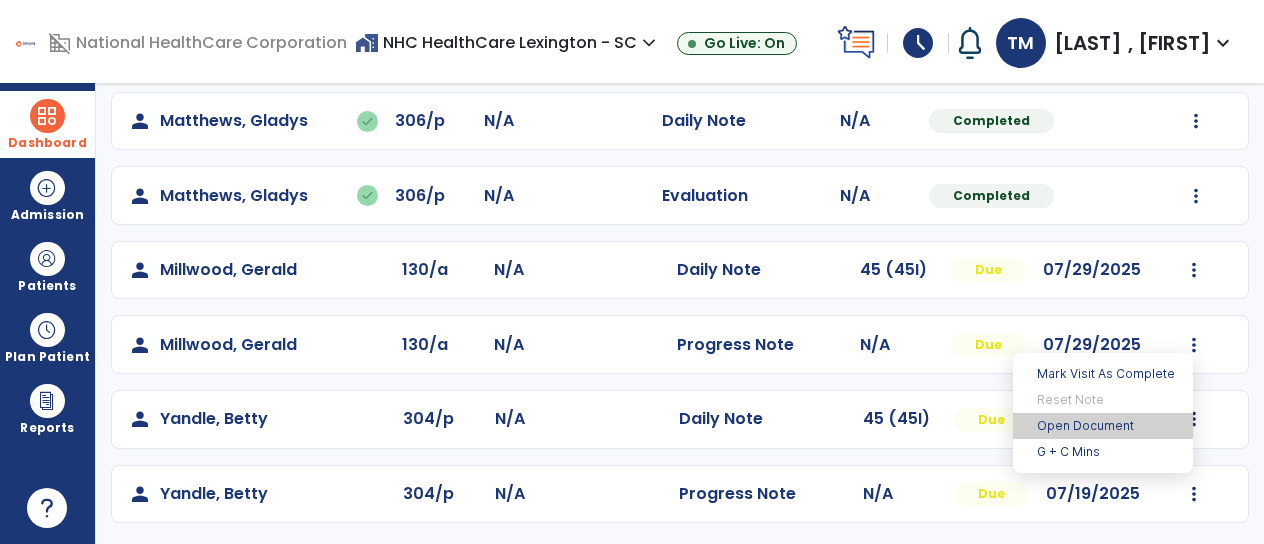 click on "Open Document" at bounding box center [1103, 426] 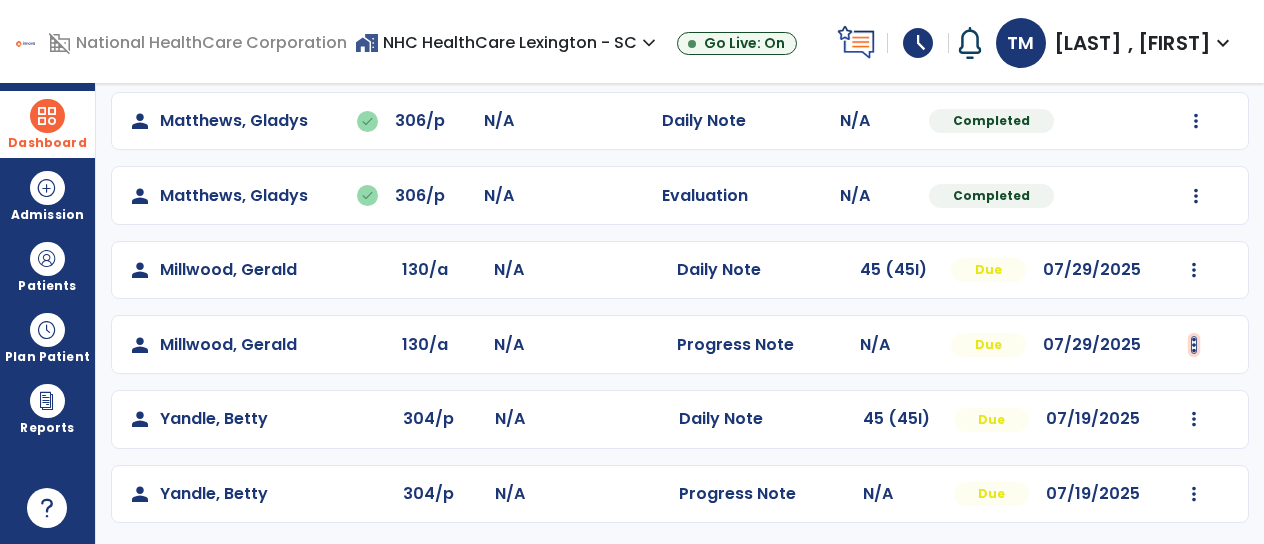 click at bounding box center (1196, 121) 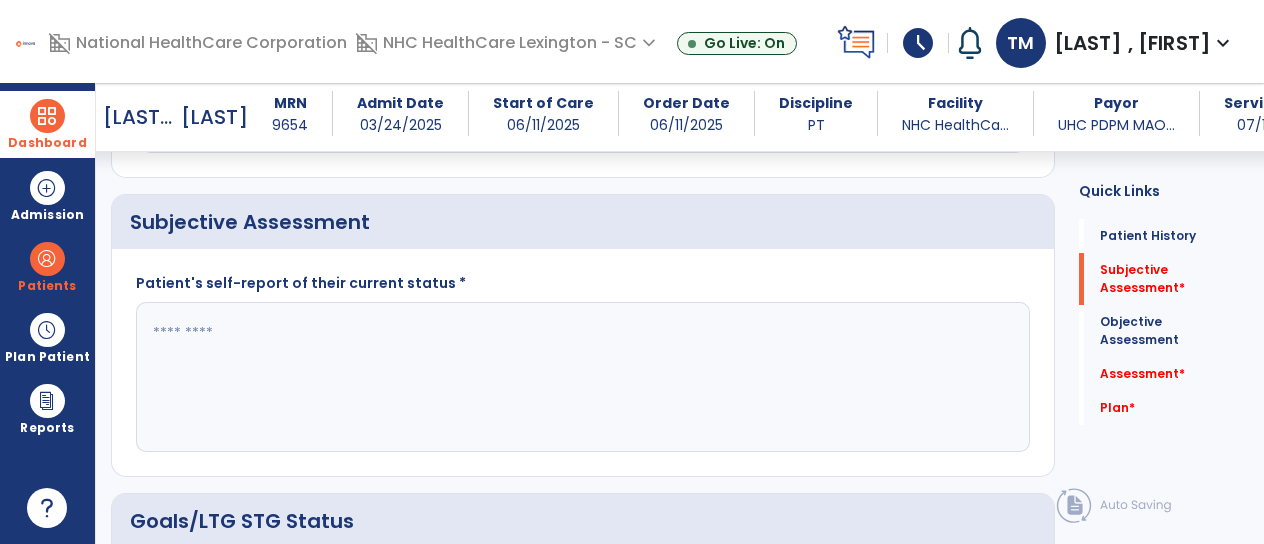 scroll, scrollTop: 365, scrollLeft: 0, axis: vertical 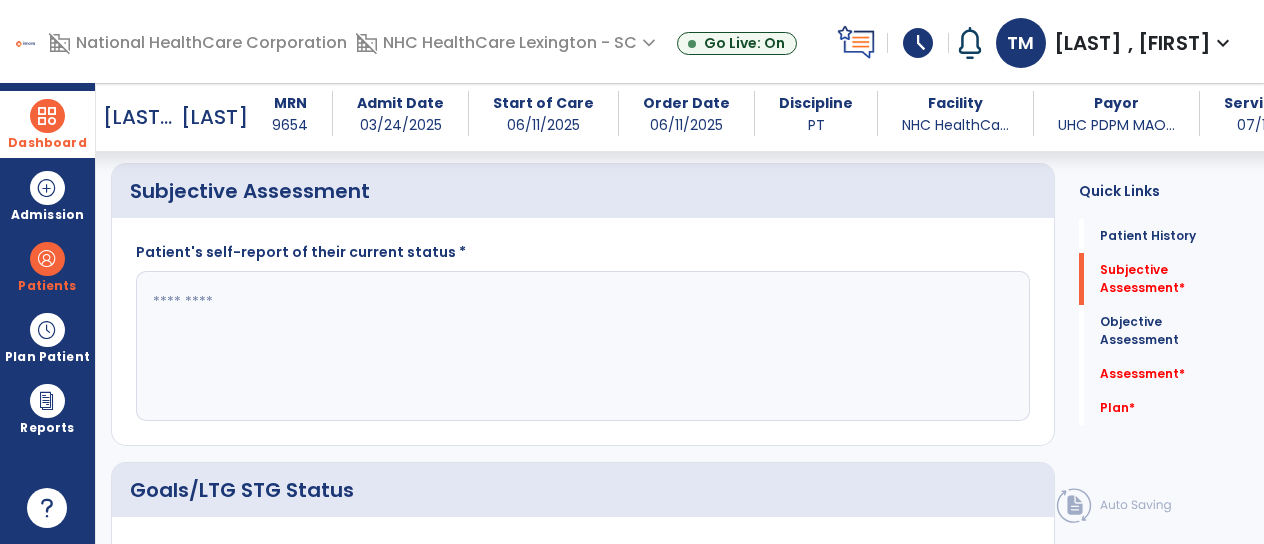 click 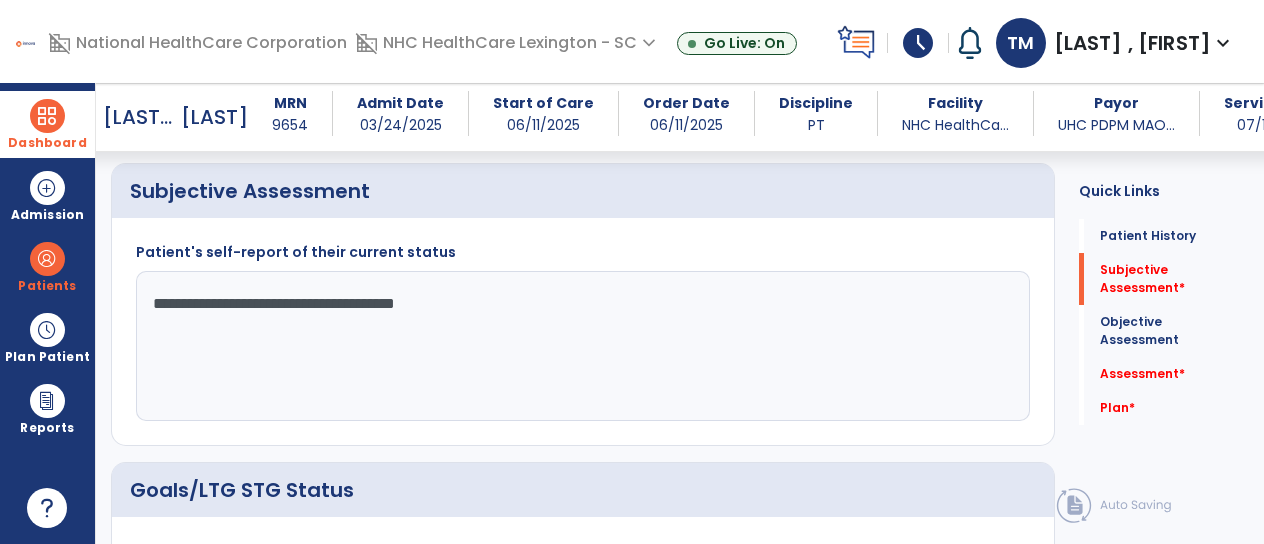 click on "**********" 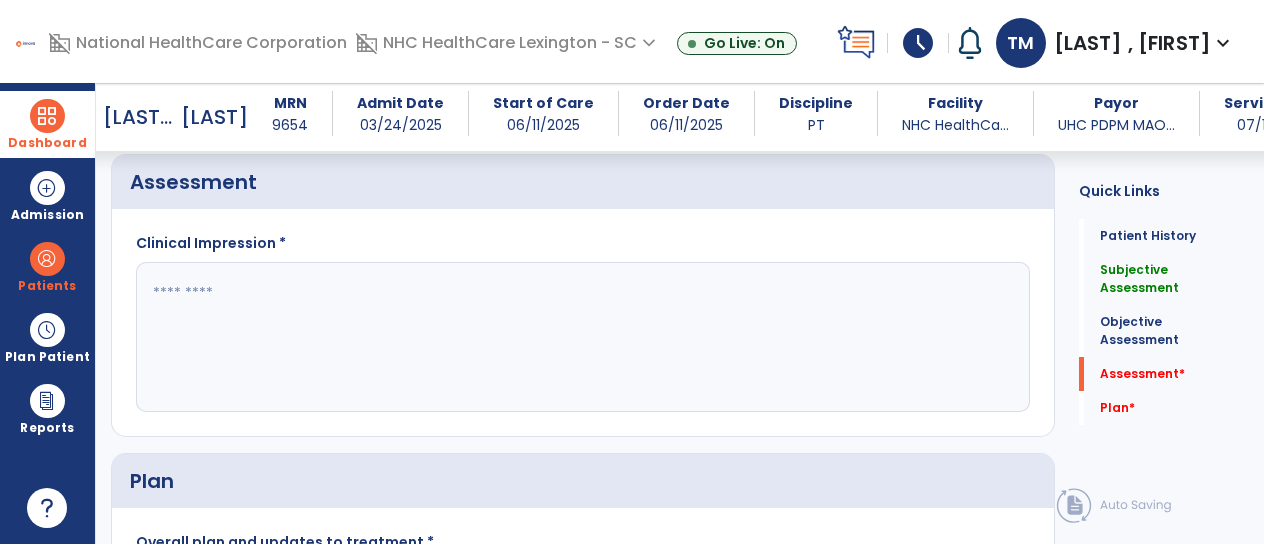 scroll, scrollTop: 1765, scrollLeft: 0, axis: vertical 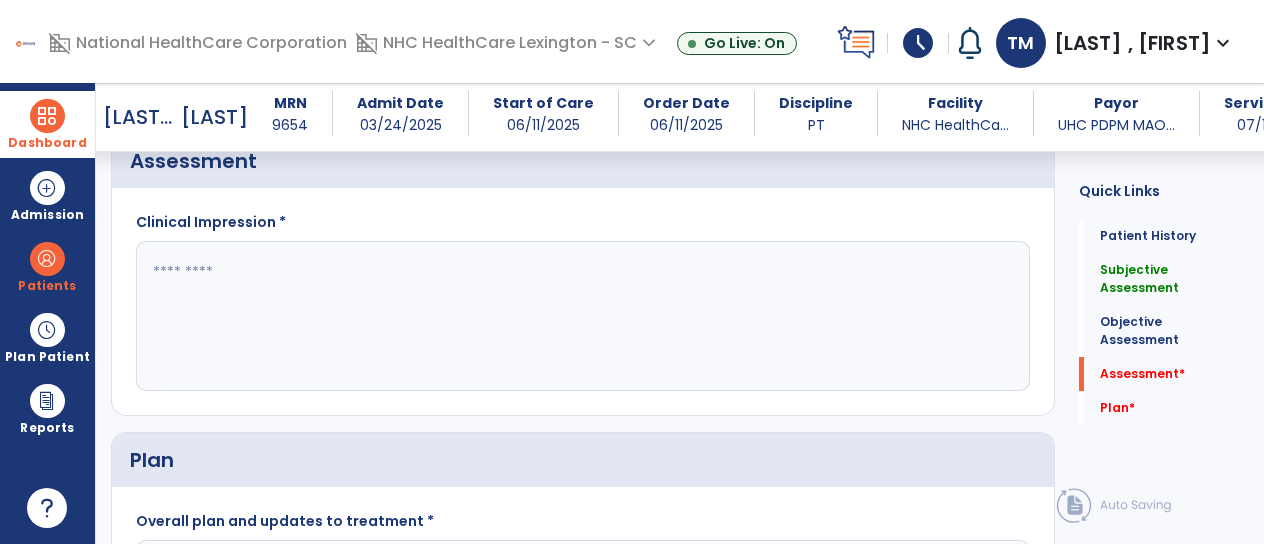 type on "**********" 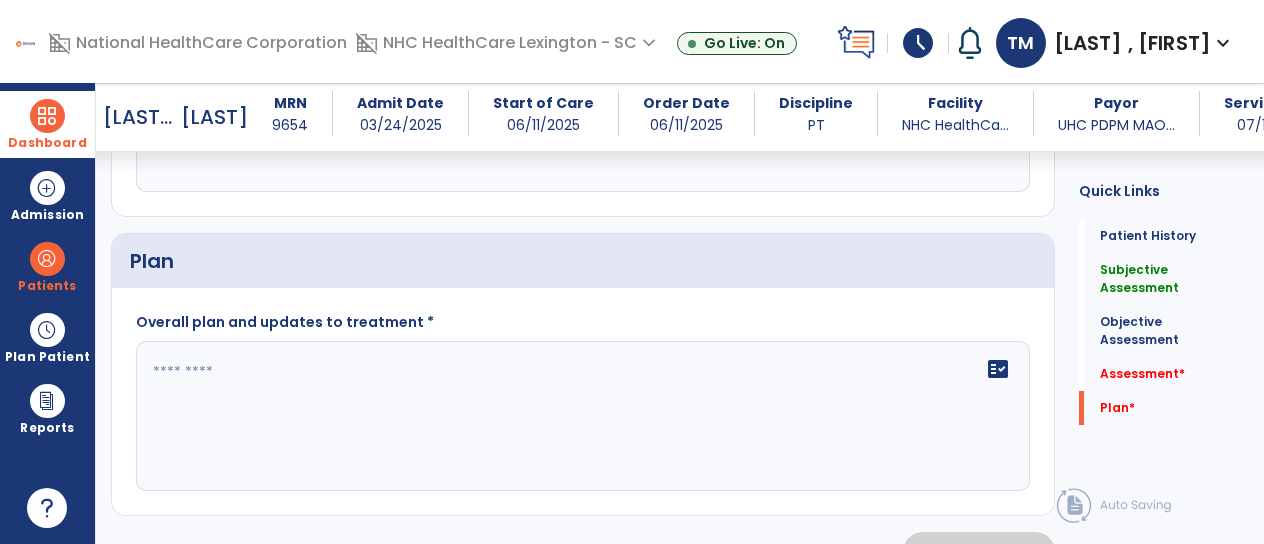 scroll, scrollTop: 1965, scrollLeft: 0, axis: vertical 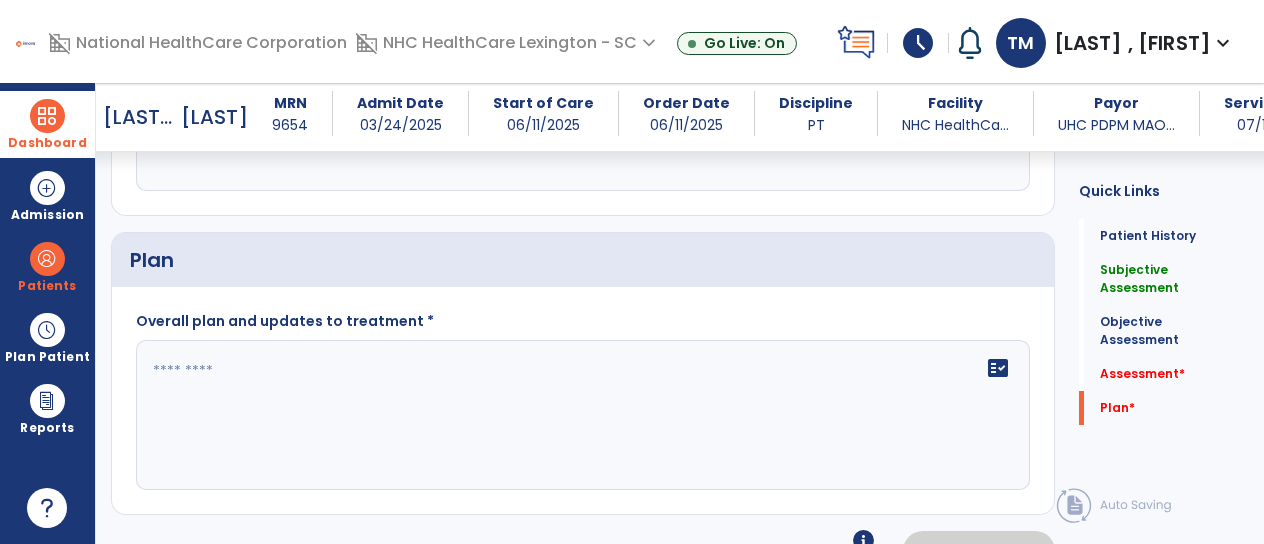 type on "**********" 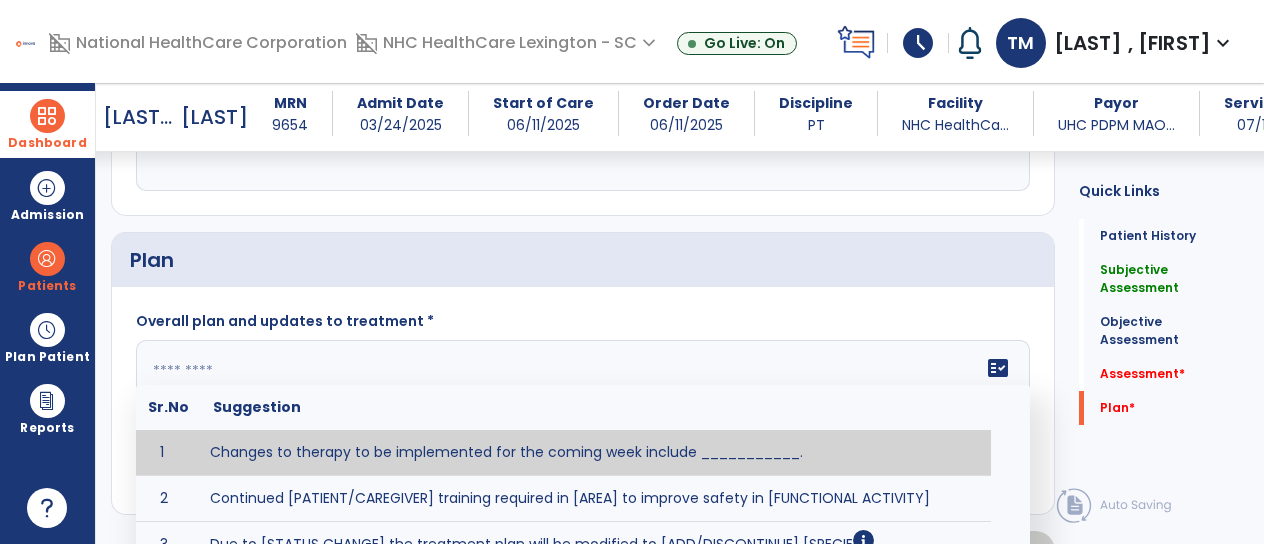 click on "fact_check  Sr.No Suggestion 1 Changes to therapy to be implemented for the coming week include ___________. 2 Continued [PATIENT/CAREGIVER] training required in [AREA] to improve safety in [FUNCTIONAL ACTIVITY] 3 Due to [STATUS CHANGE] the treatment plan will be modified to [ADD/DISCONTINUE] [SPECIFIC MODALITY/TREATMENT TECHNIQUE]. 4 Goals related to ___________ have been met.  Will add new STG's to address _______ in the upcoming week. 5 Updated precautions include ________. 6 Progress treatment to include ____________. 7 Requires further [PATIENT/CAREGIVER] training in ______ to improve safety in ________. 8 Short term goals related to _________ have been met and new short term goals to be added as appropriate for patient. 9 STGs have been met, will now focus on LTGs. 10 The plan for next week's visits include [INTERVENTIONS] with the objective of improving [IMPAIRMENTS] to continue to progress toward long term goal(s). 11 12 13 Changes to therapy to be implemented for the coming week include ___________." 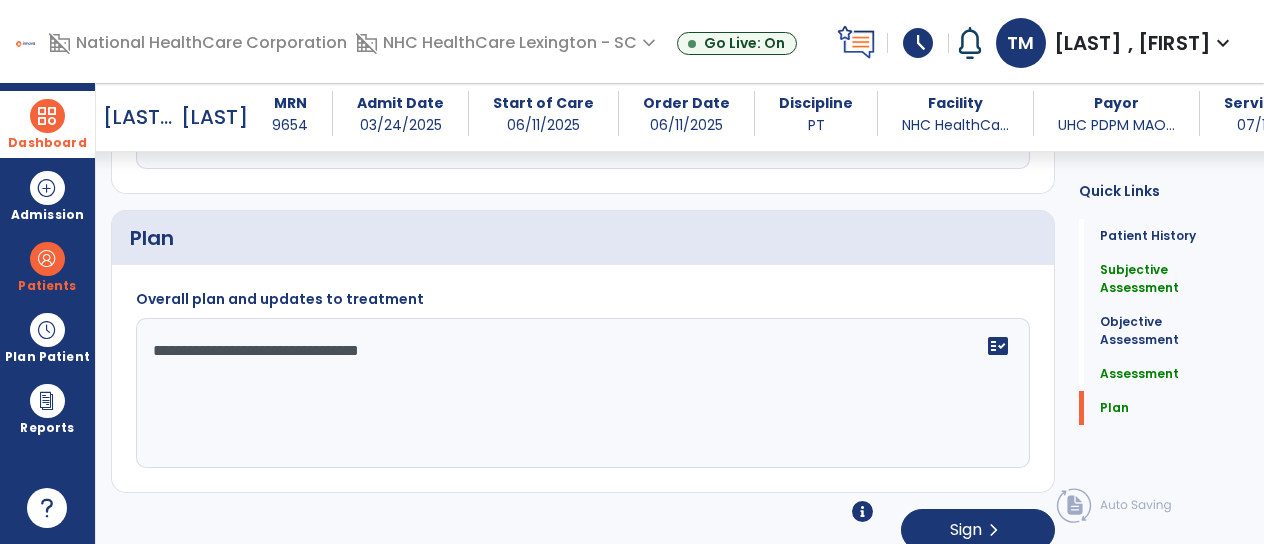scroll, scrollTop: 1999, scrollLeft: 0, axis: vertical 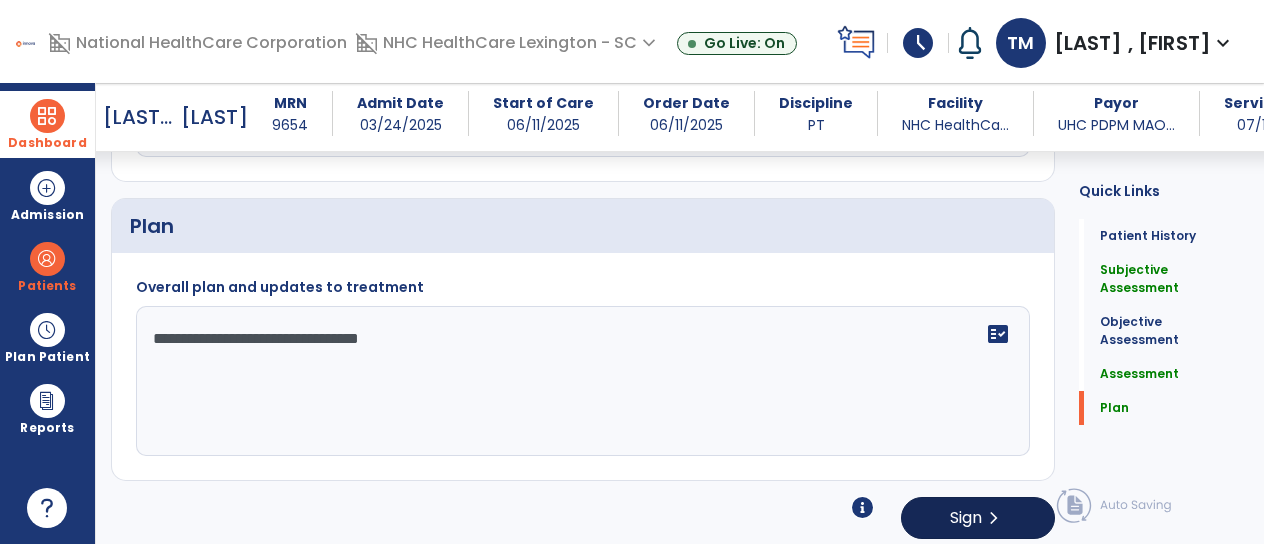 type on "**********" 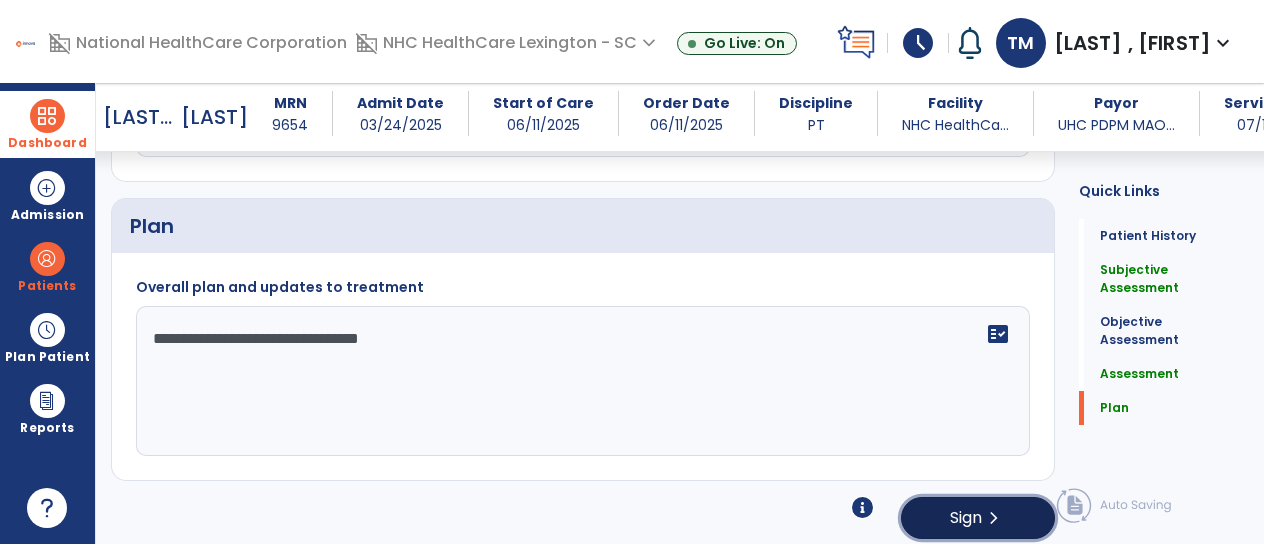 click on "Sign" 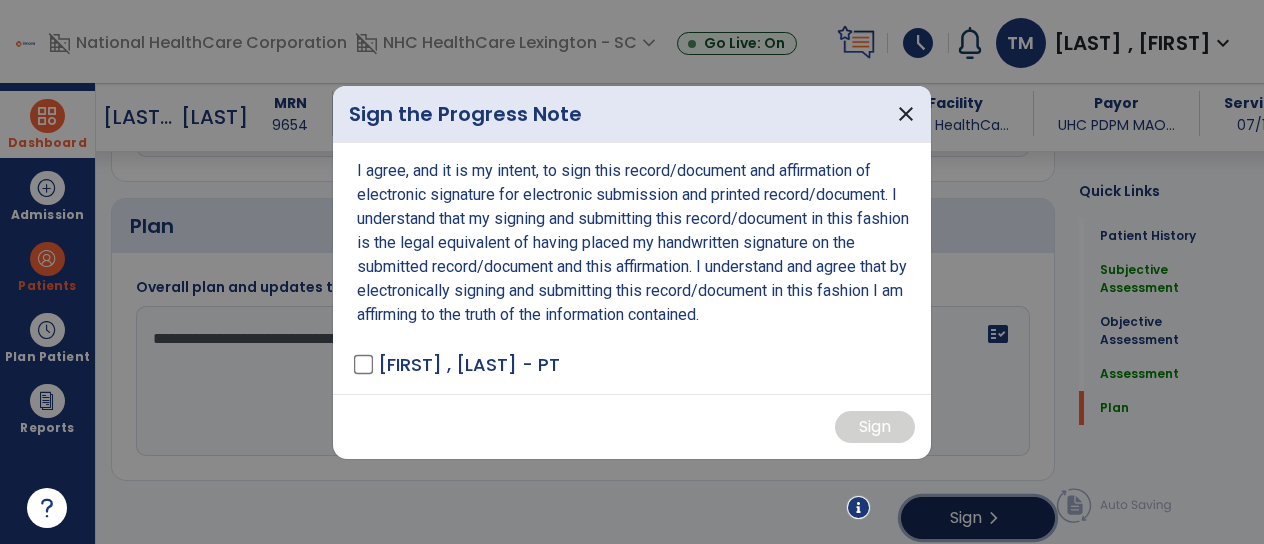scroll, scrollTop: 1999, scrollLeft: 0, axis: vertical 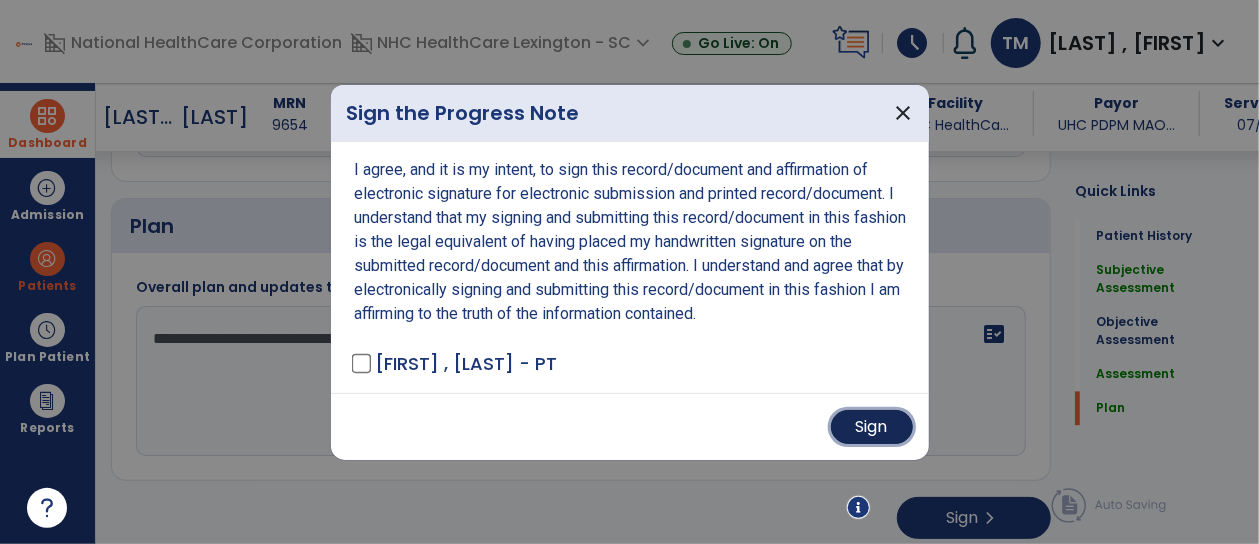 click on "Sign" at bounding box center (872, 427) 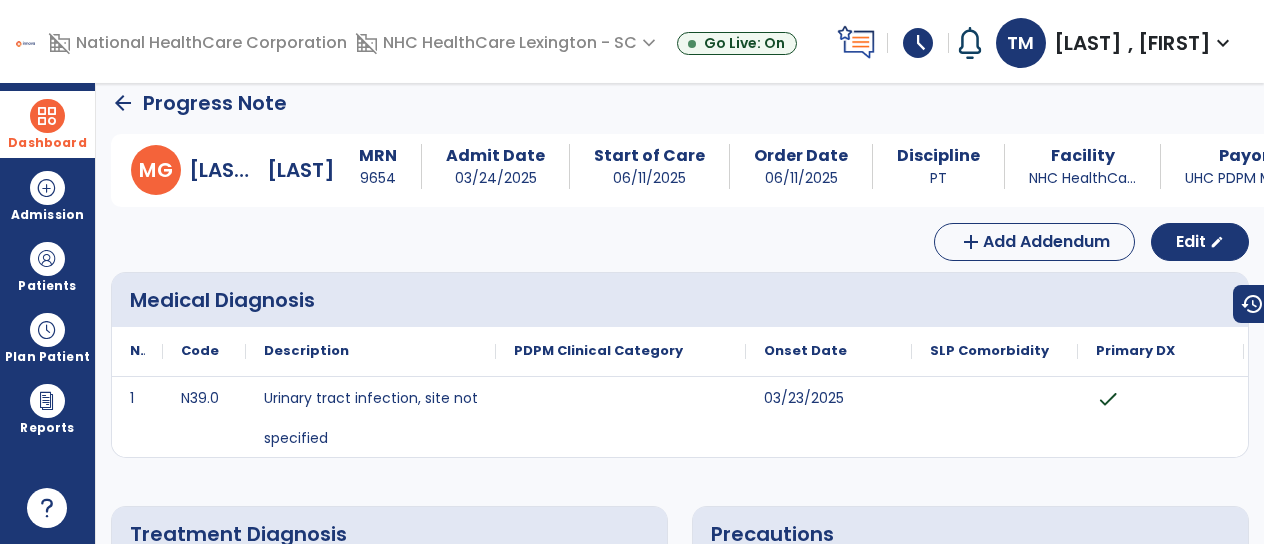 scroll, scrollTop: 0, scrollLeft: 0, axis: both 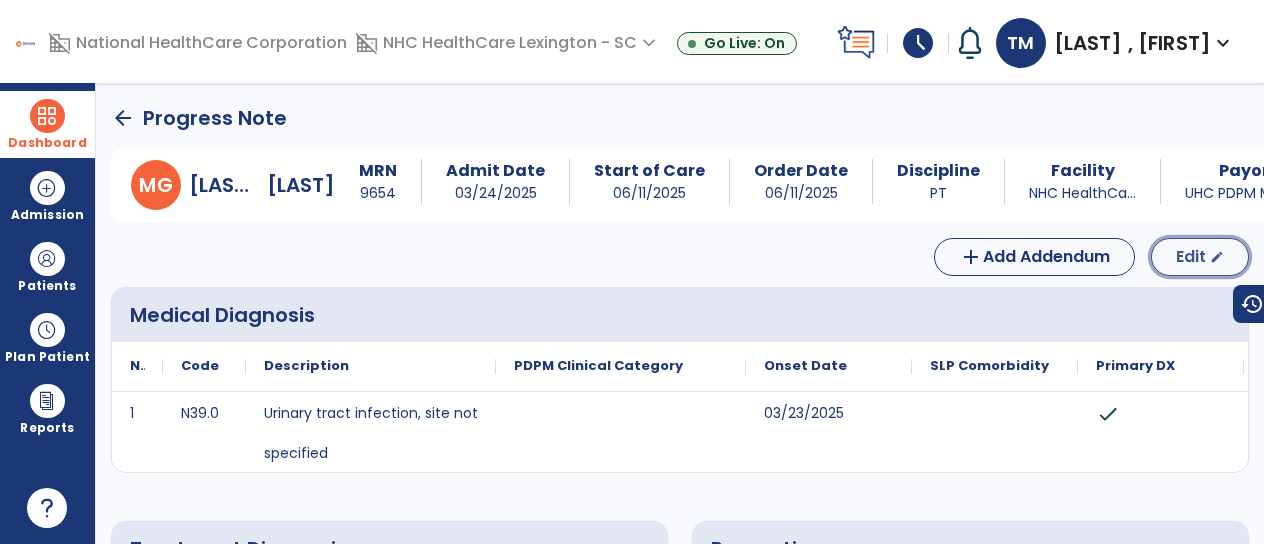 click on "Edit" 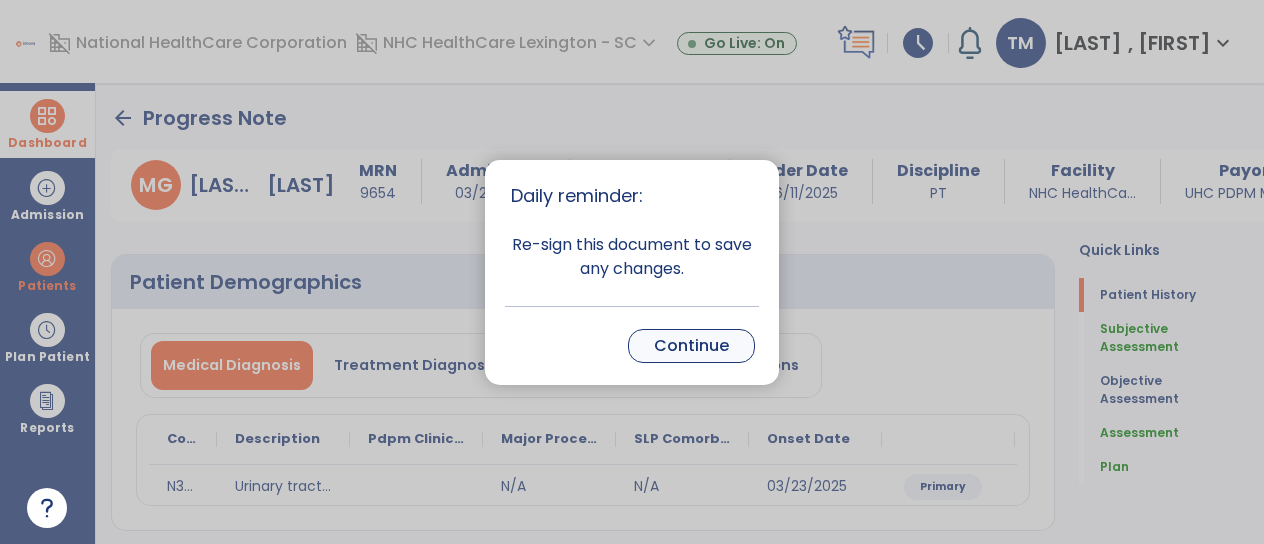click on "Continue" at bounding box center (691, 346) 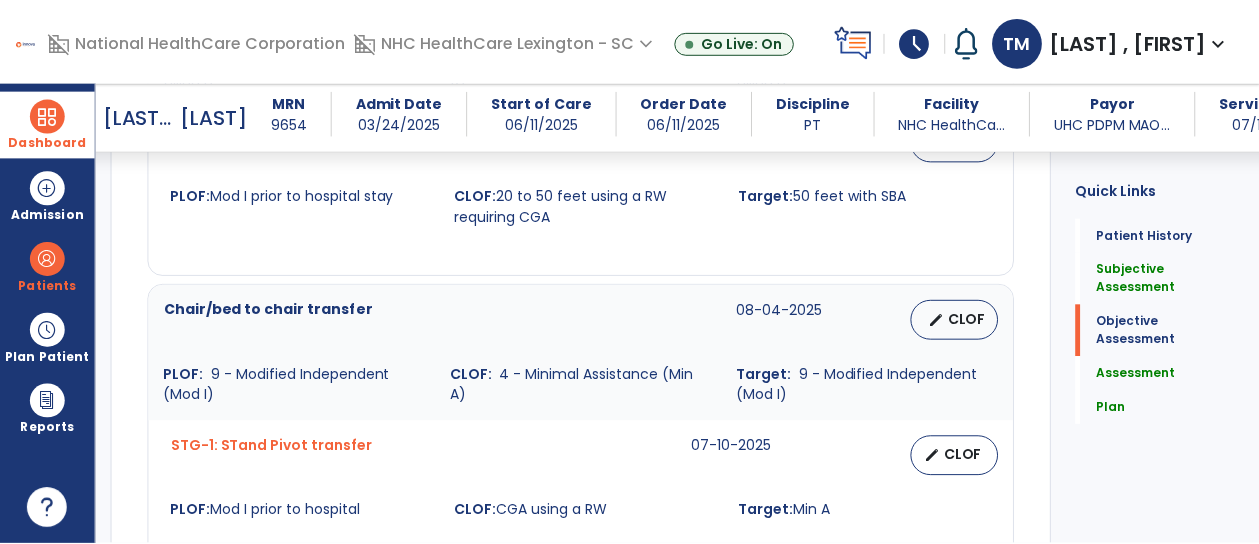 scroll, scrollTop: 1000, scrollLeft: 0, axis: vertical 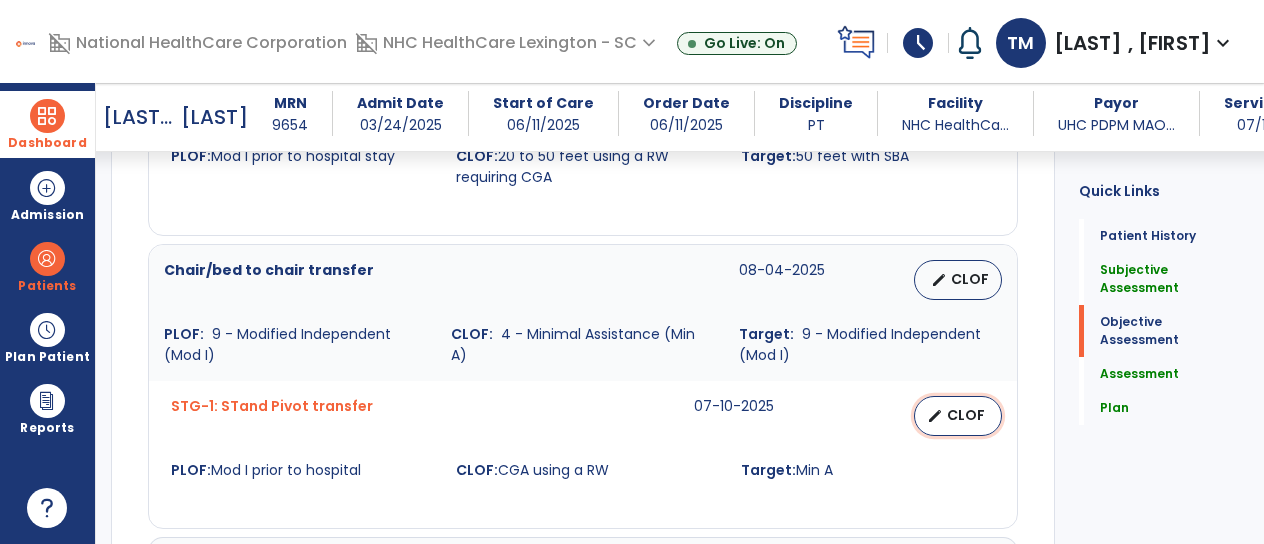 click on "CLOF" at bounding box center [966, 415] 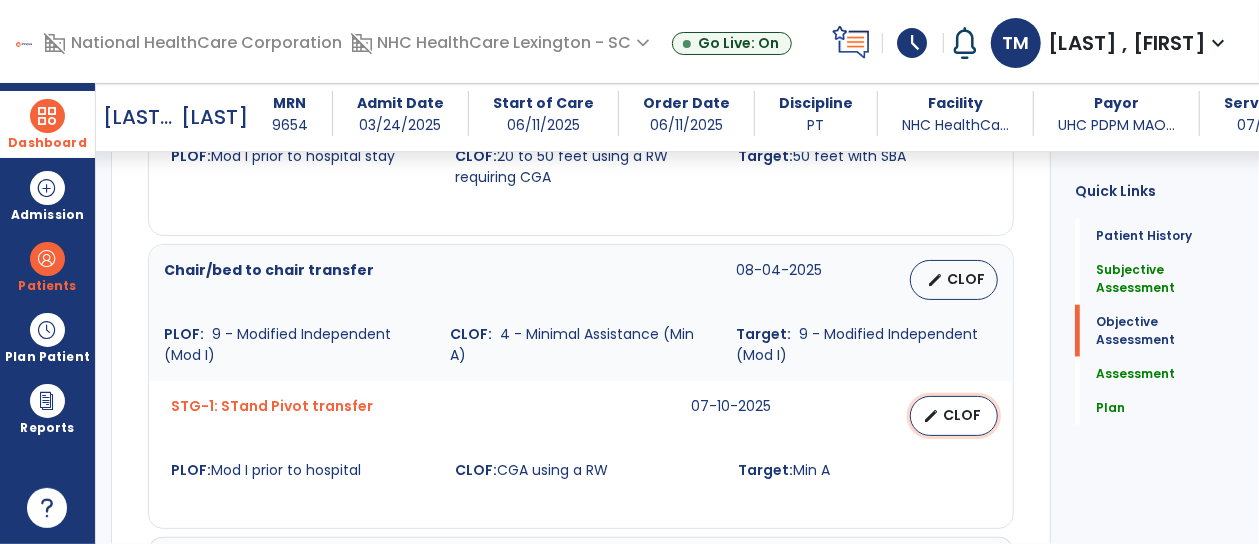 select on "**********" 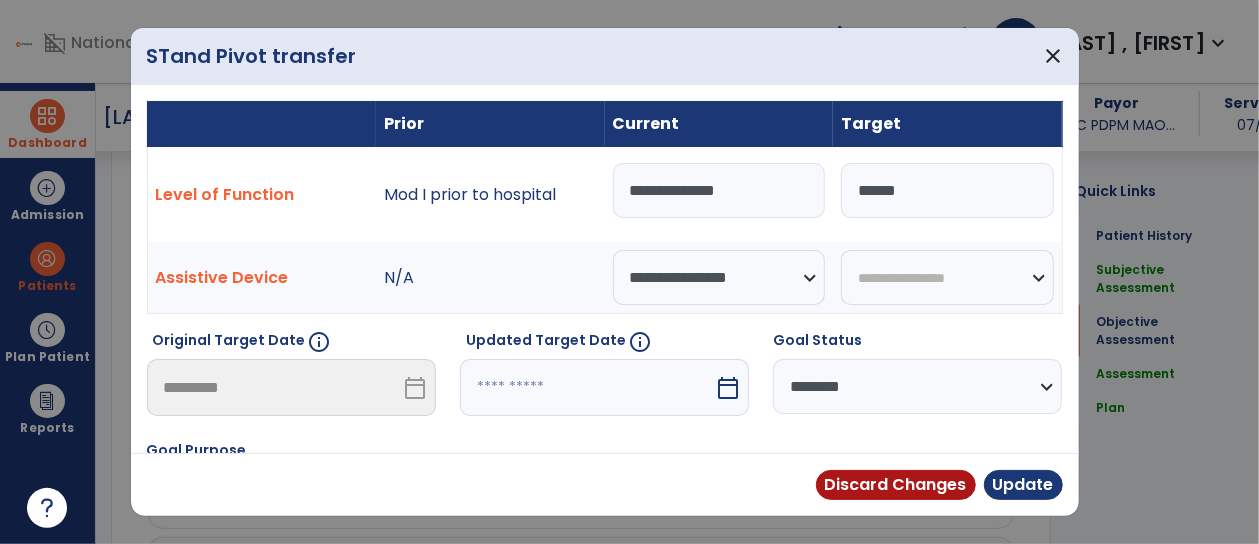 scroll, scrollTop: 1000, scrollLeft: 0, axis: vertical 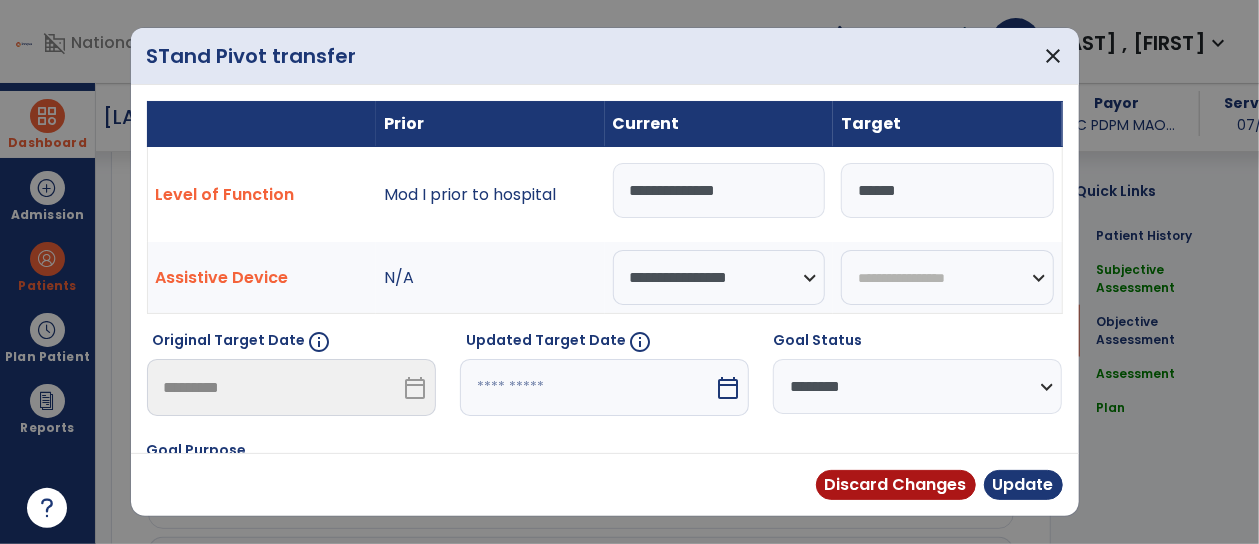 click on "**********" at bounding box center (719, 190) 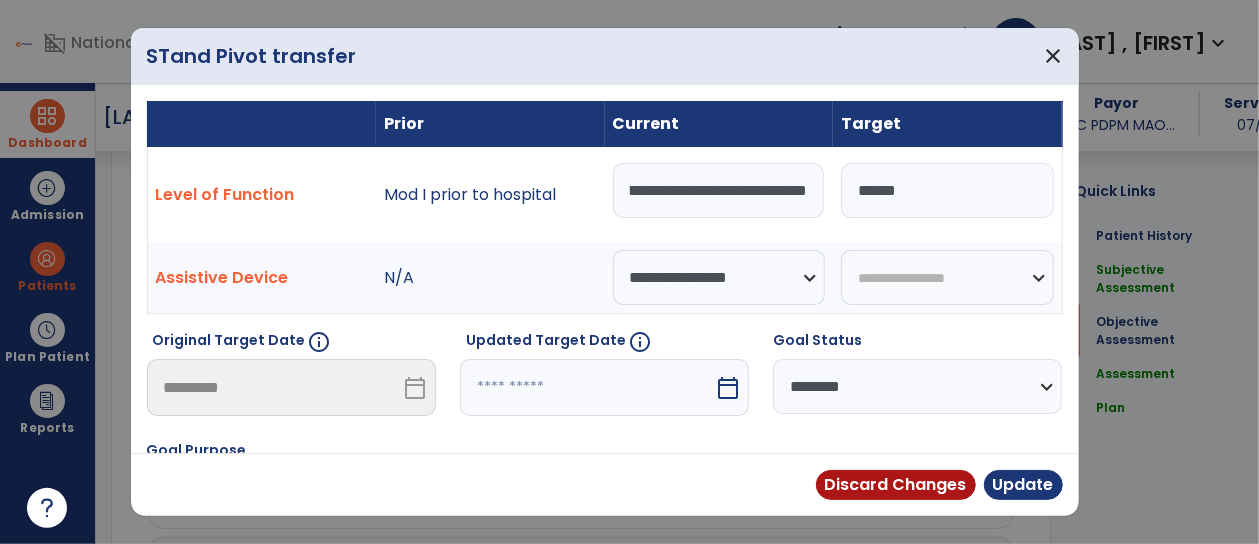 scroll, scrollTop: 0, scrollLeft: 158, axis: horizontal 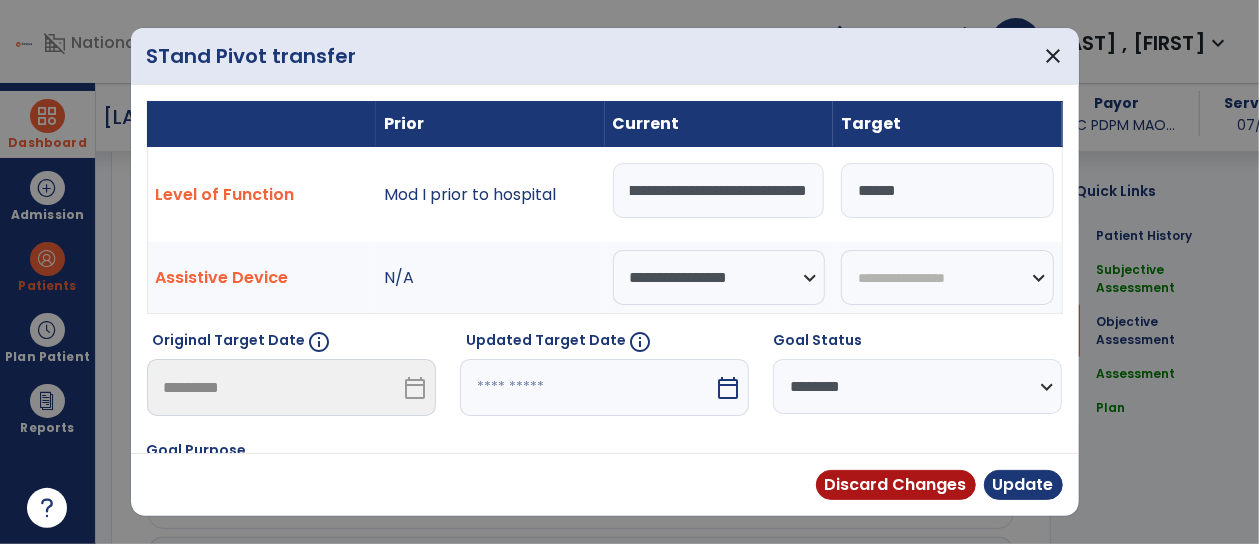 type on "**********" 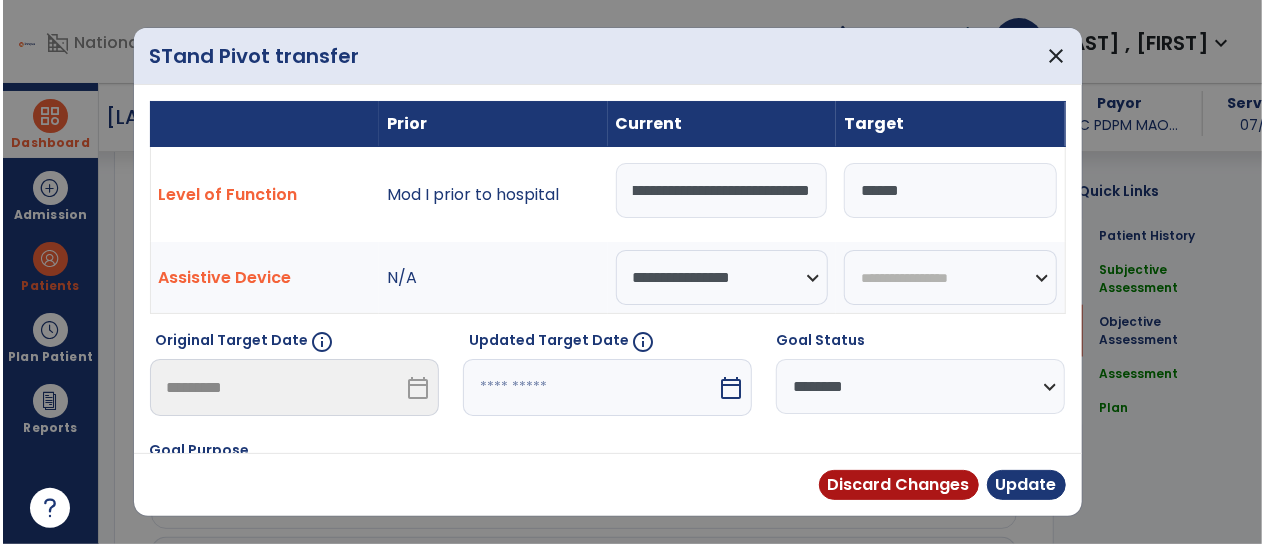 scroll, scrollTop: 0, scrollLeft: 0, axis: both 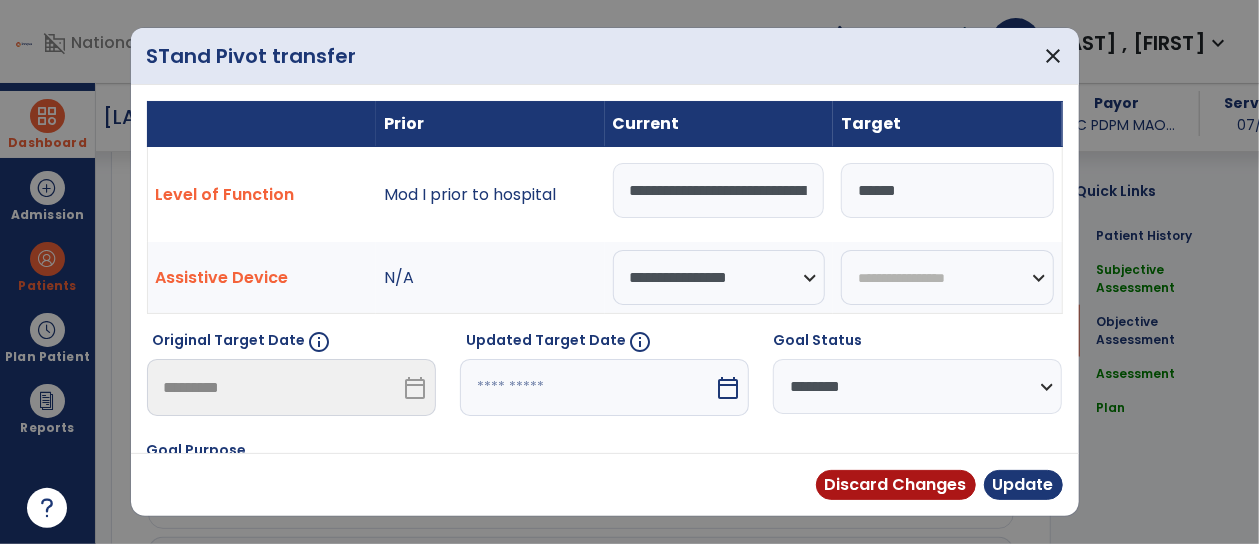 select on "********" 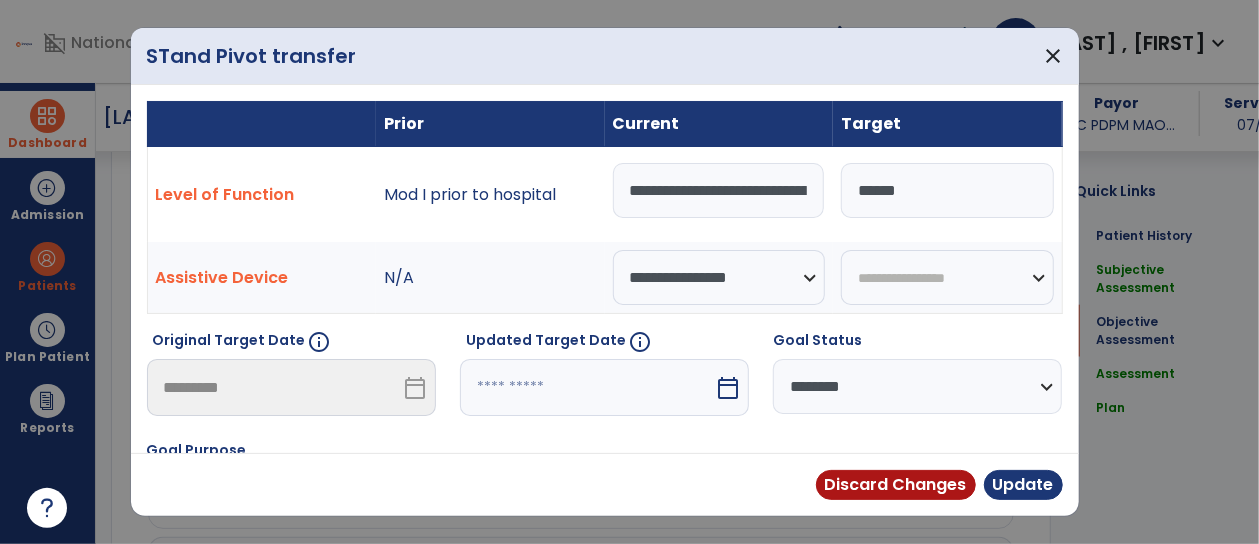 click on "**********" at bounding box center [917, 386] 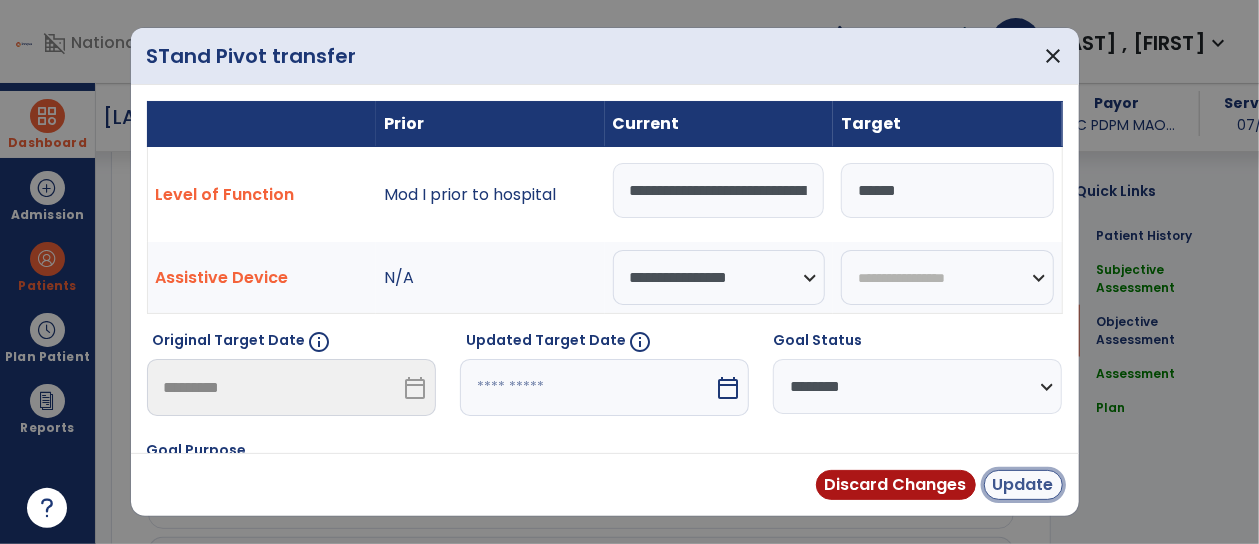 click on "Update" at bounding box center [1023, 485] 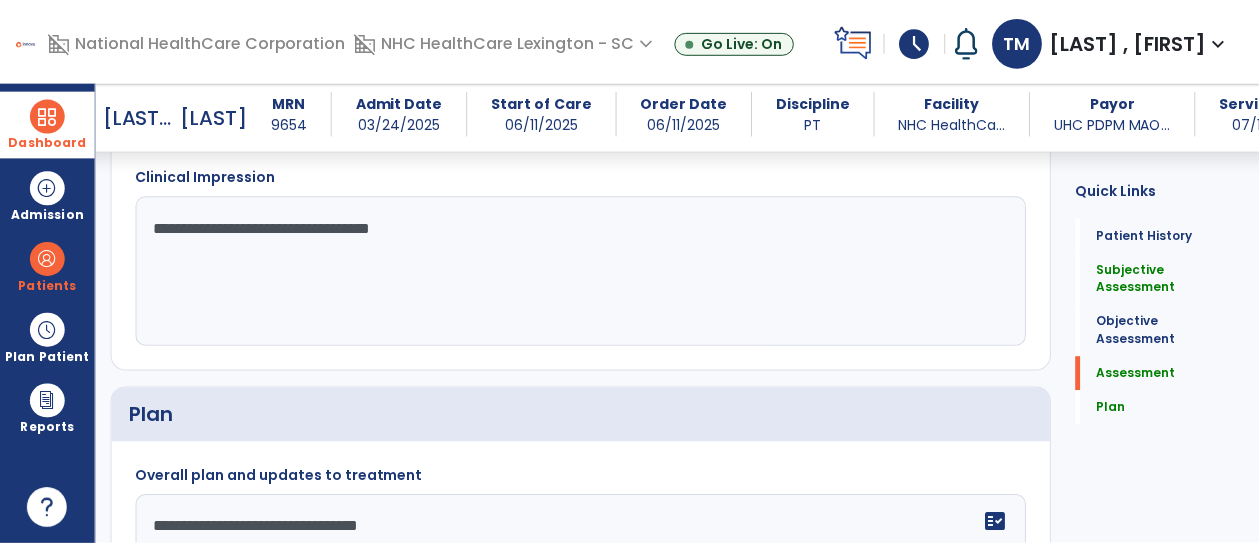 scroll, scrollTop: 1883, scrollLeft: 0, axis: vertical 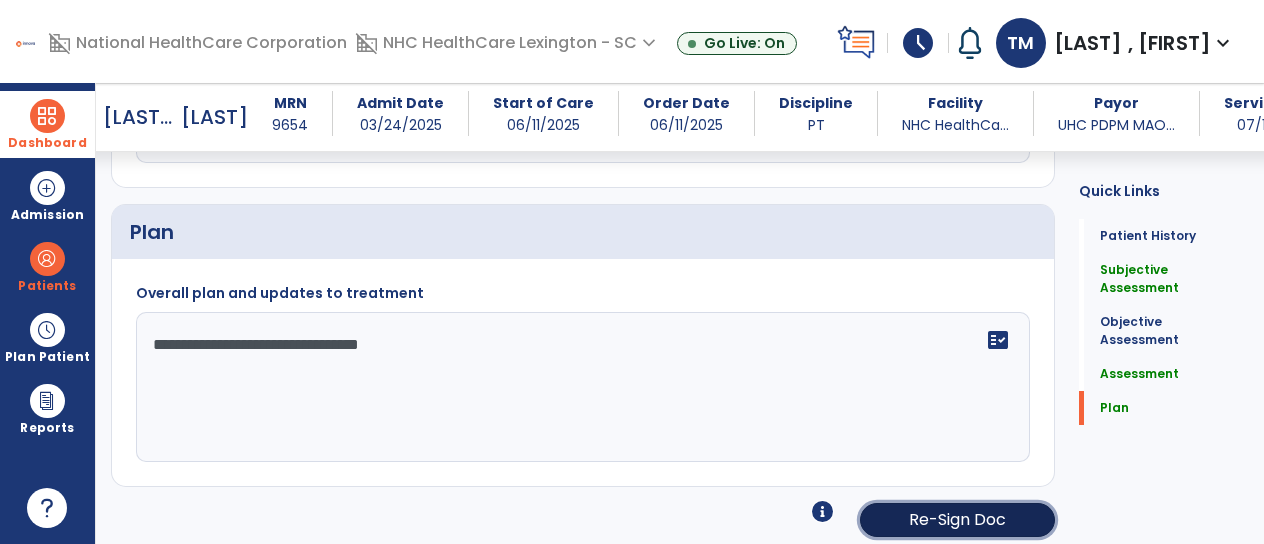 click on "Re-Sign Doc" 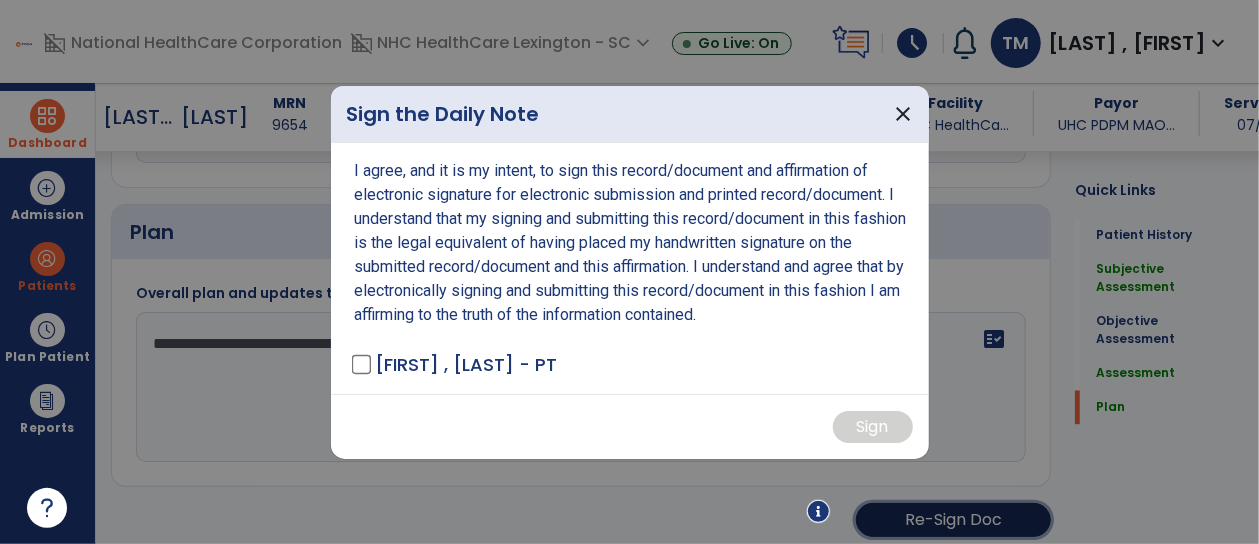 scroll, scrollTop: 1883, scrollLeft: 0, axis: vertical 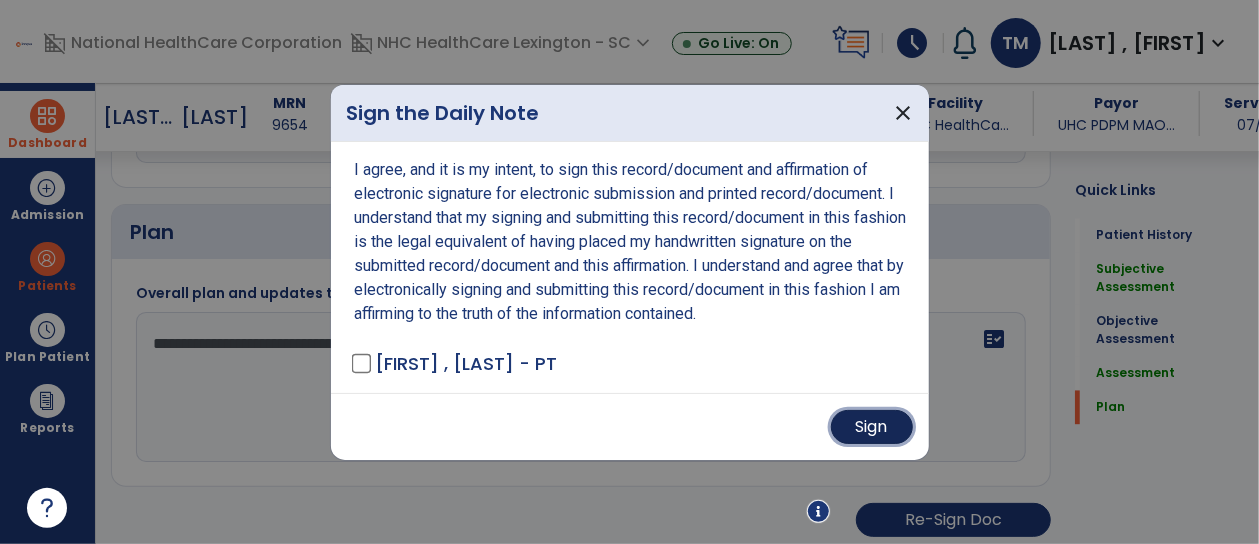 click on "Sign" at bounding box center (872, 427) 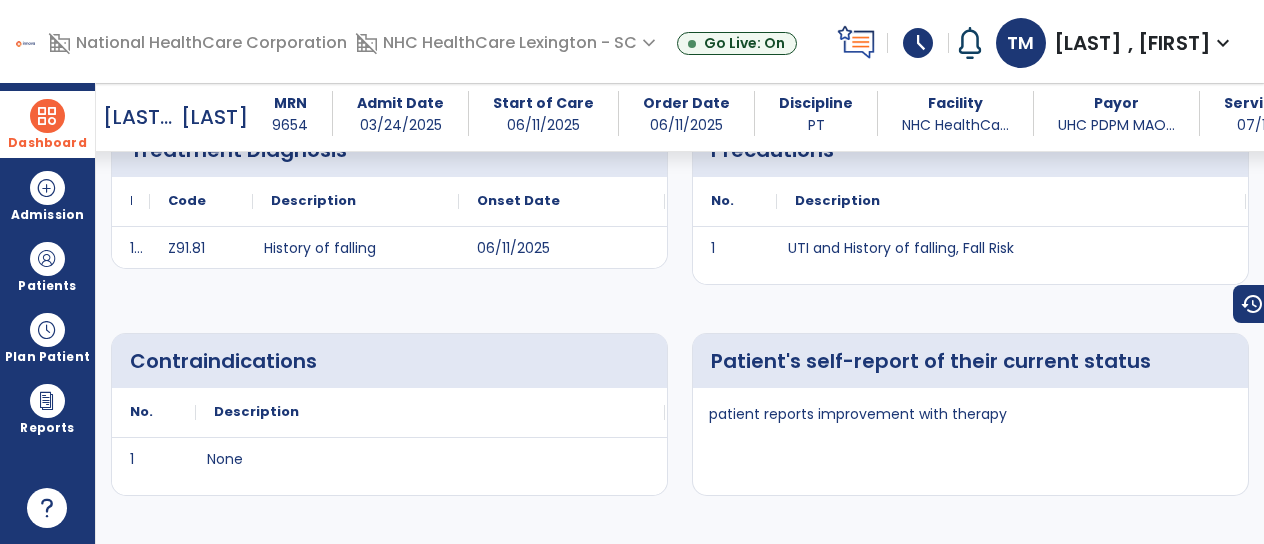 scroll, scrollTop: 0, scrollLeft: 0, axis: both 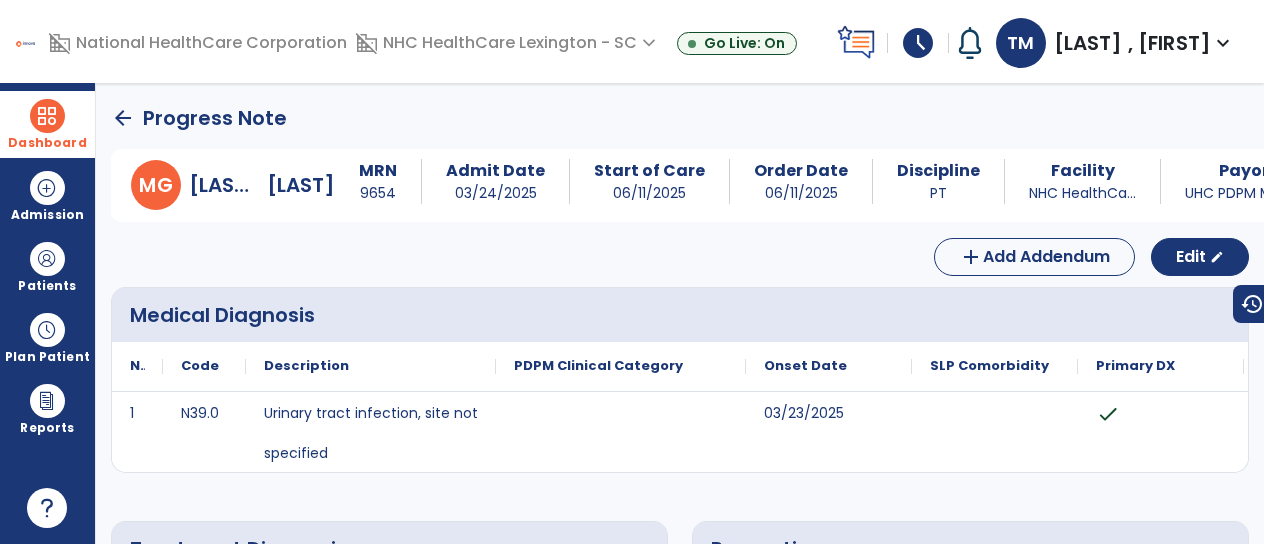 click on "arrow_back" 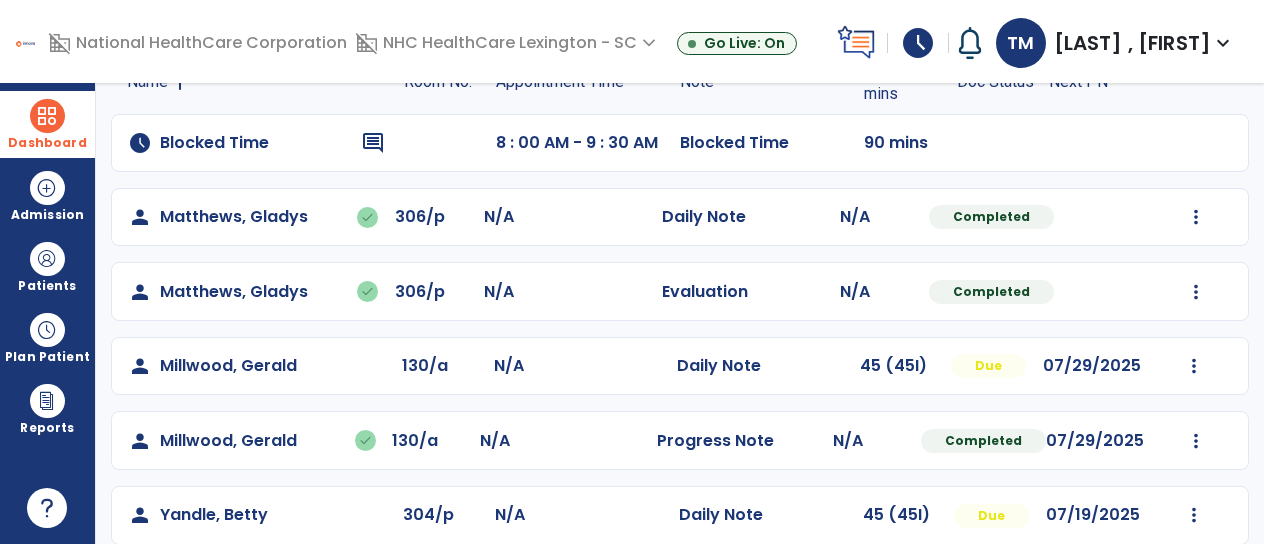 scroll, scrollTop: 200, scrollLeft: 0, axis: vertical 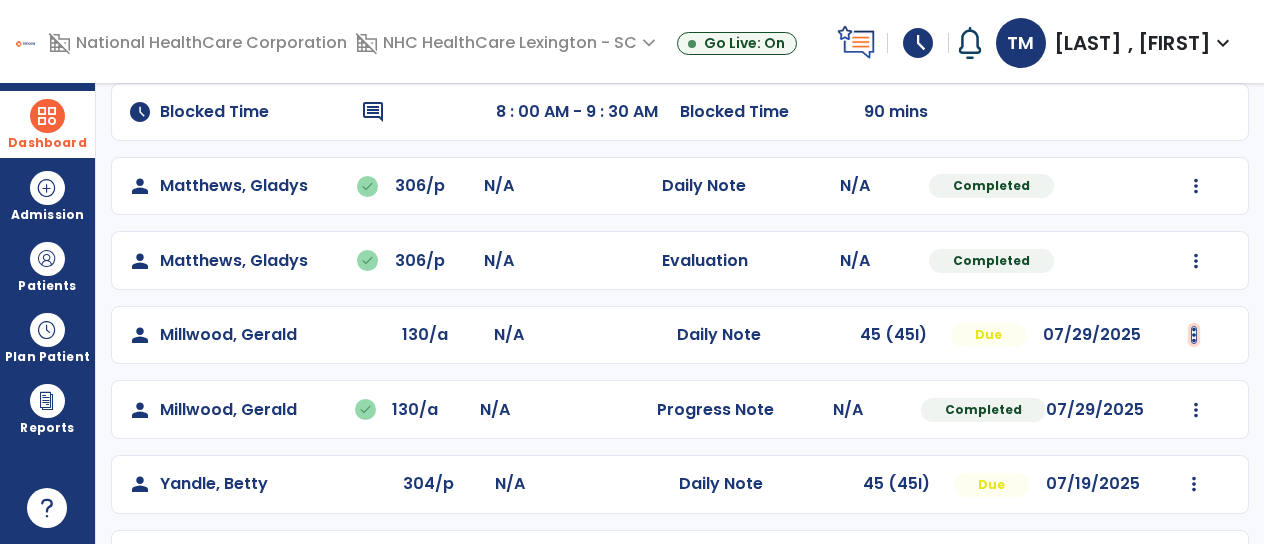 click at bounding box center [1196, 186] 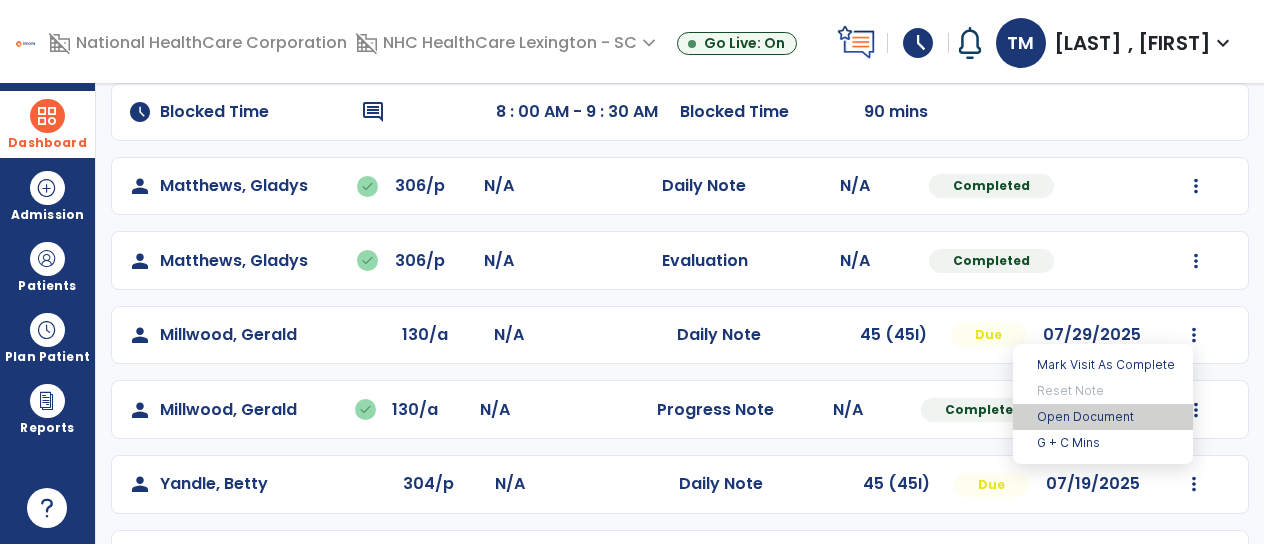 click on "Open Document" at bounding box center (1103, 417) 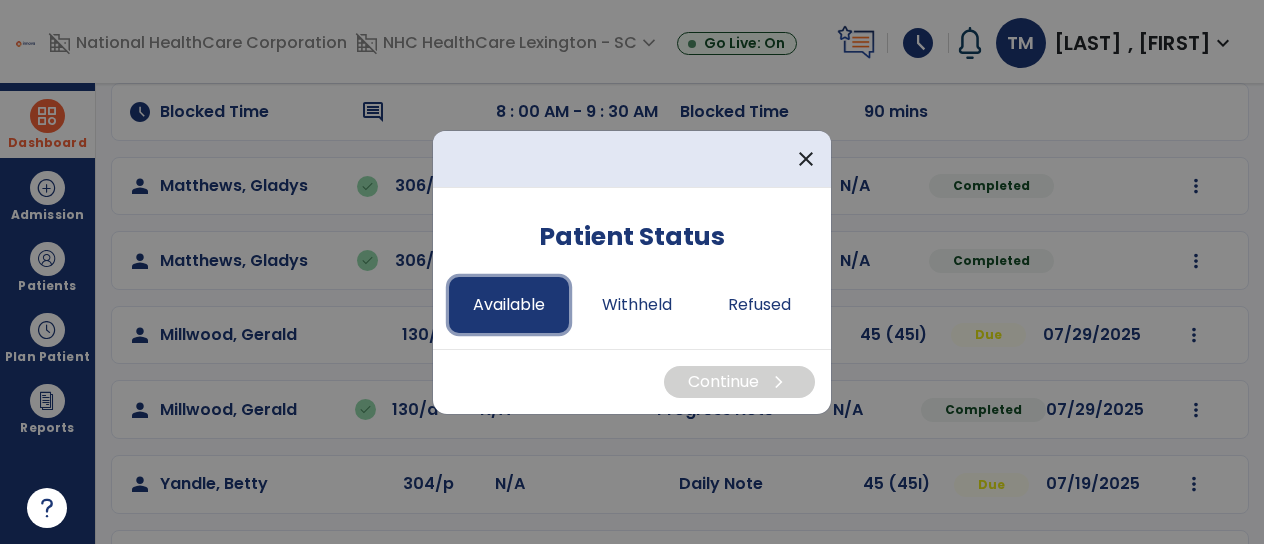 click on "Available" at bounding box center [509, 305] 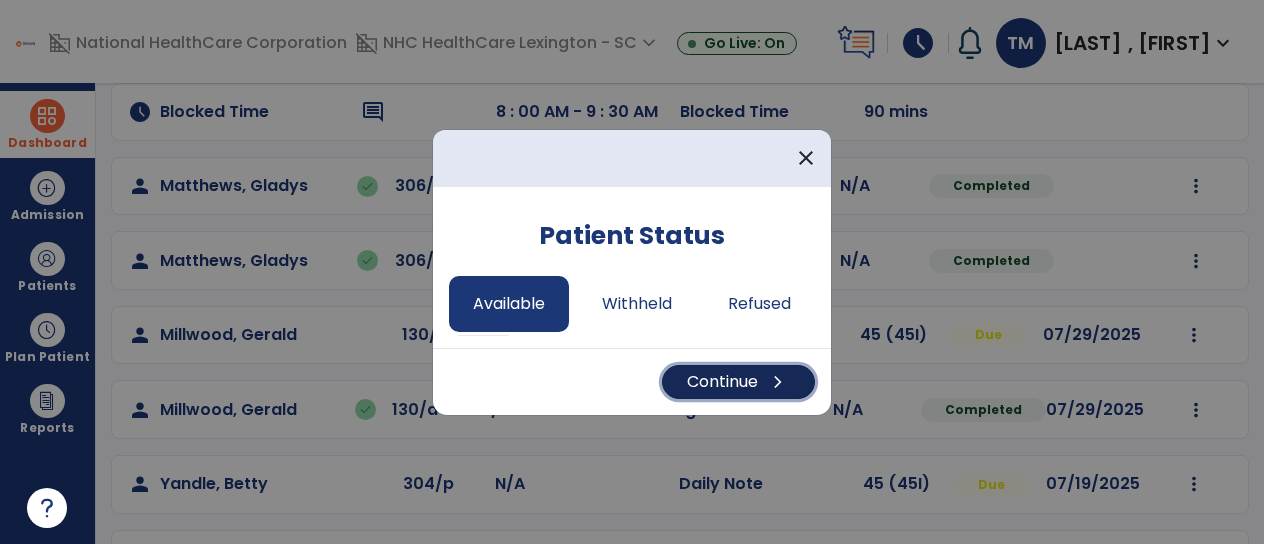 click on "Continue   chevron_right" at bounding box center [738, 382] 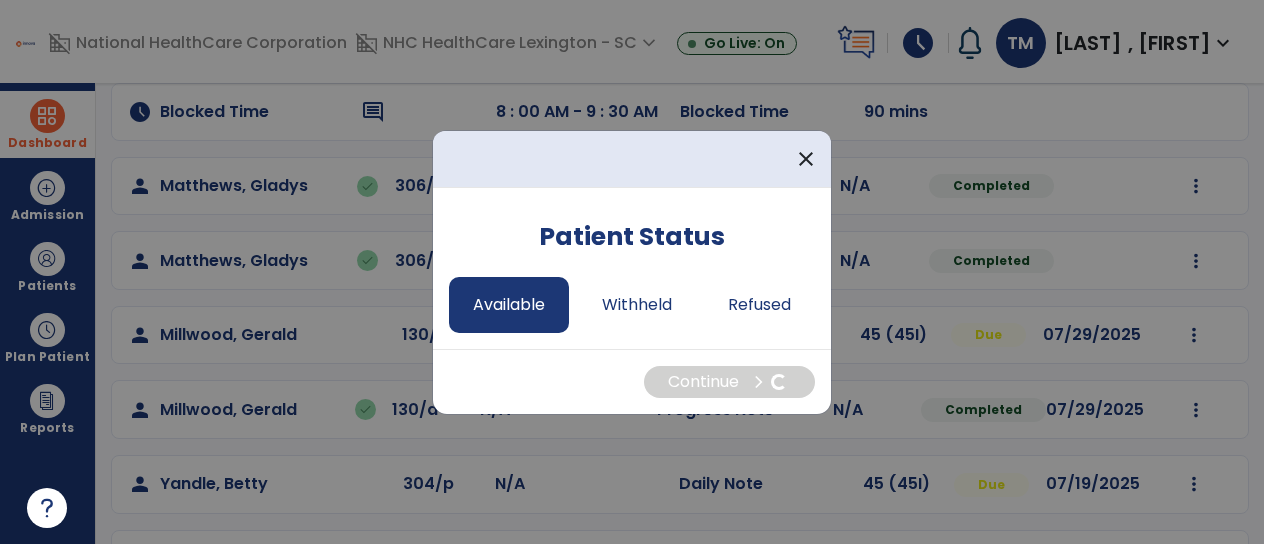 select on "*" 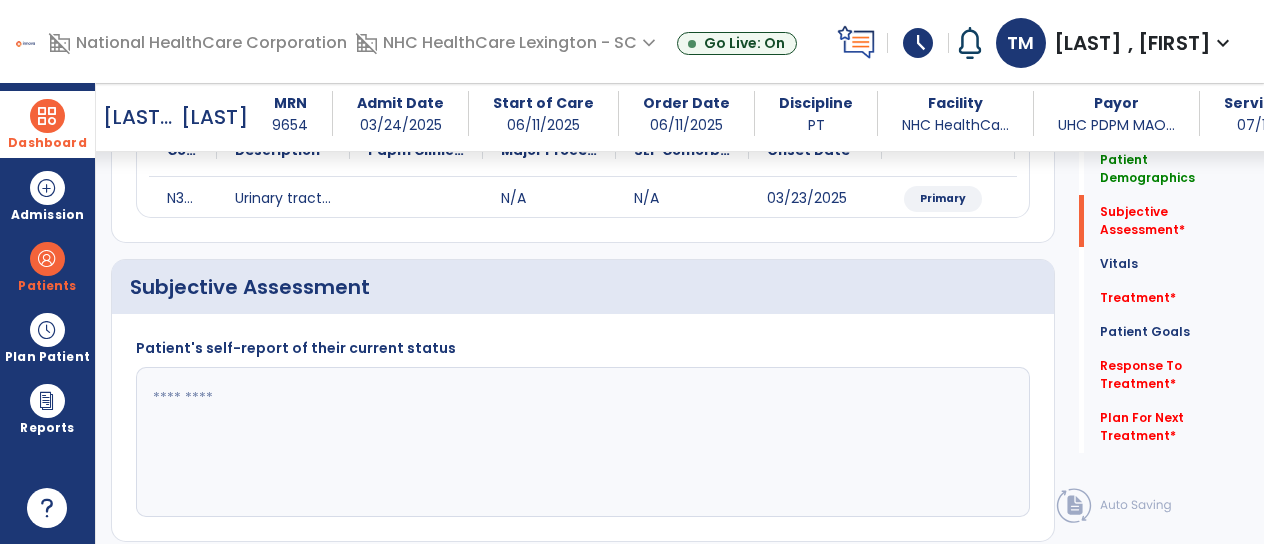 scroll, scrollTop: 300, scrollLeft: 0, axis: vertical 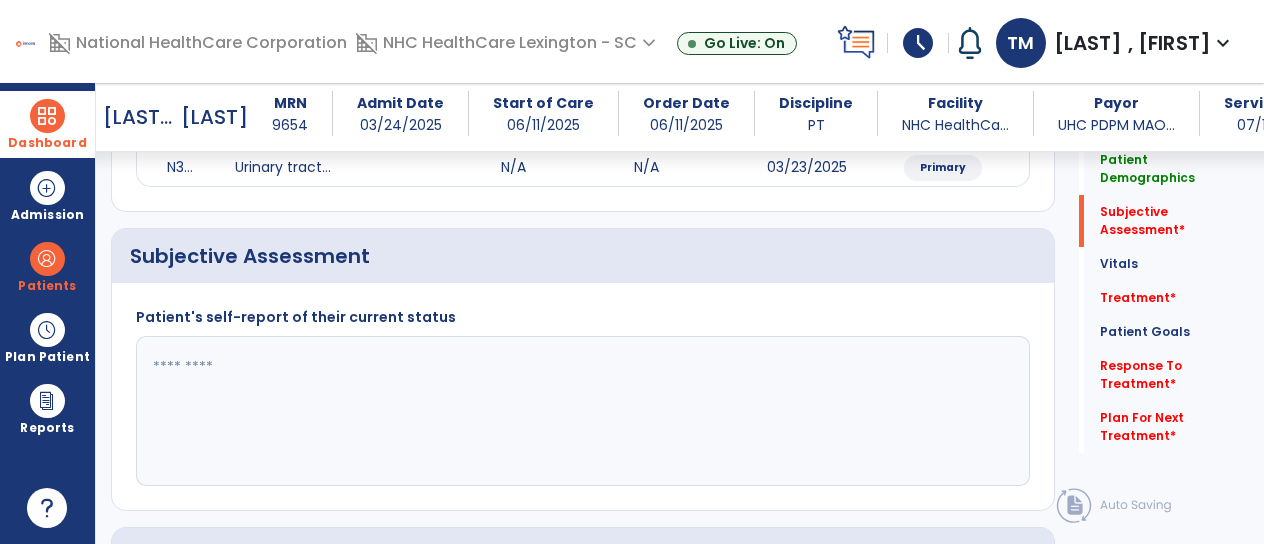 click 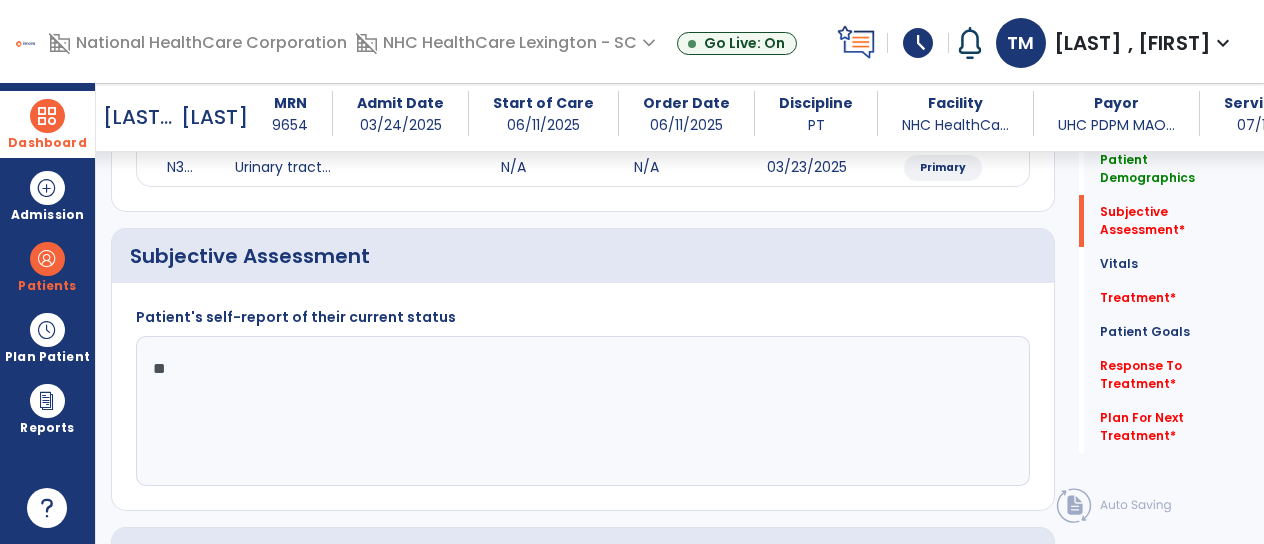 type on "*" 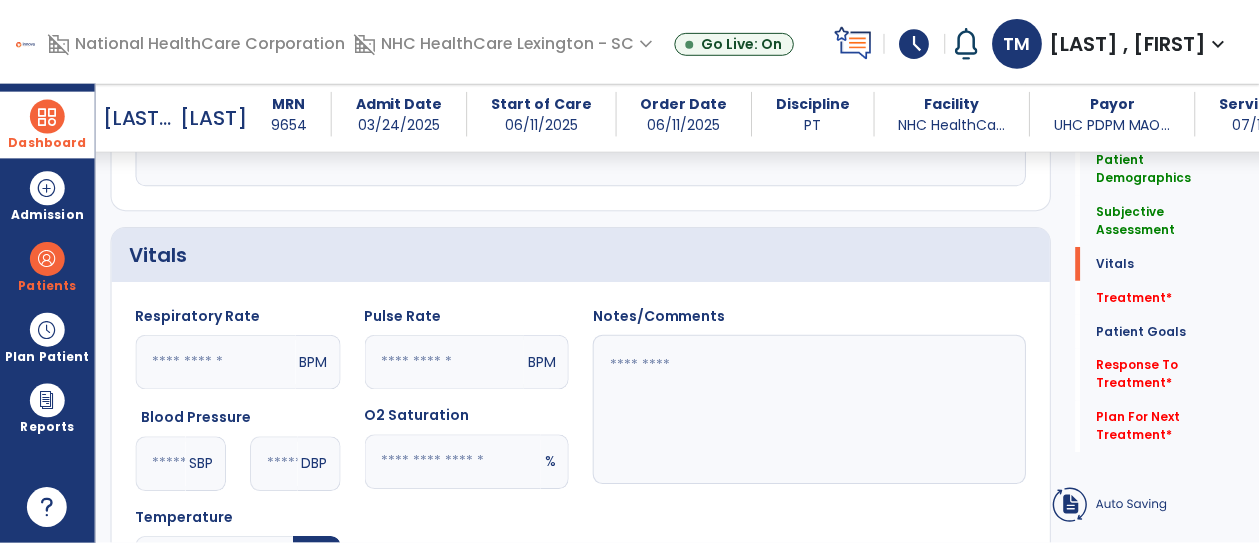 scroll, scrollTop: 900, scrollLeft: 0, axis: vertical 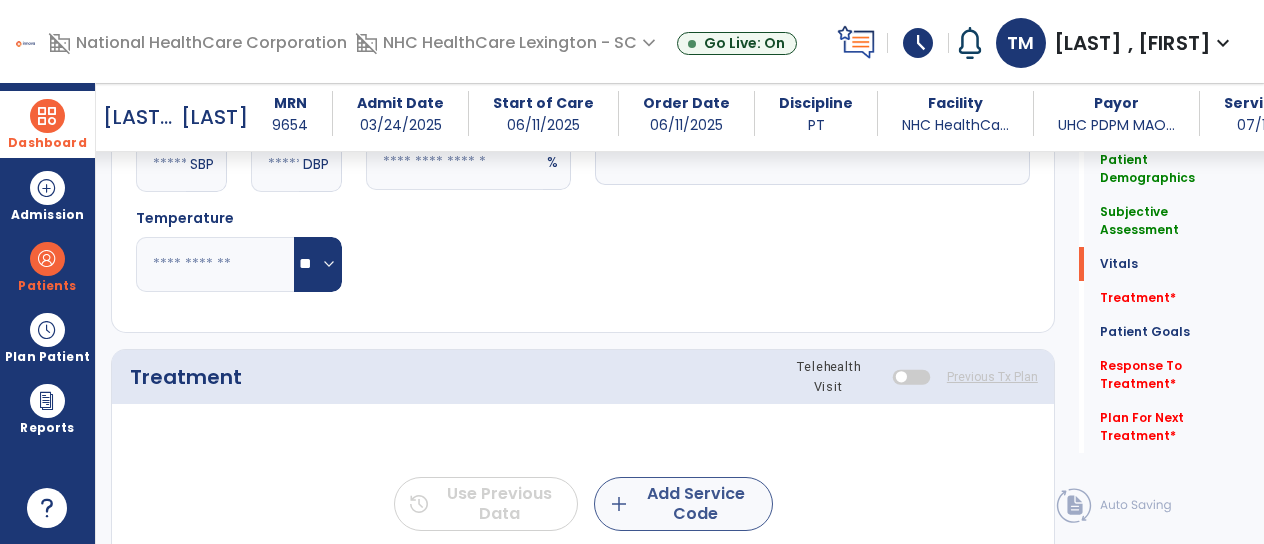 type on "**********" 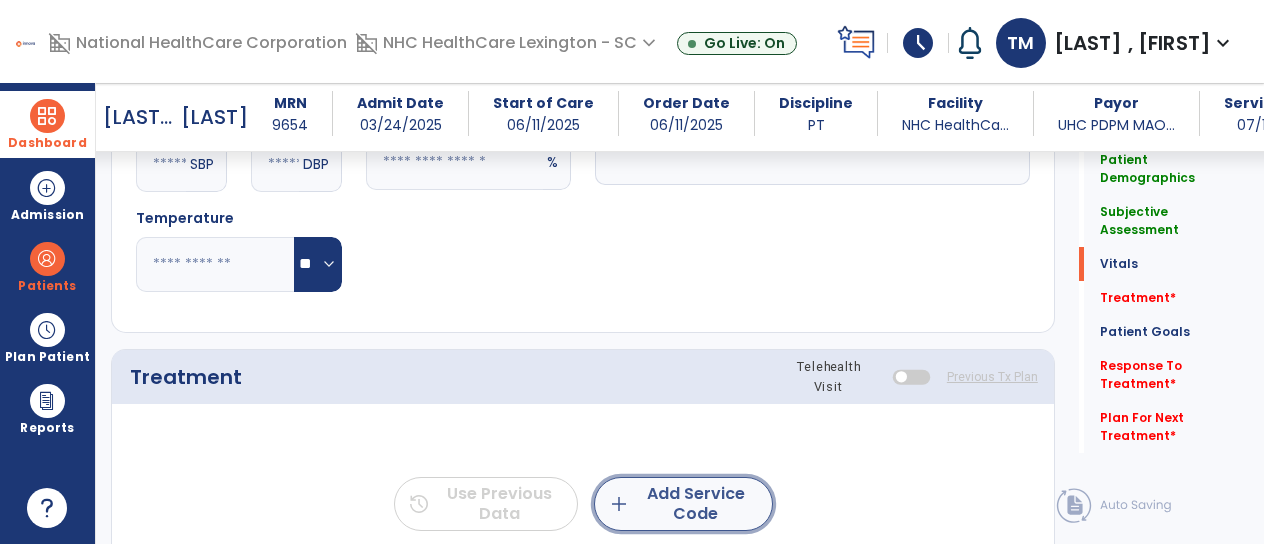 click on "add  Add Service Code" 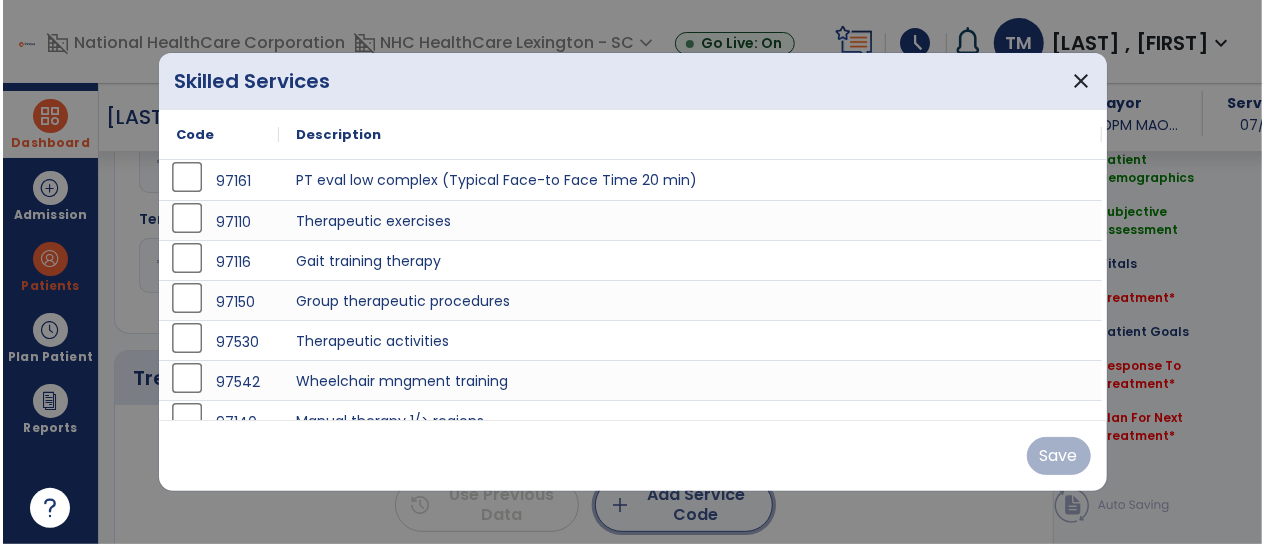 scroll, scrollTop: 900, scrollLeft: 0, axis: vertical 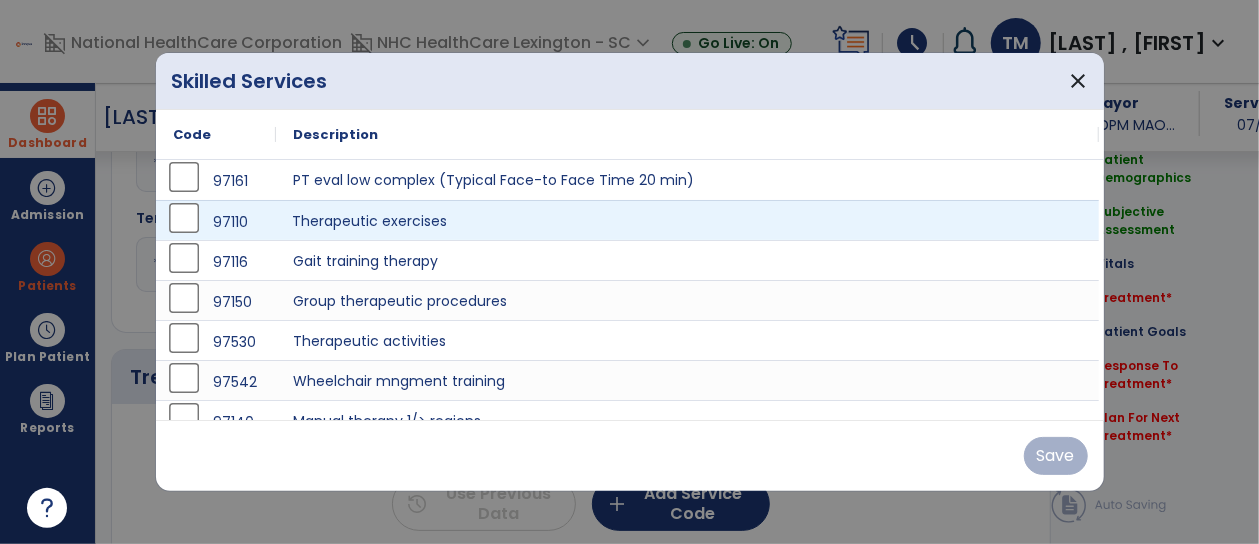 click on "Therapeutic exercises" at bounding box center [688, 220] 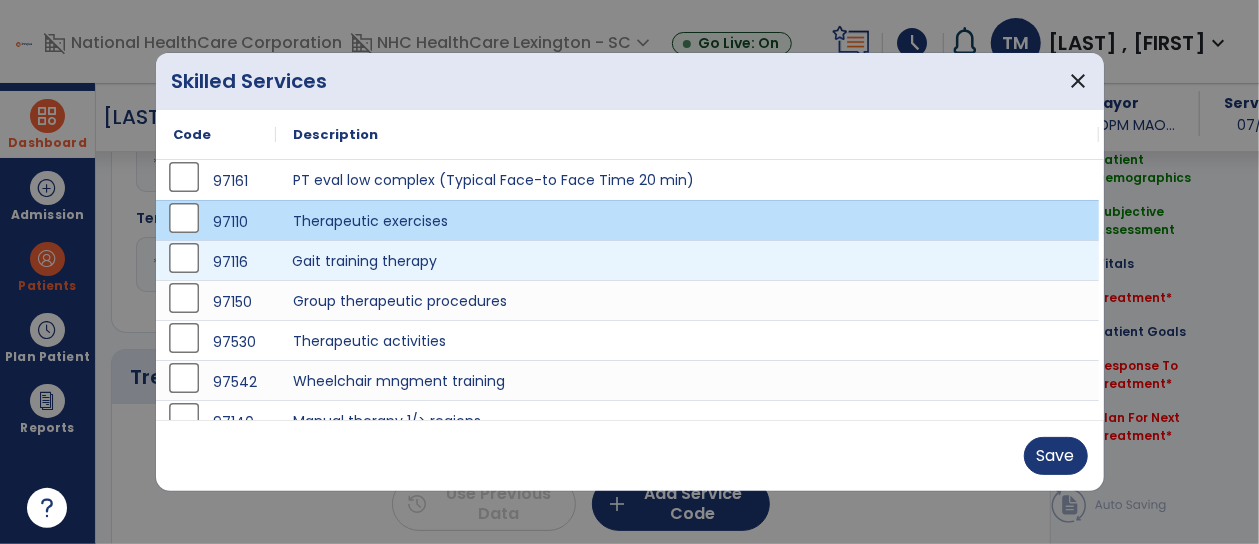 click on "Gait training therapy" at bounding box center [688, 260] 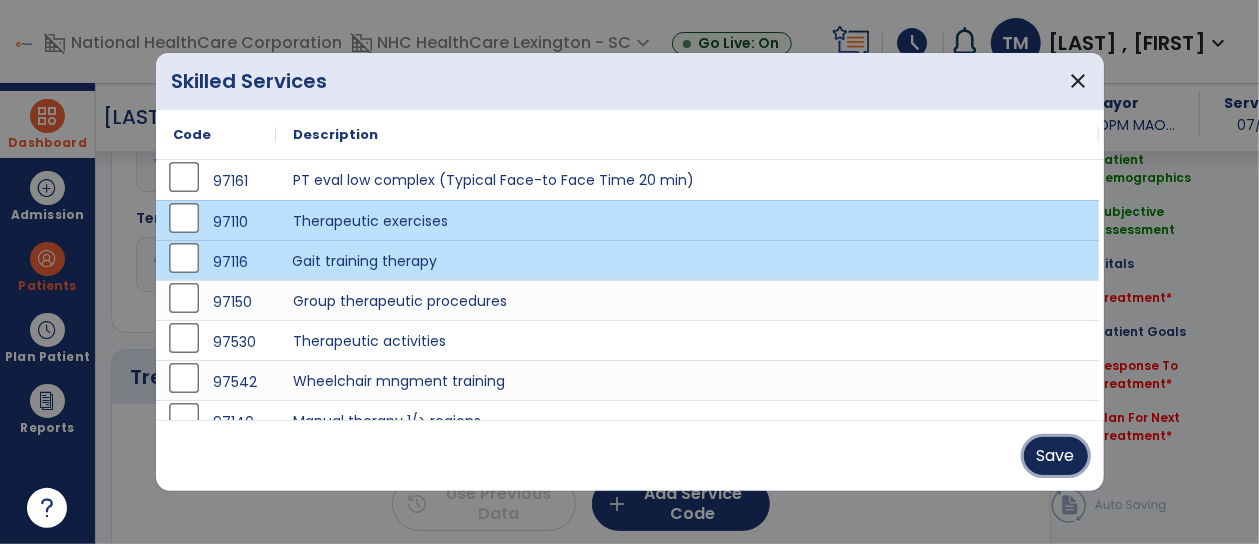 click on "Save" at bounding box center [1056, 456] 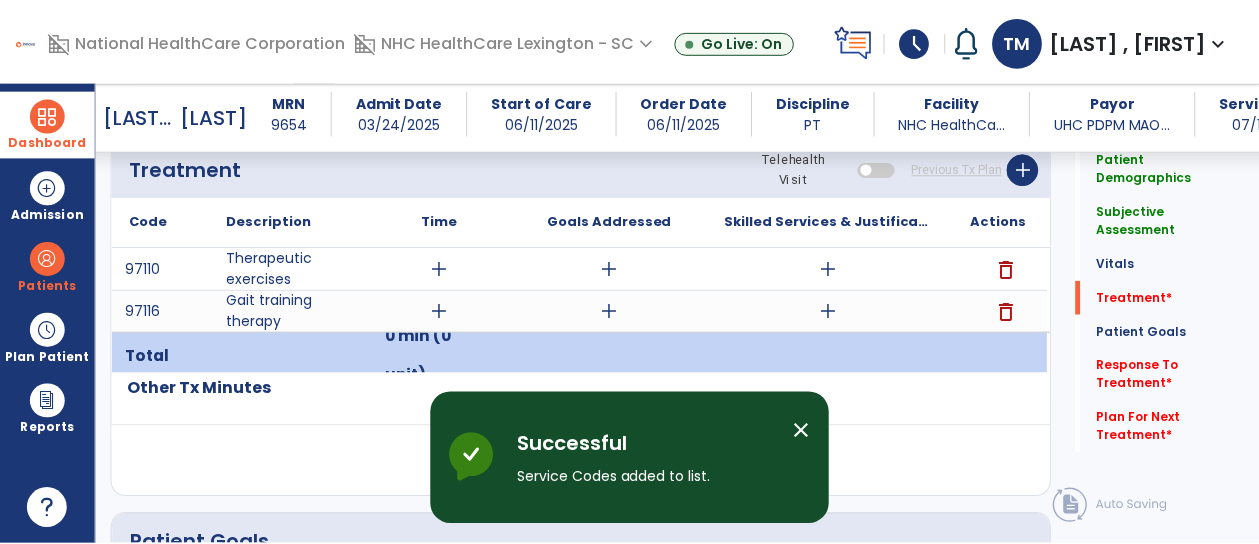 scroll, scrollTop: 1200, scrollLeft: 0, axis: vertical 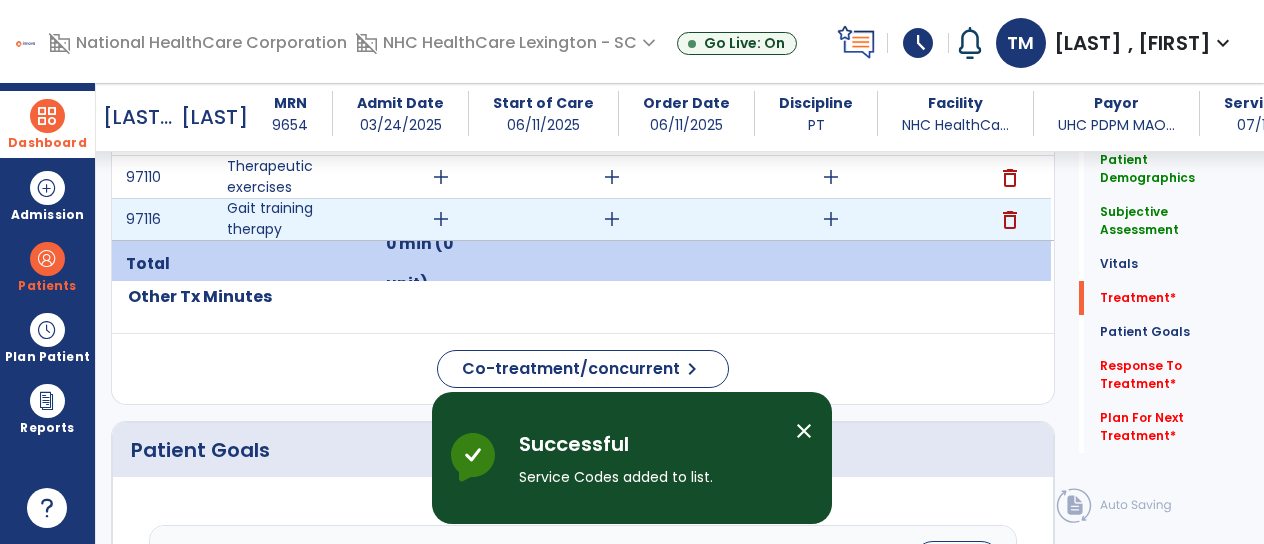 click on "add" at bounding box center (441, 219) 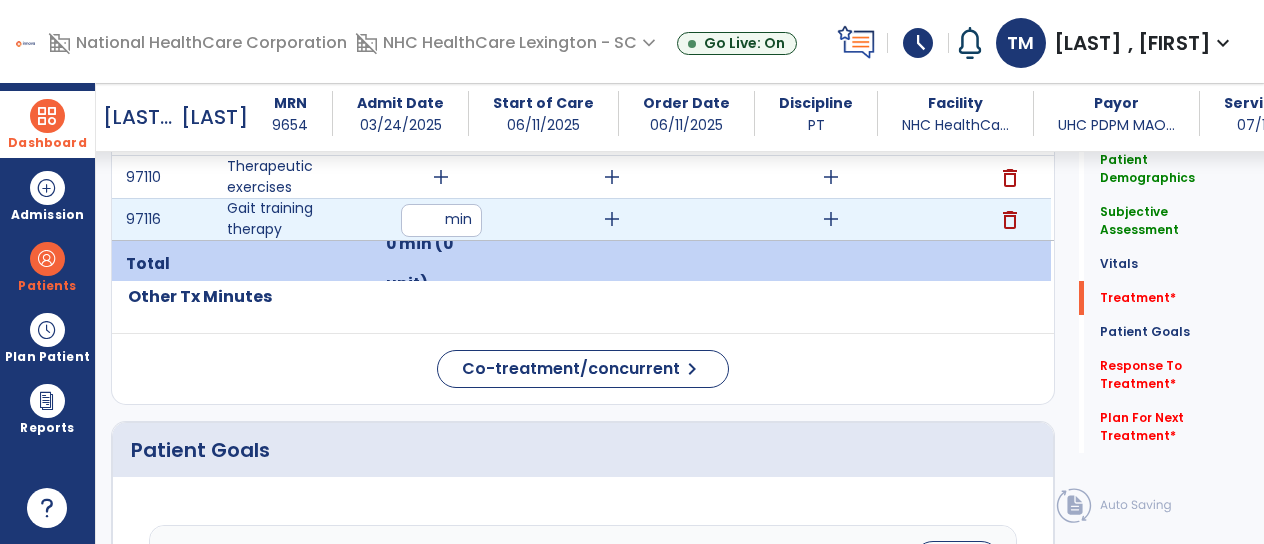 type on "**" 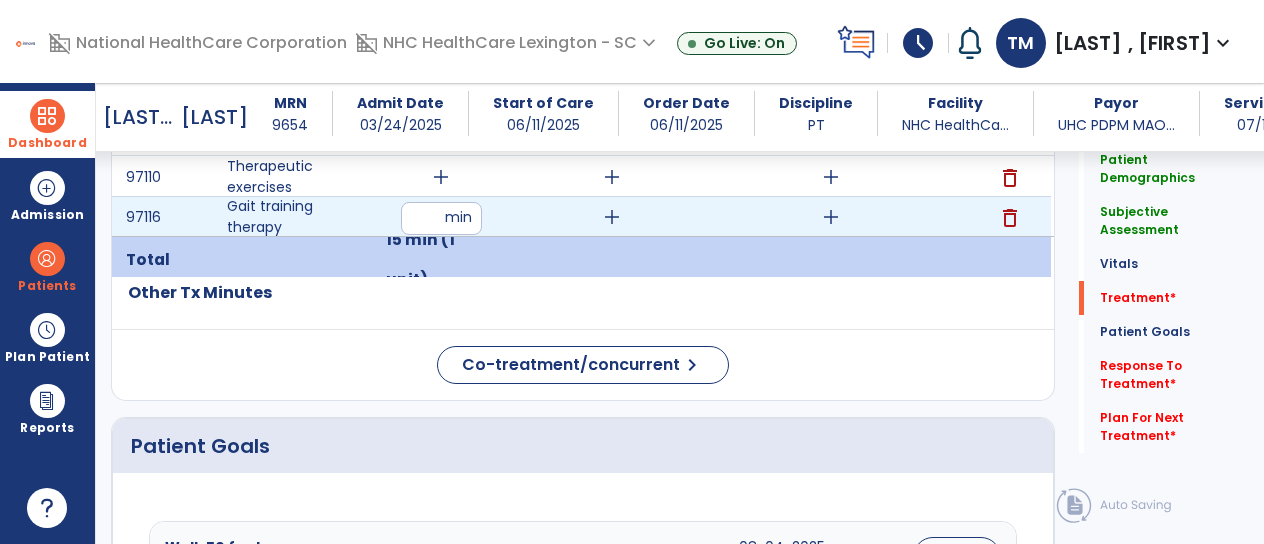 click on "add" at bounding box center [831, 217] 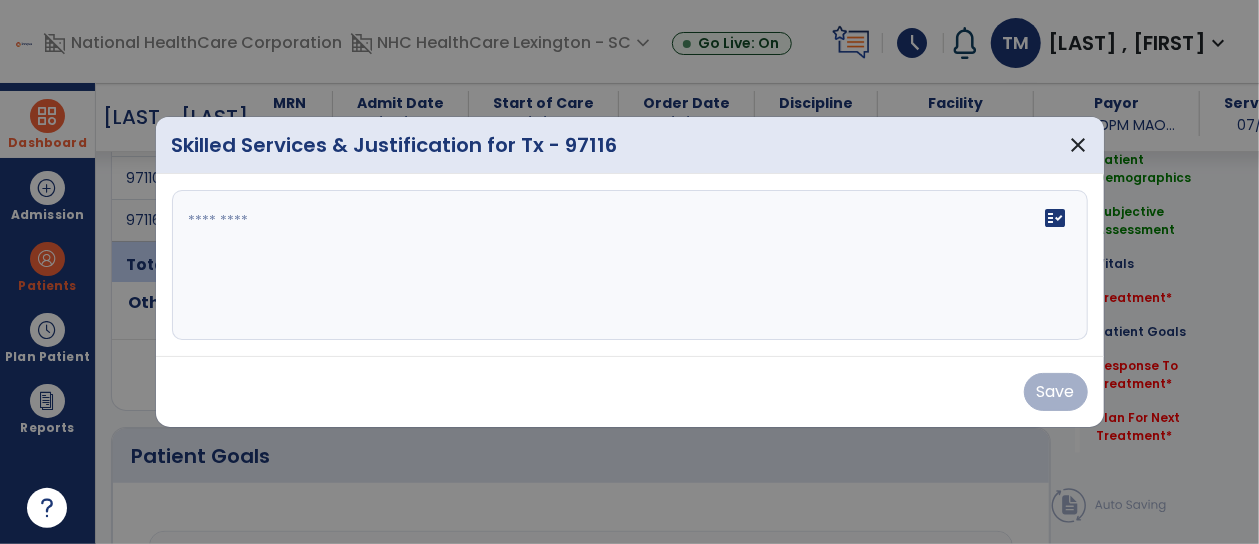 scroll, scrollTop: 1200, scrollLeft: 0, axis: vertical 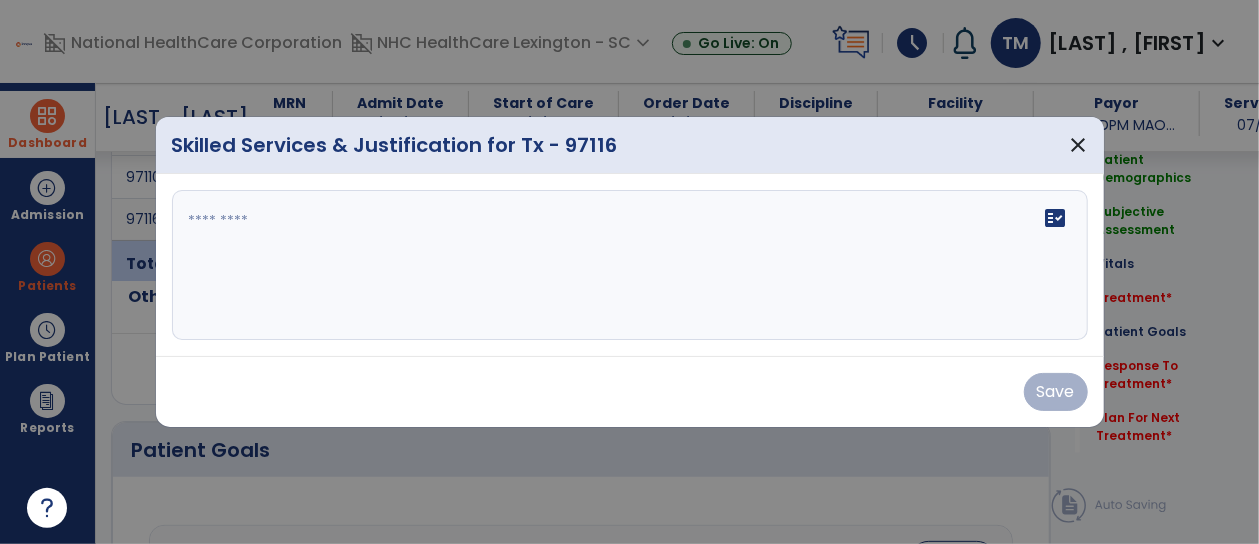 click at bounding box center [630, 265] 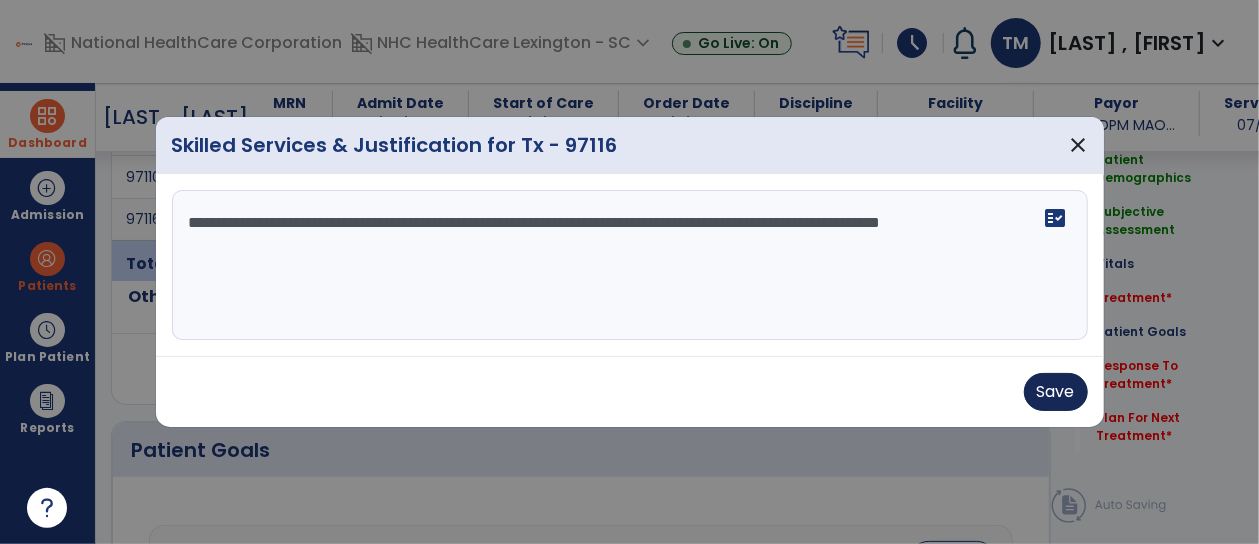 type on "**********" 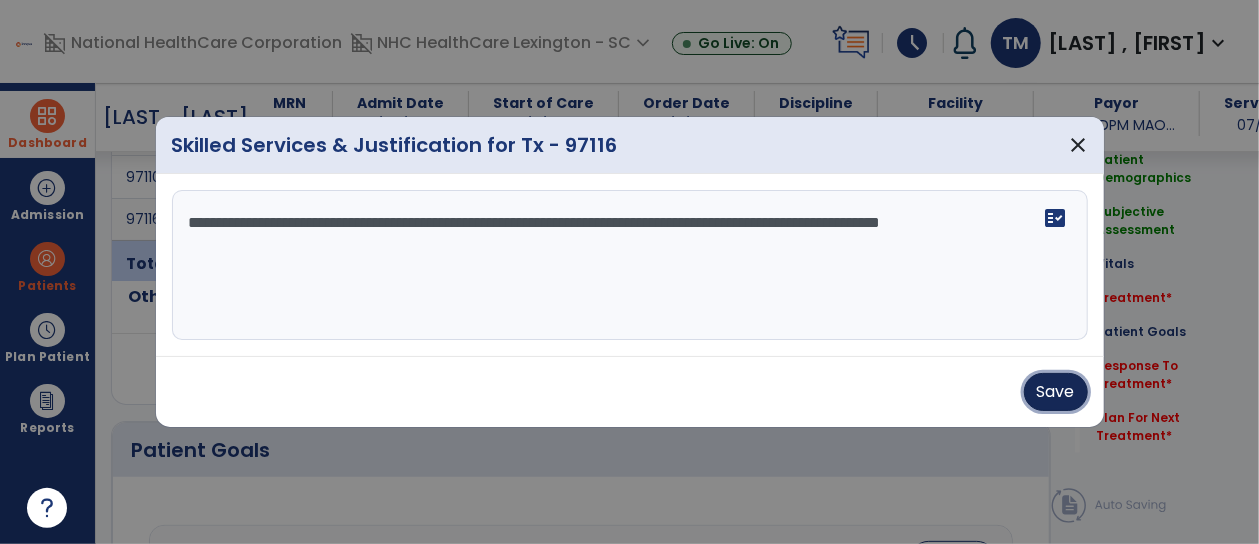 click on "Save" at bounding box center [1056, 392] 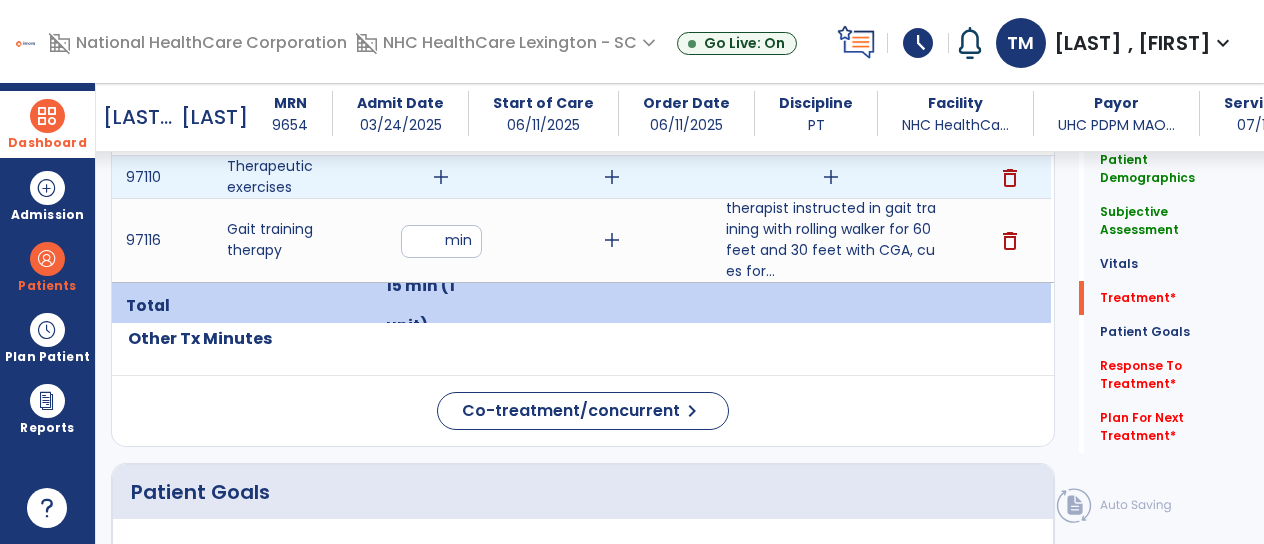 click on "add" at bounding box center [831, 177] 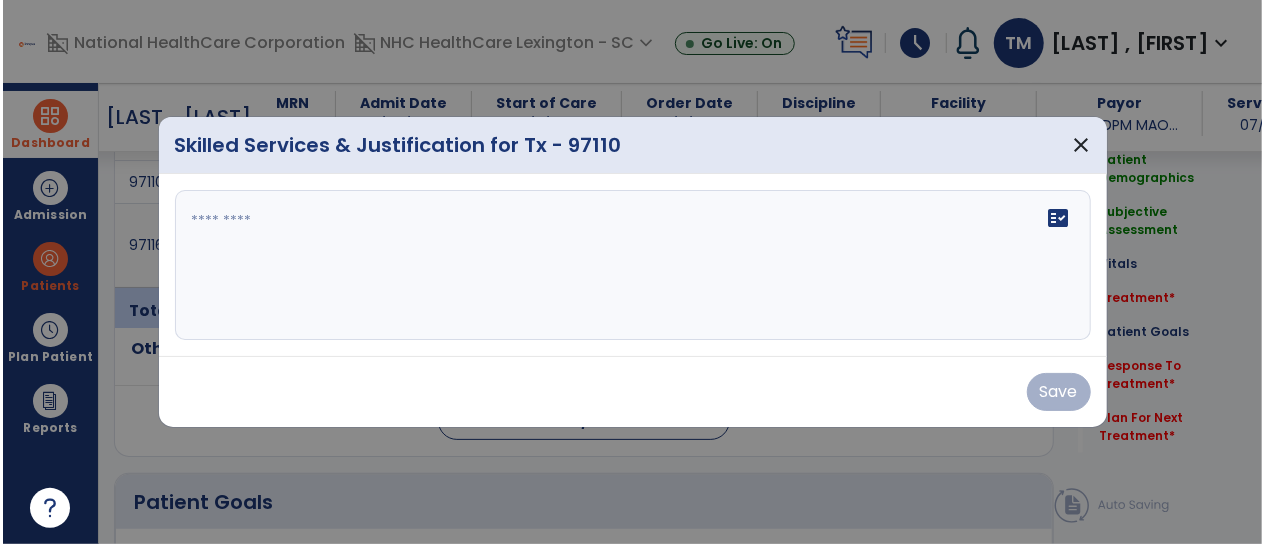 scroll, scrollTop: 1200, scrollLeft: 0, axis: vertical 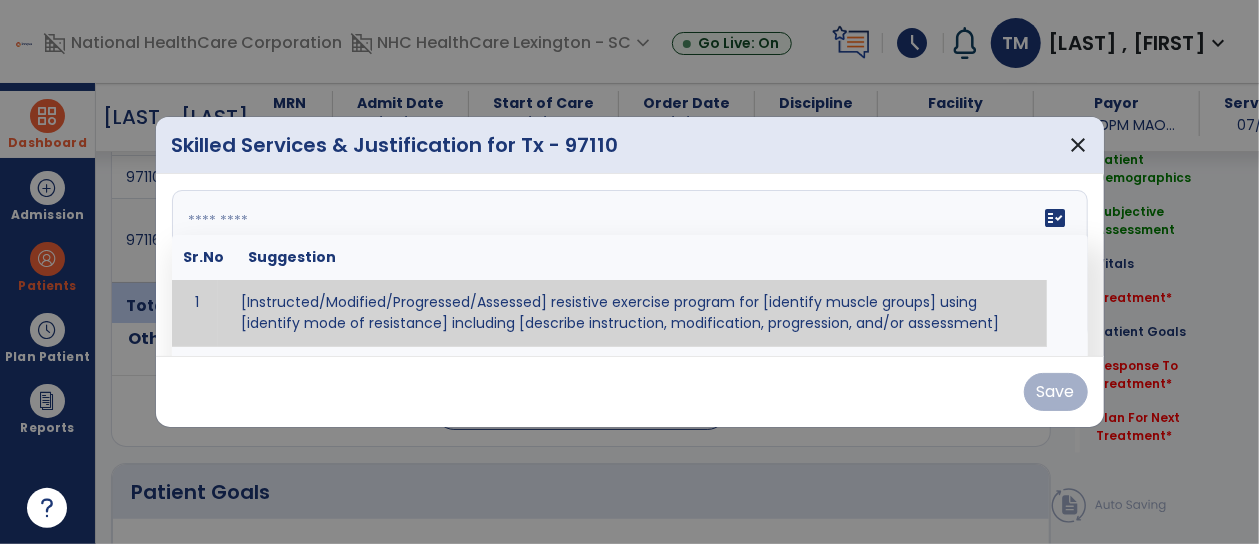 click at bounding box center [628, 265] 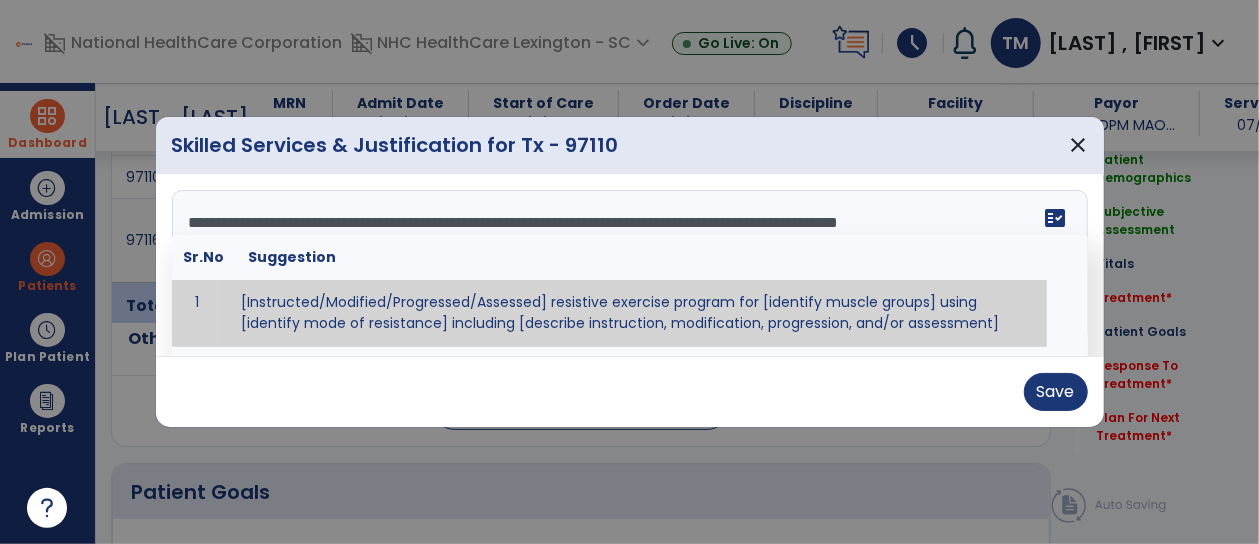 click on "Skilled Services & Justification for Tx - 97110   close" at bounding box center (630, 145) 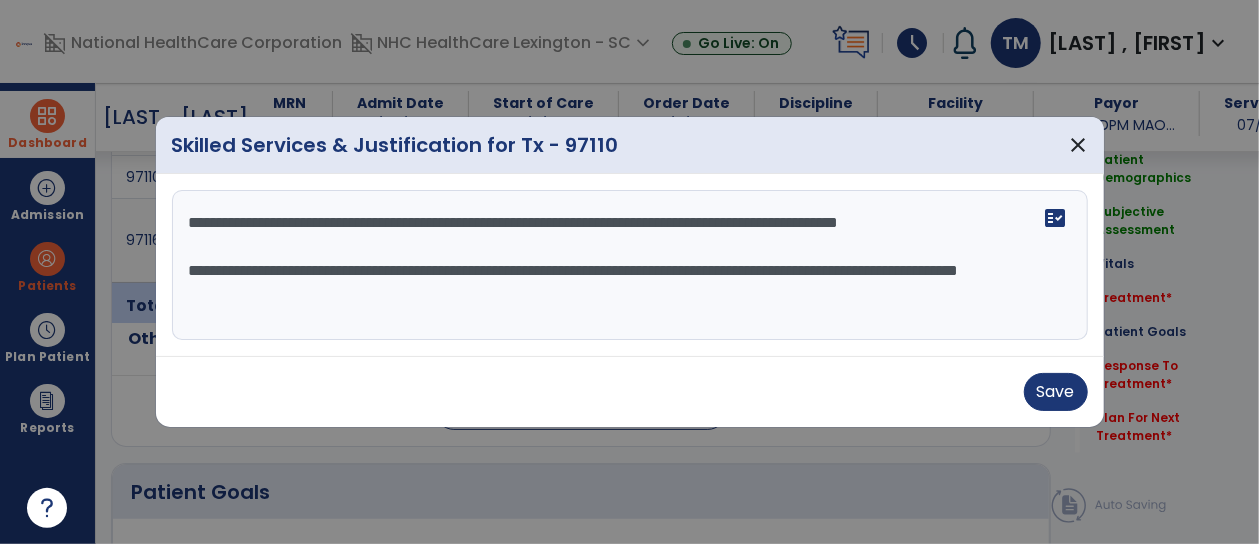 click on "**********" at bounding box center [630, 265] 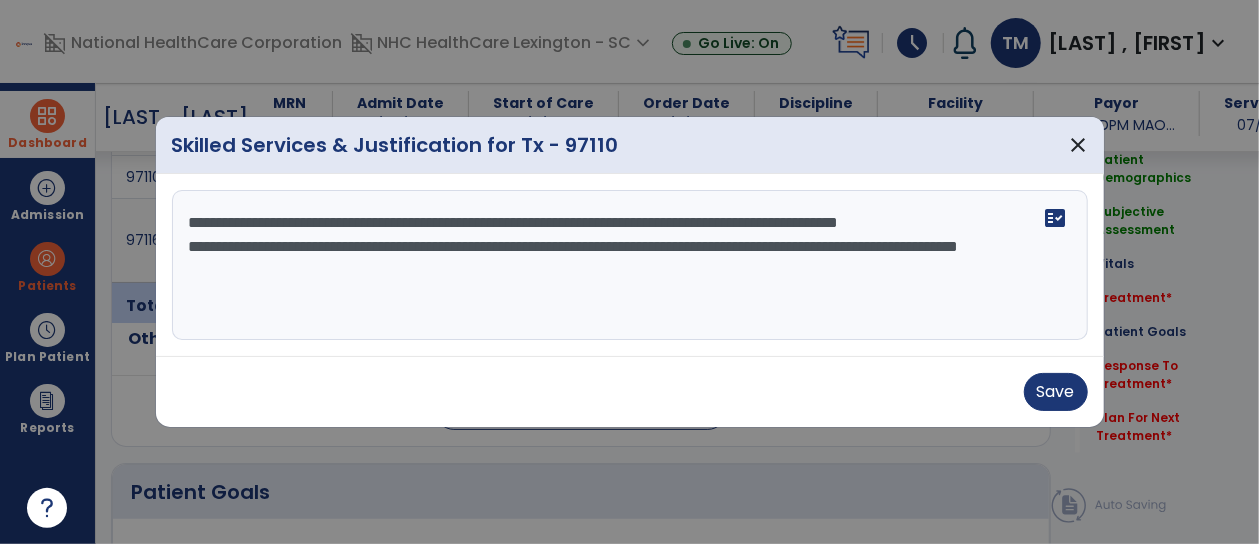 click on "**********" at bounding box center (630, 265) 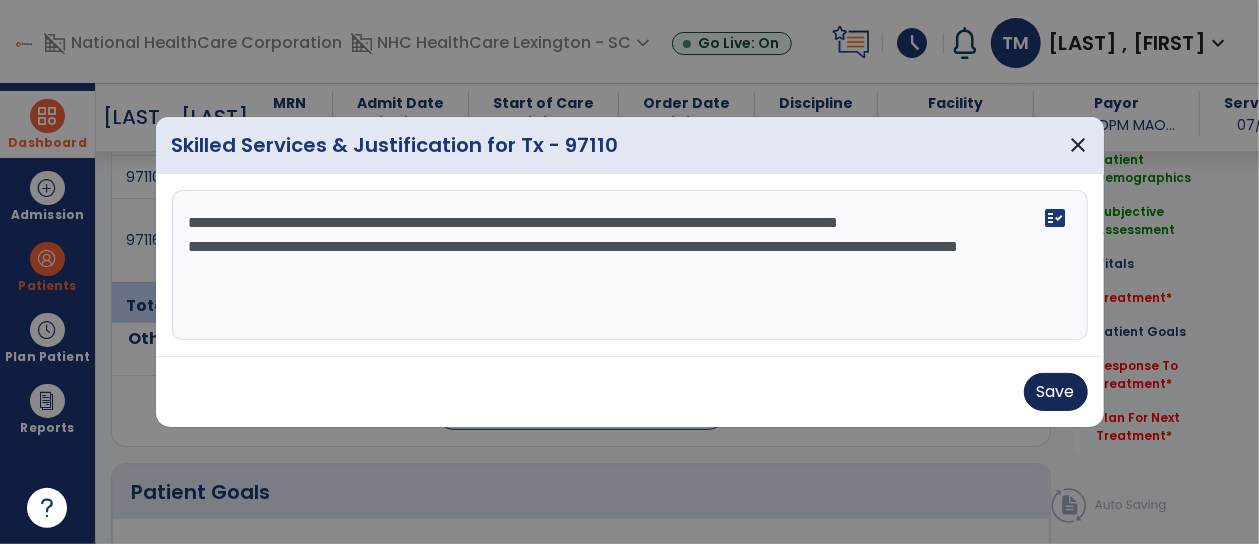 type on "**********" 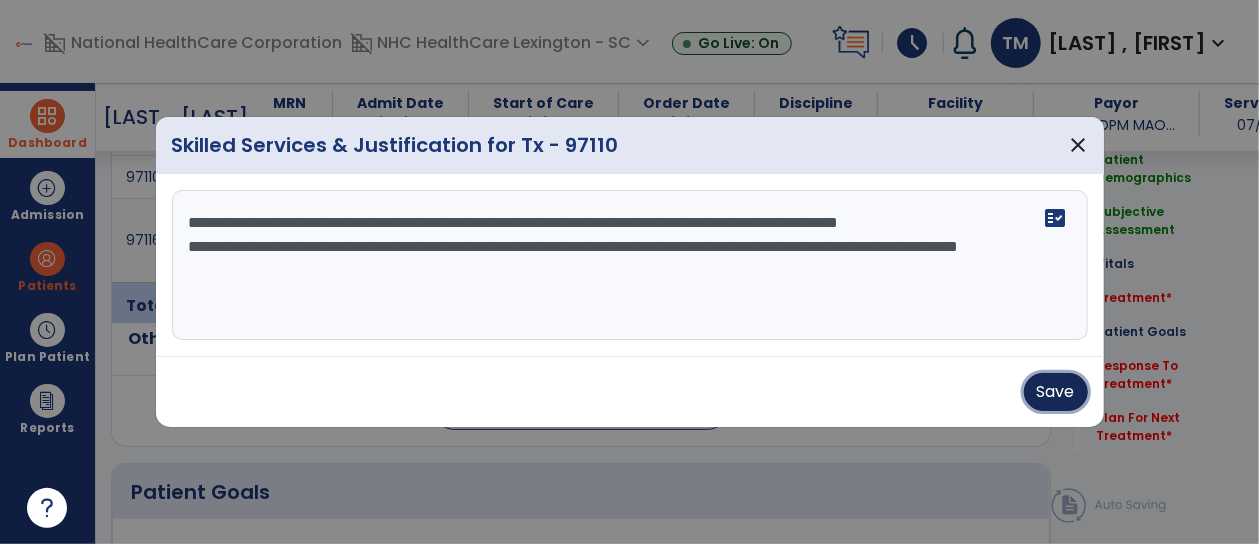 click on "Save" at bounding box center [1056, 392] 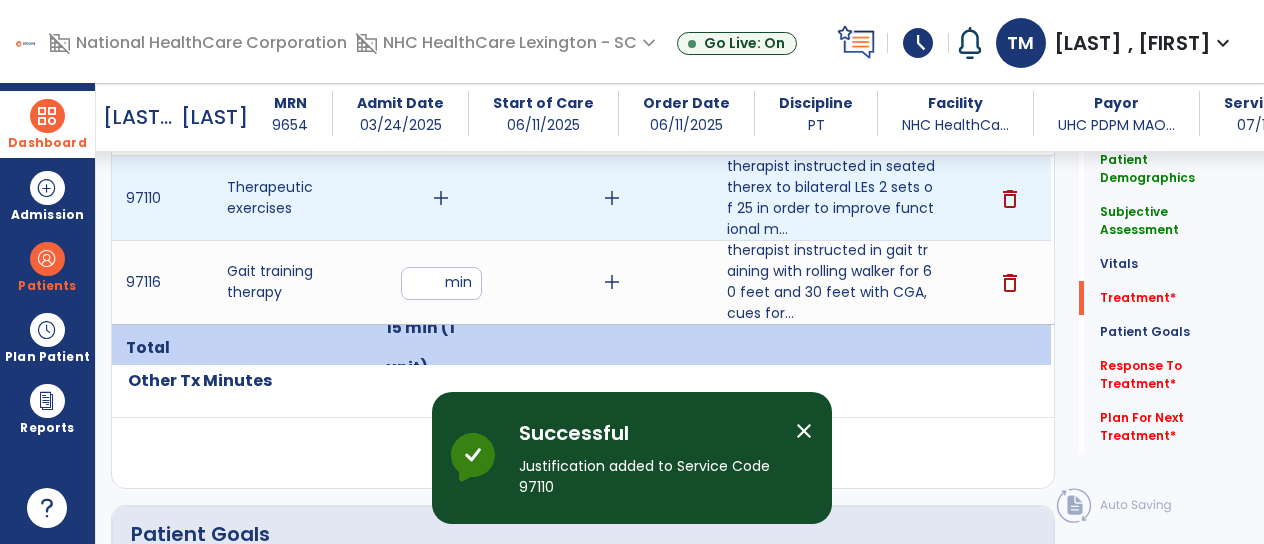 click on "add" at bounding box center (441, 198) 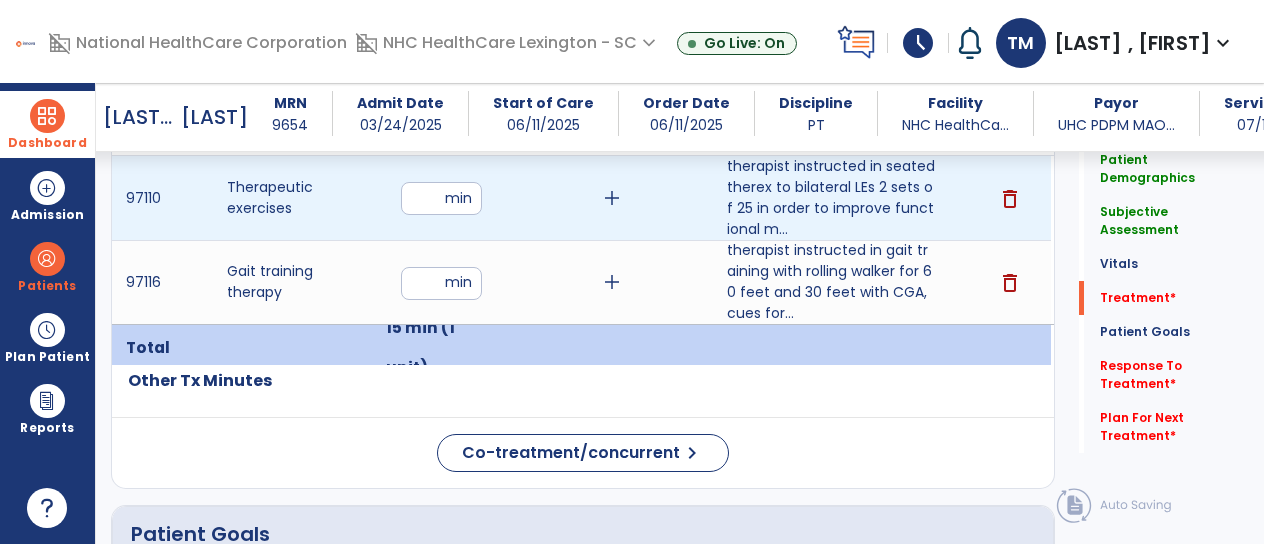 type on "**" 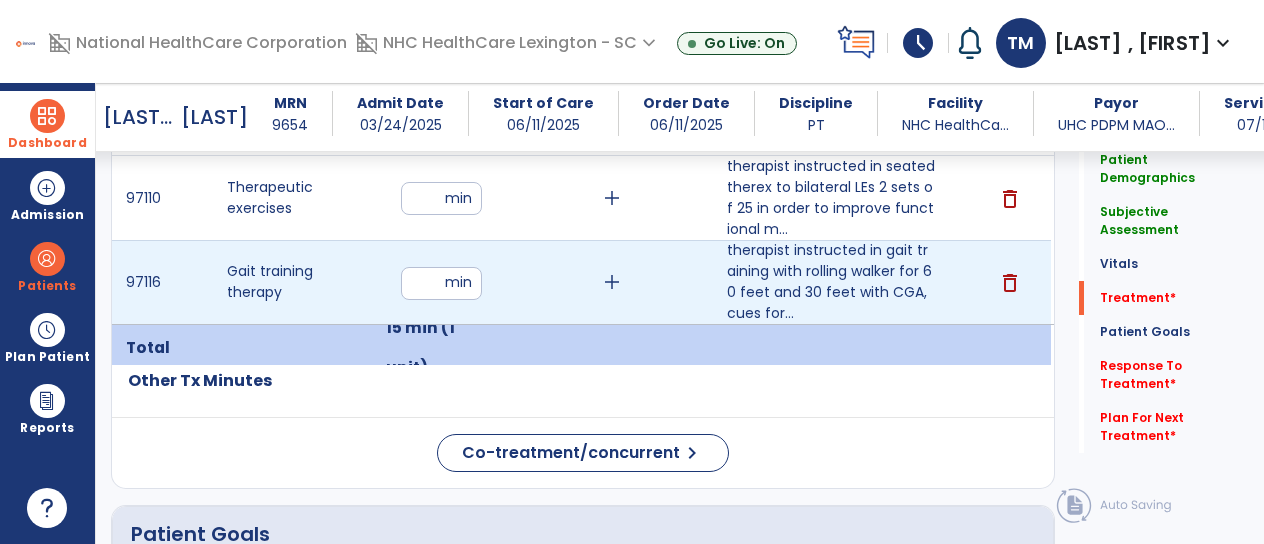 click on "Code
Description
Time" 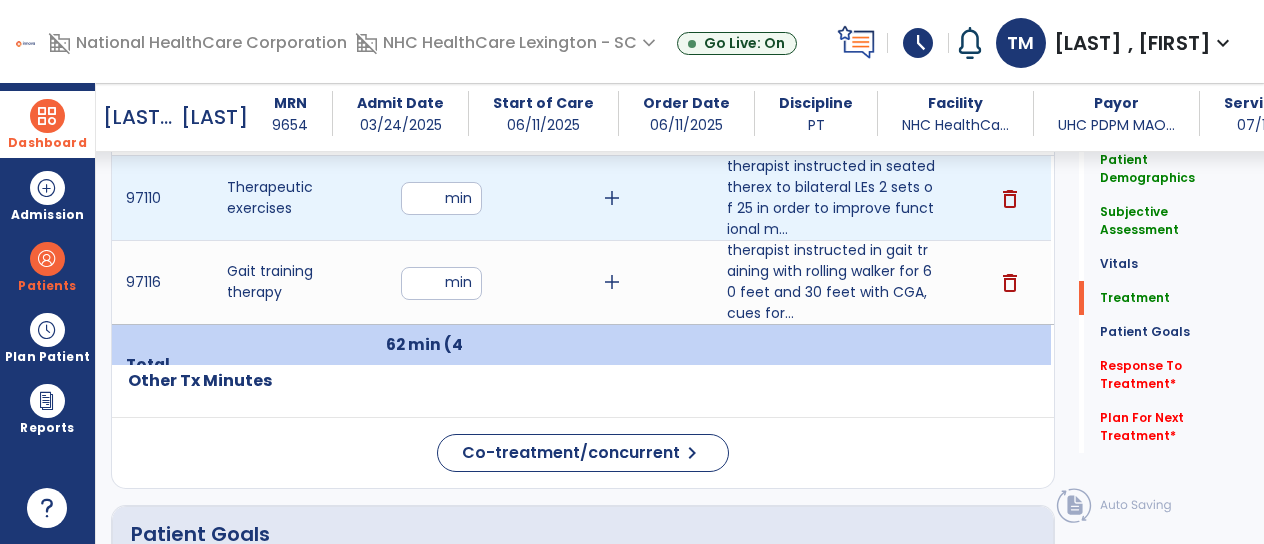 drag, startPoint x: 436, startPoint y: 194, endPoint x: 386, endPoint y: 191, distance: 50.08992 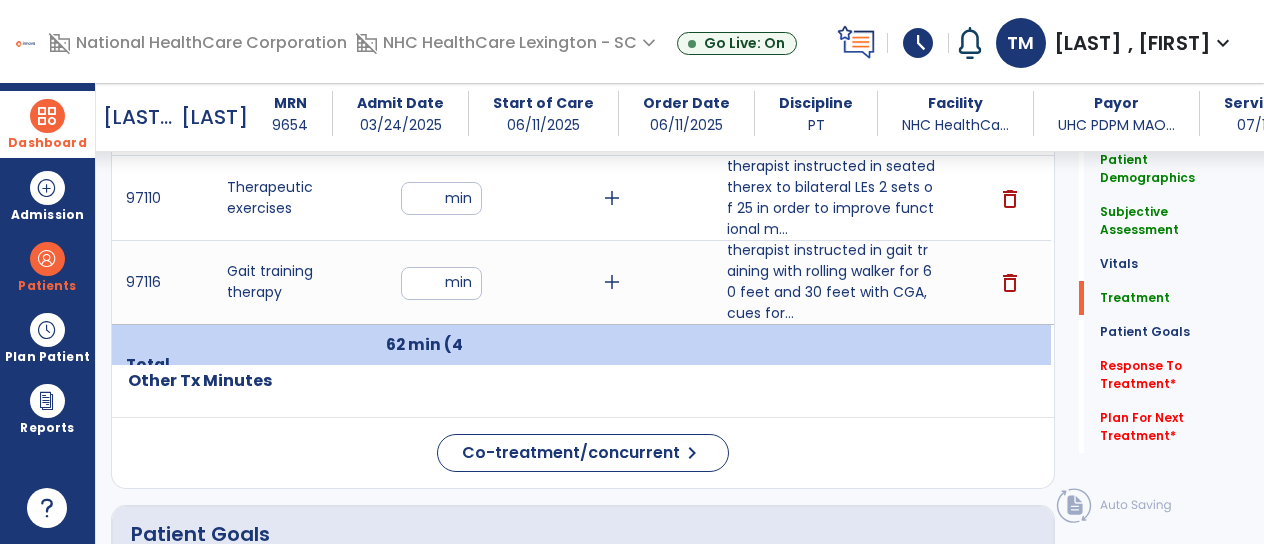 click on "Treatment Telehealth Visit  Previous Tx Plan   add
Code
Description
Time" 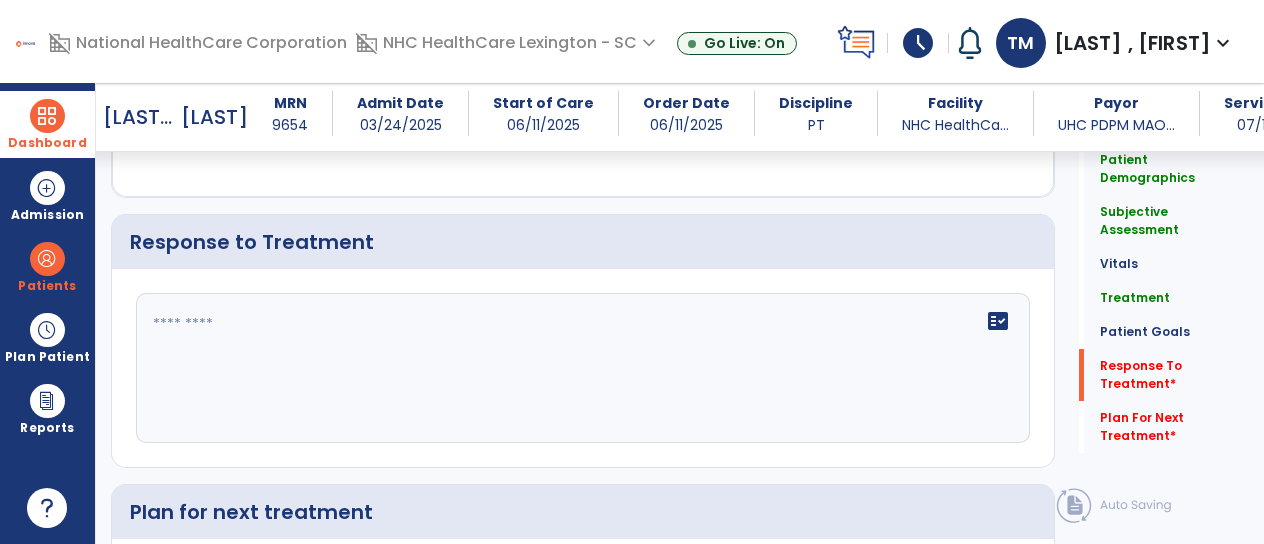 scroll, scrollTop: 2500, scrollLeft: 0, axis: vertical 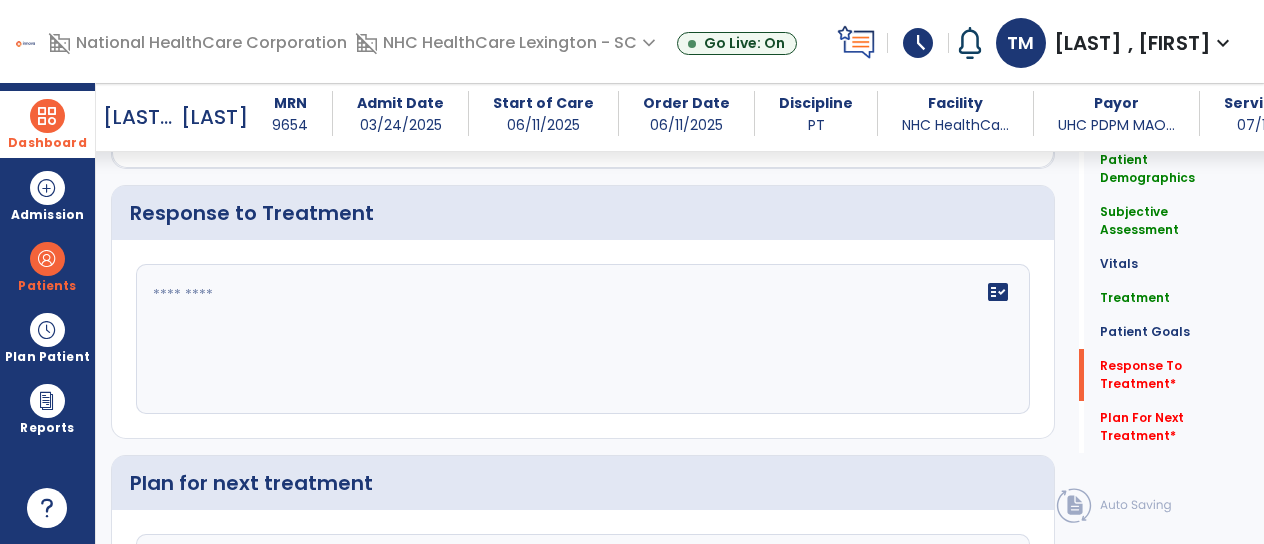 click on "fact_check" 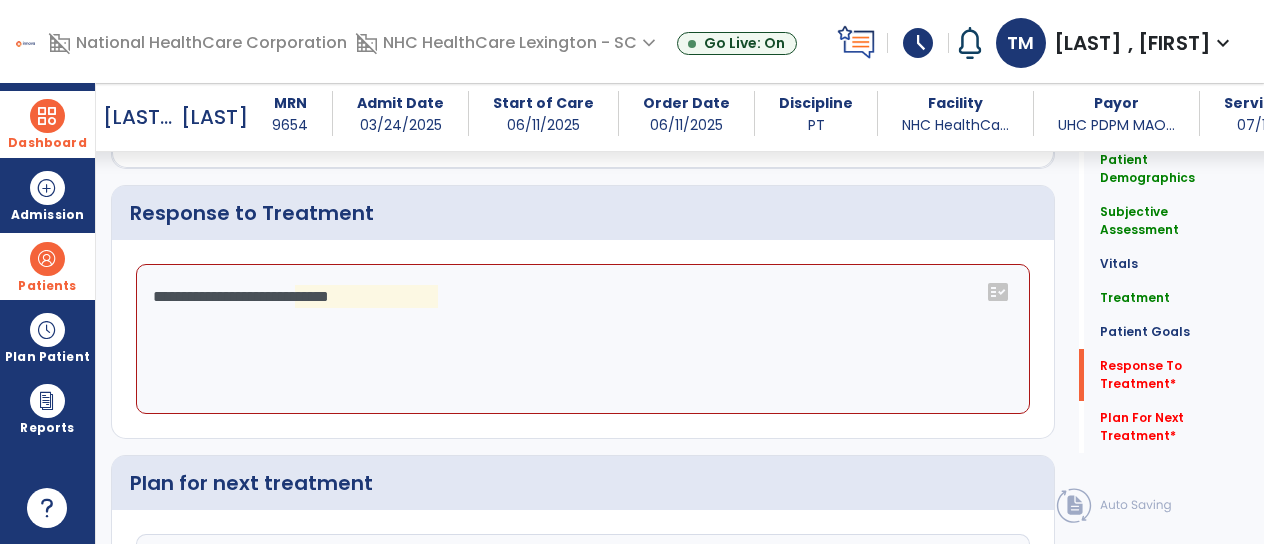drag, startPoint x: 483, startPoint y: 290, endPoint x: 29, endPoint y: 263, distance: 454.80215 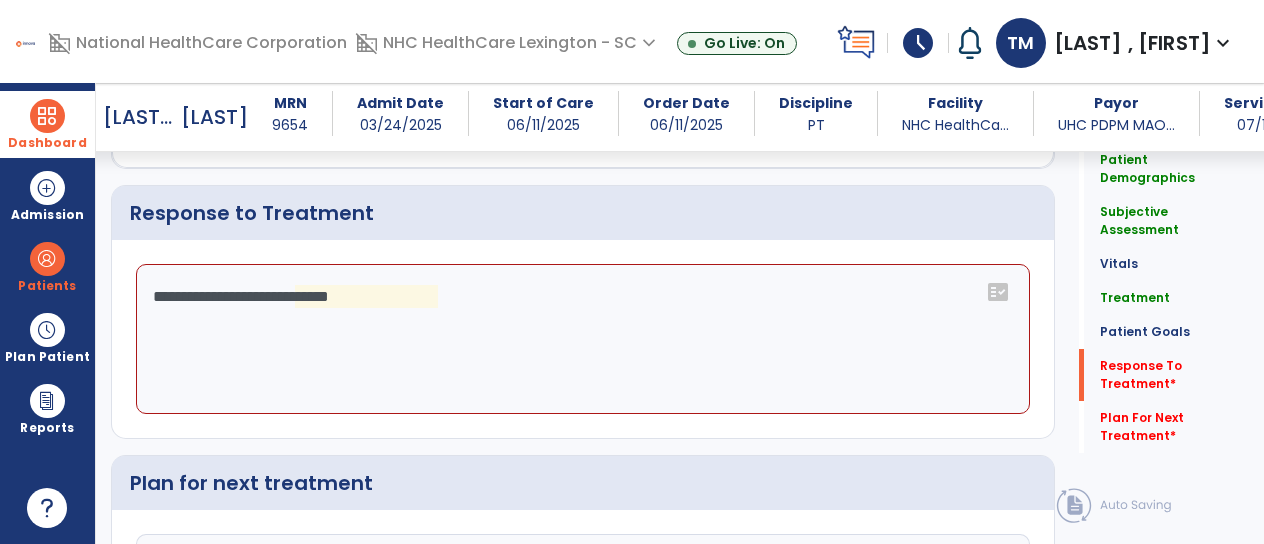 click on "**********" 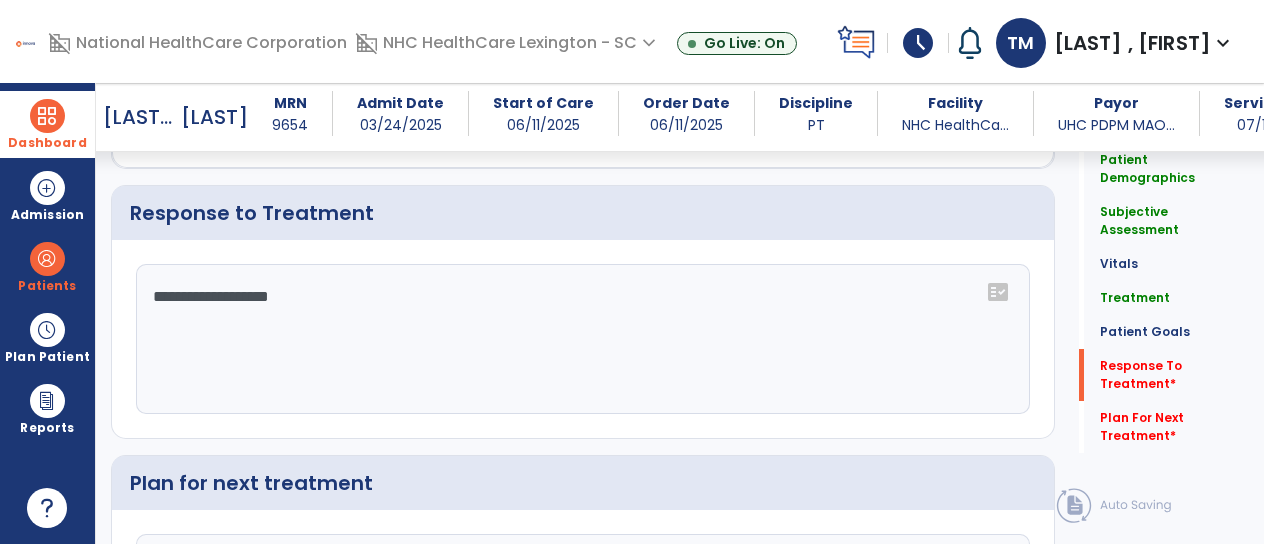 drag, startPoint x: 343, startPoint y: 307, endPoint x: -8, endPoint y: 251, distance: 355.43918 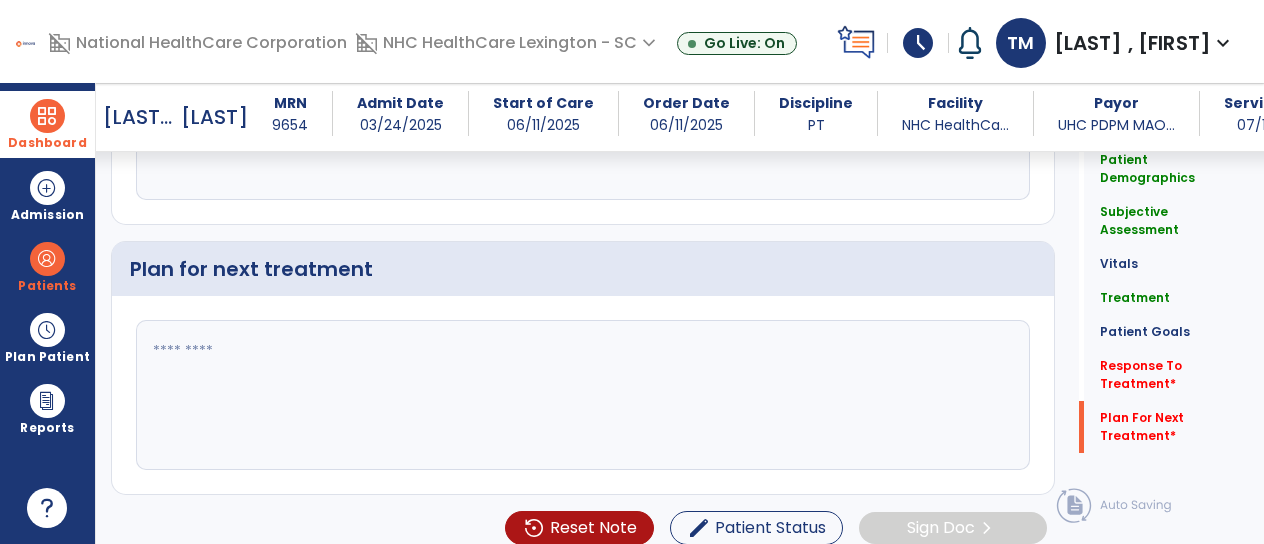 scroll, scrollTop: 2720, scrollLeft: 0, axis: vertical 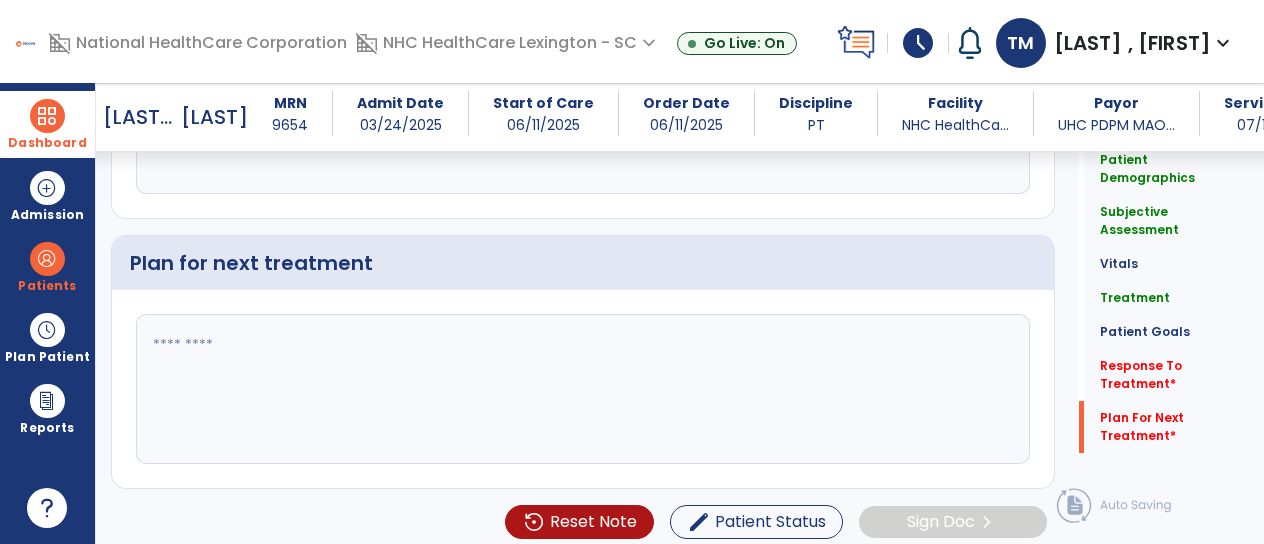 type on "**********" 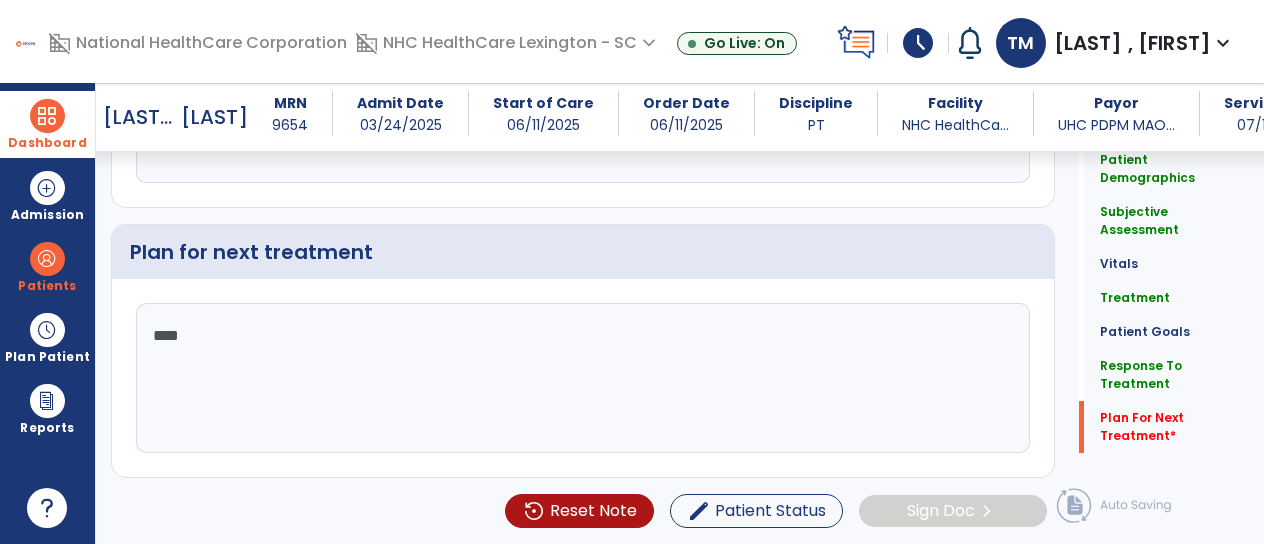 scroll, scrollTop: 2720, scrollLeft: 0, axis: vertical 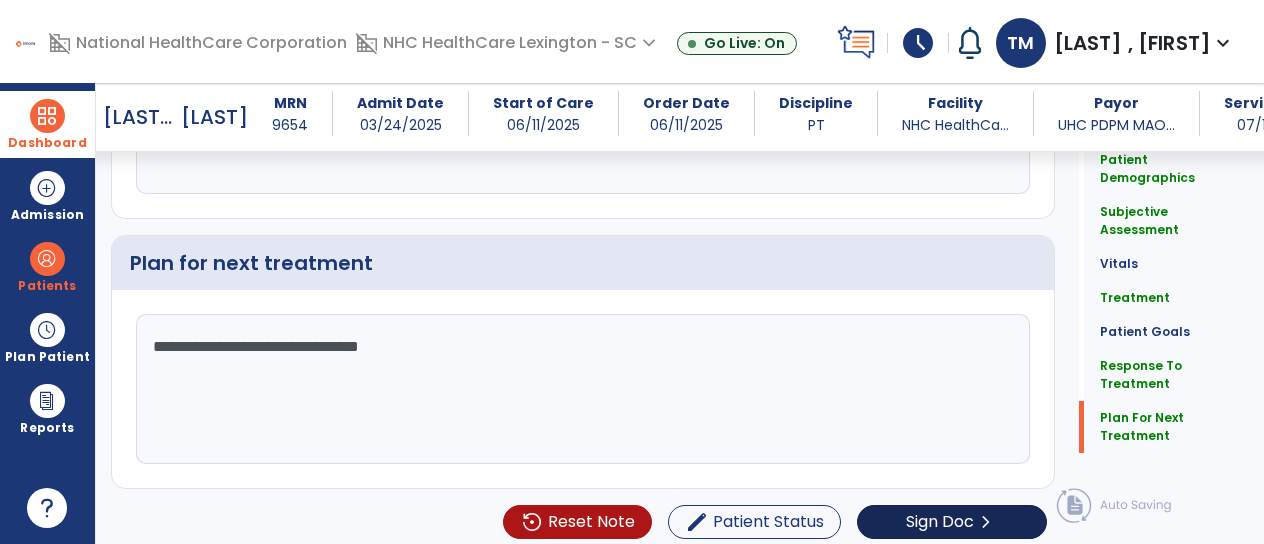 type on "**********" 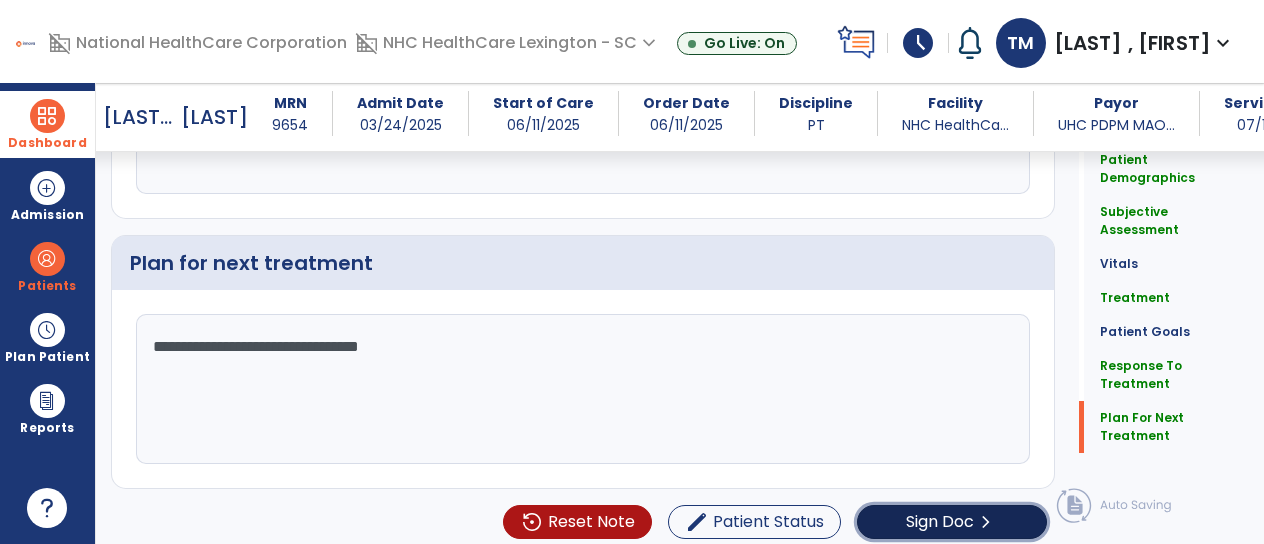 click on "Sign Doc" 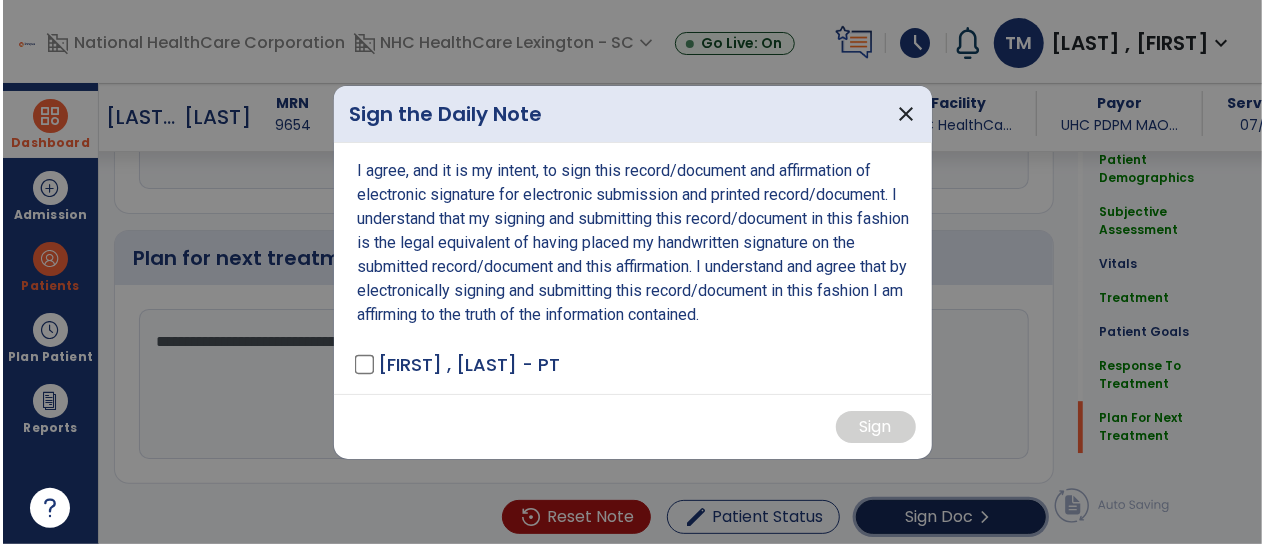 scroll, scrollTop: 2720, scrollLeft: 0, axis: vertical 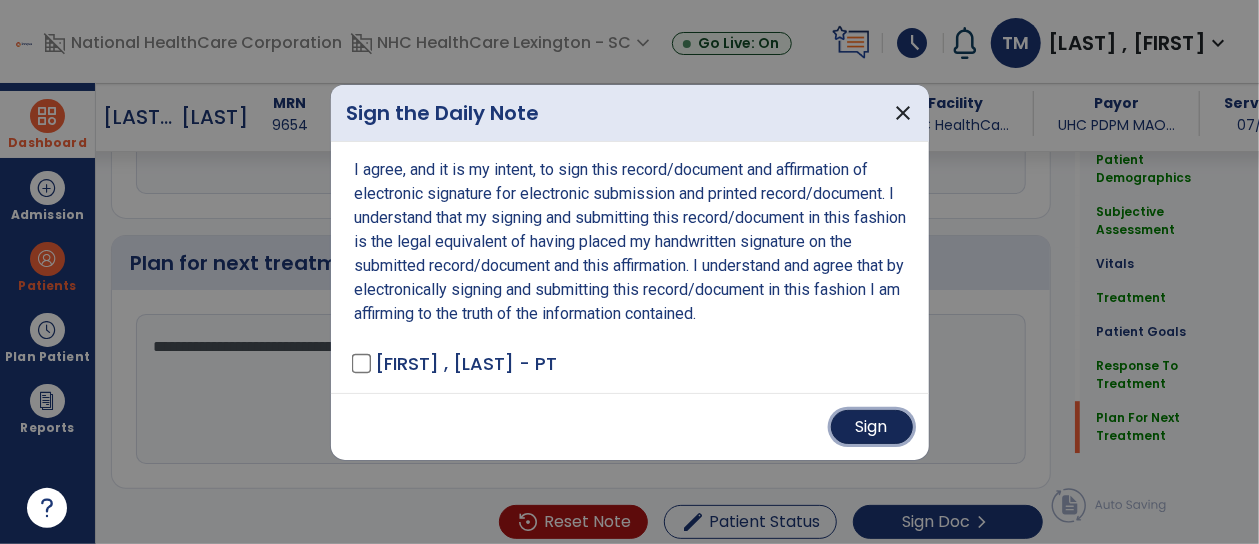 click on "Sign" at bounding box center [872, 427] 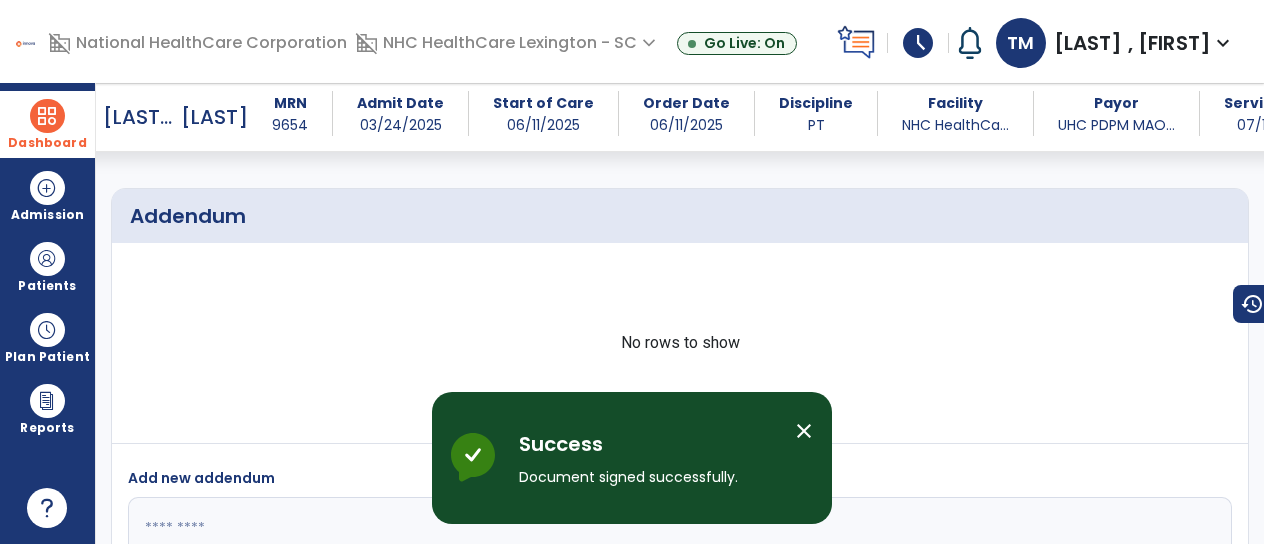 scroll, scrollTop: 3236, scrollLeft: 0, axis: vertical 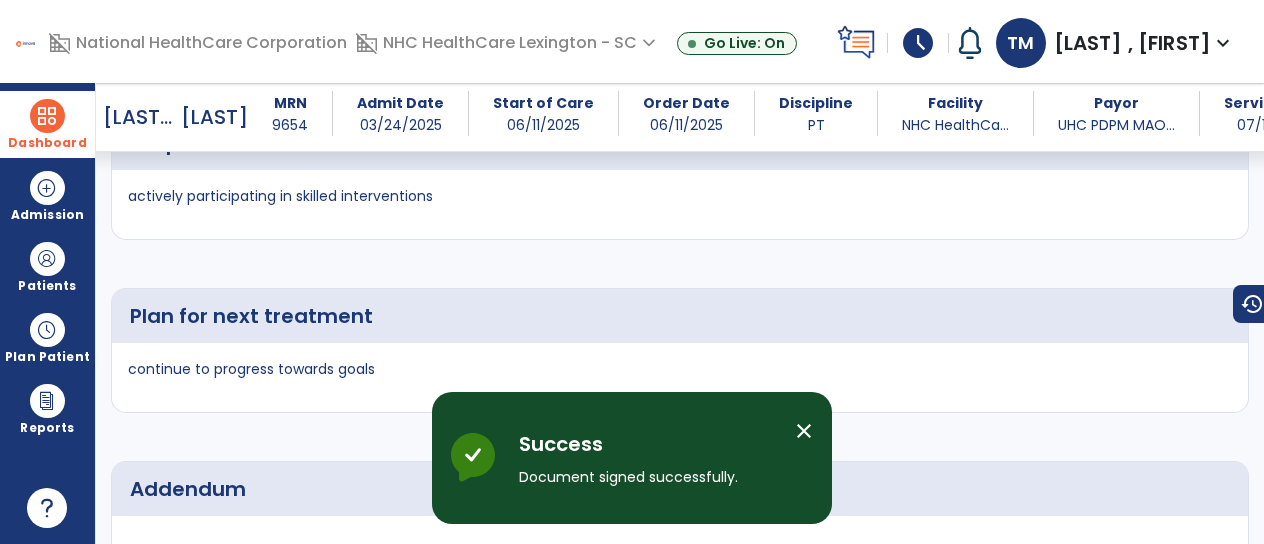 click at bounding box center [47, 116] 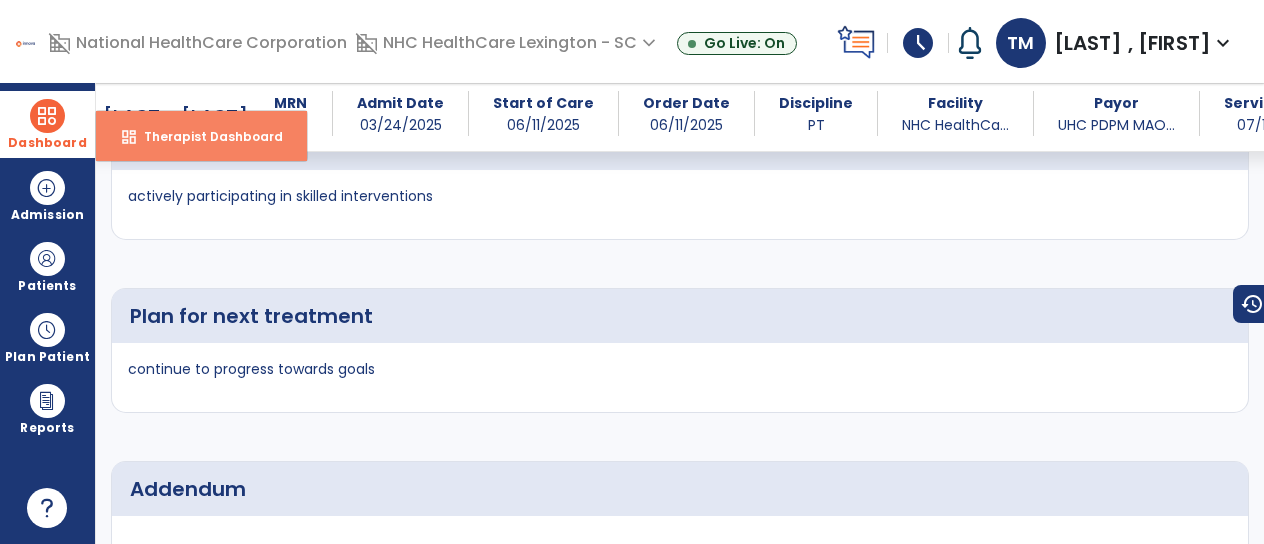 select on "****" 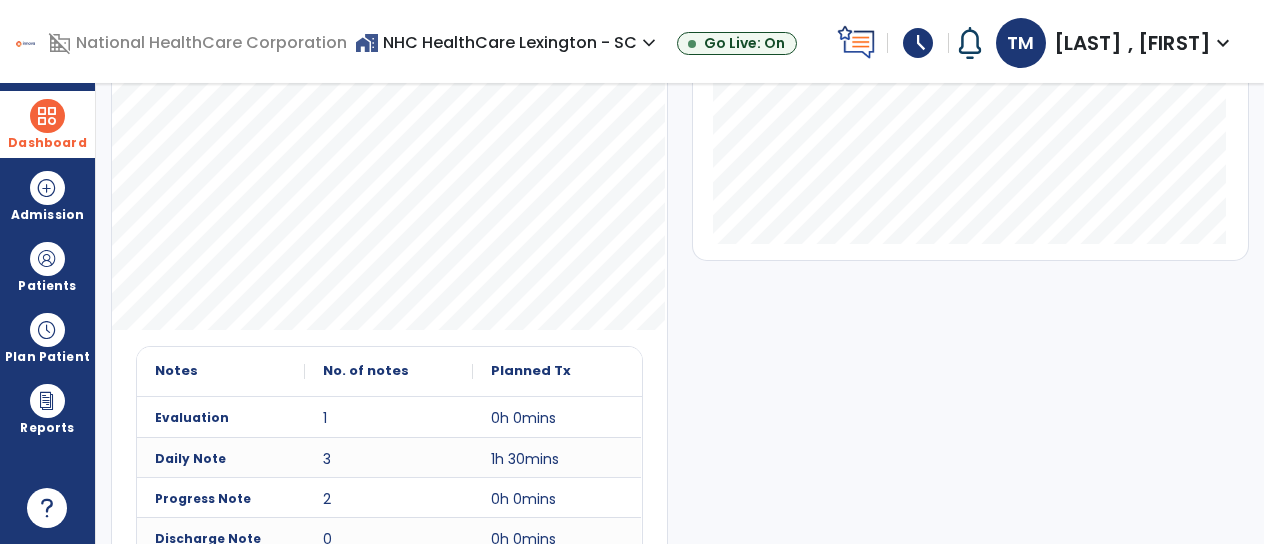 scroll, scrollTop: 202, scrollLeft: 0, axis: vertical 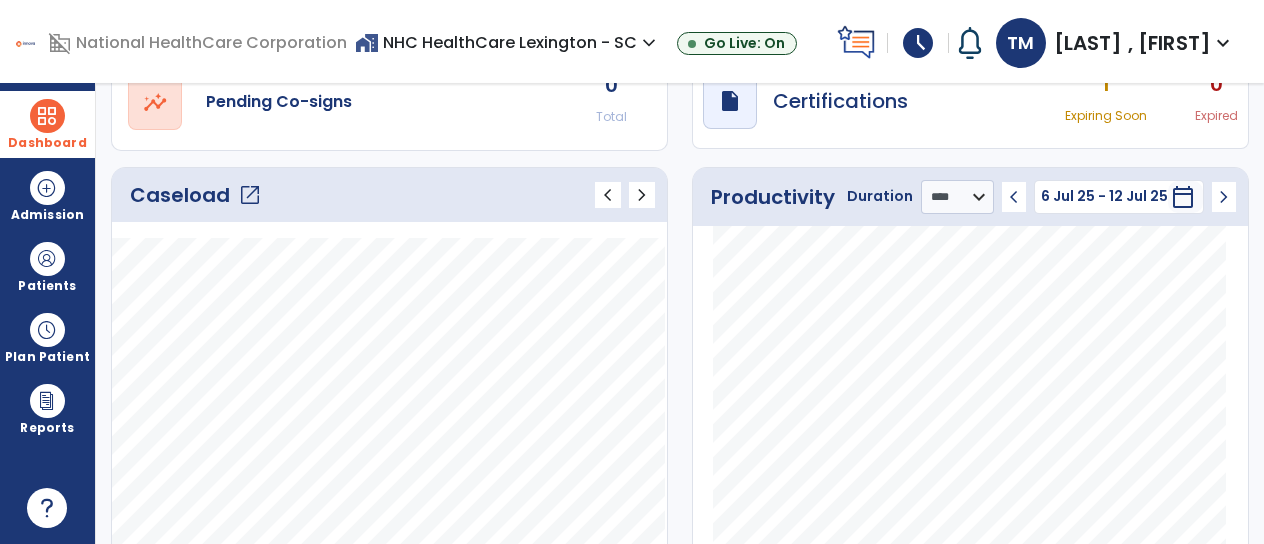 click on "open_in_new" 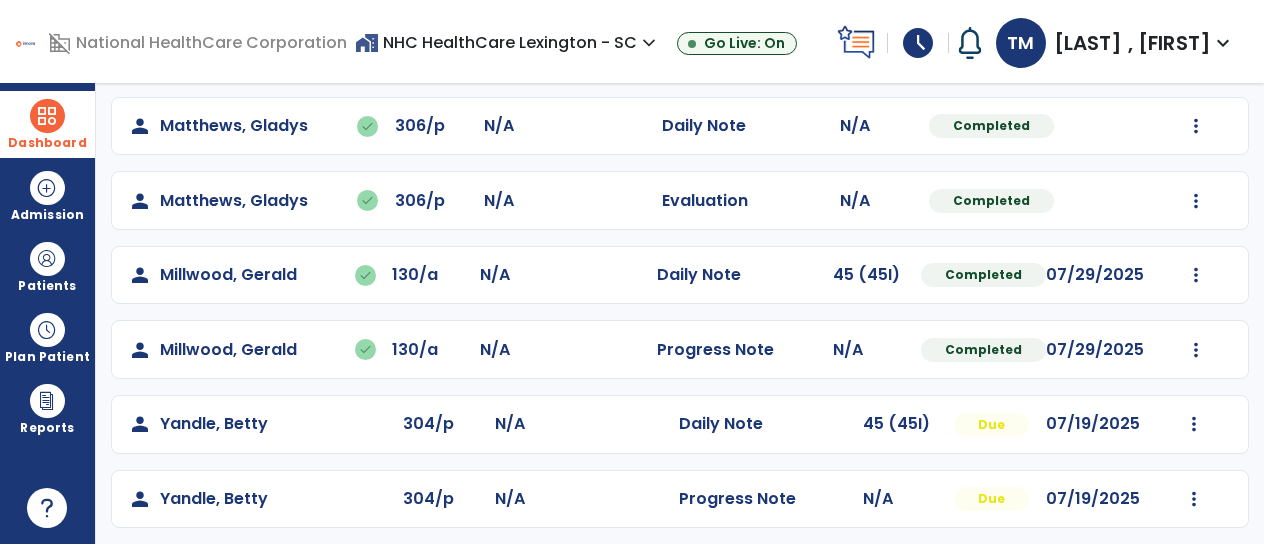 scroll, scrollTop: 265, scrollLeft: 0, axis: vertical 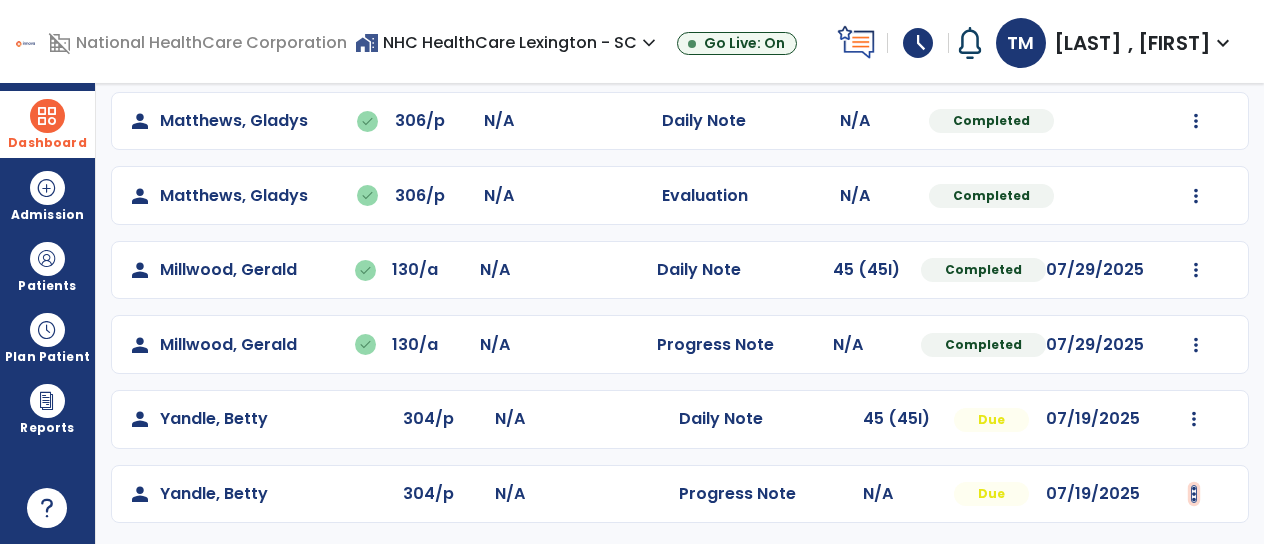 click at bounding box center (1196, 121) 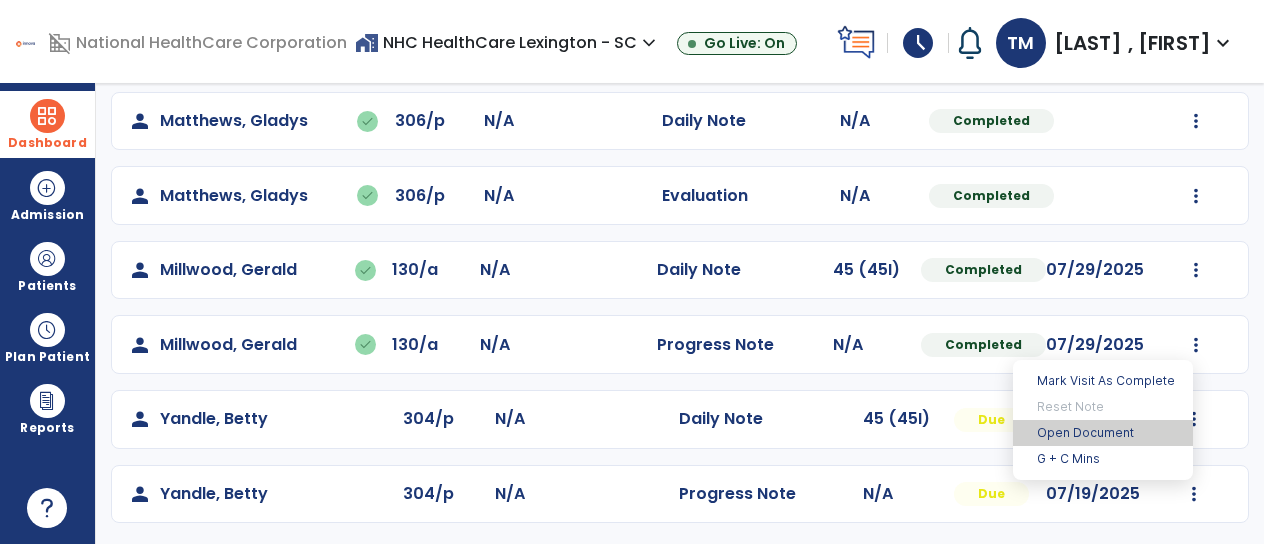 click on "Open Document" at bounding box center [1103, 433] 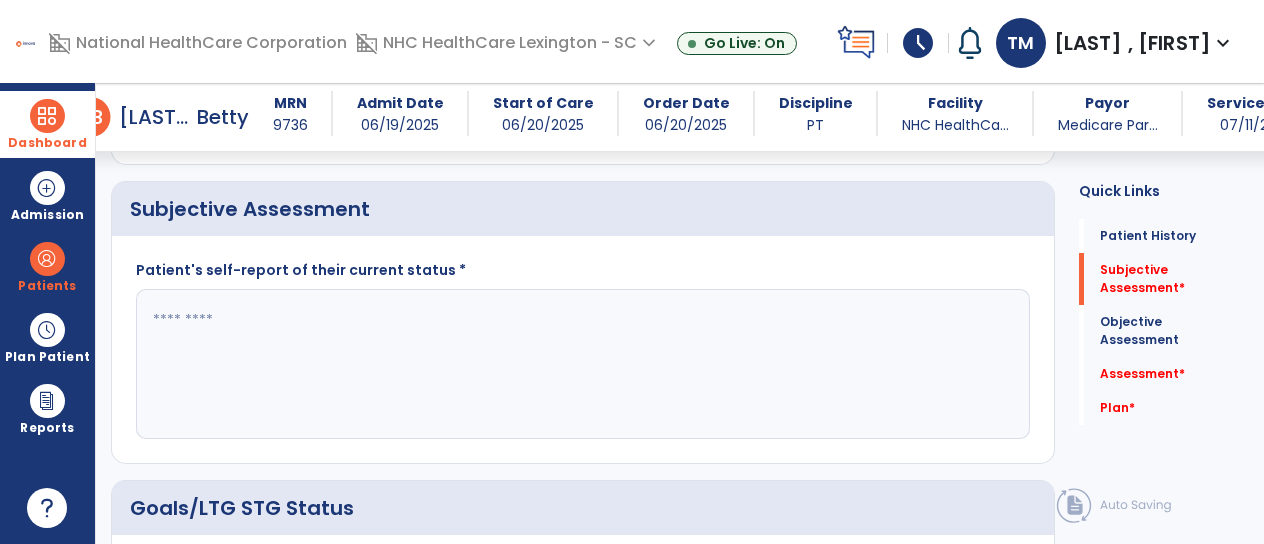 scroll, scrollTop: 365, scrollLeft: 0, axis: vertical 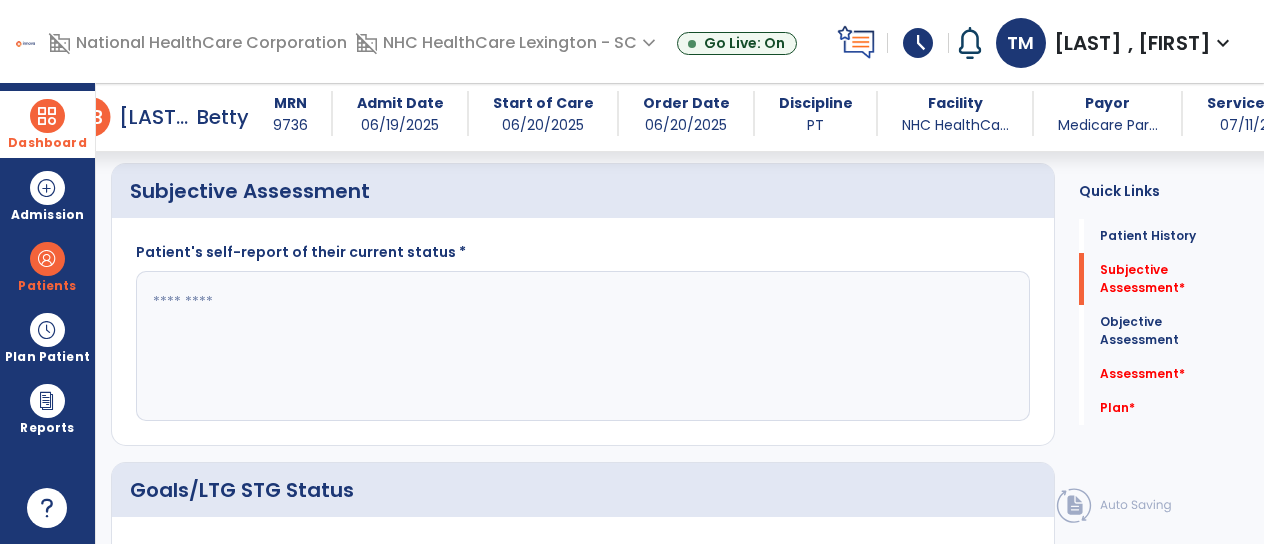click 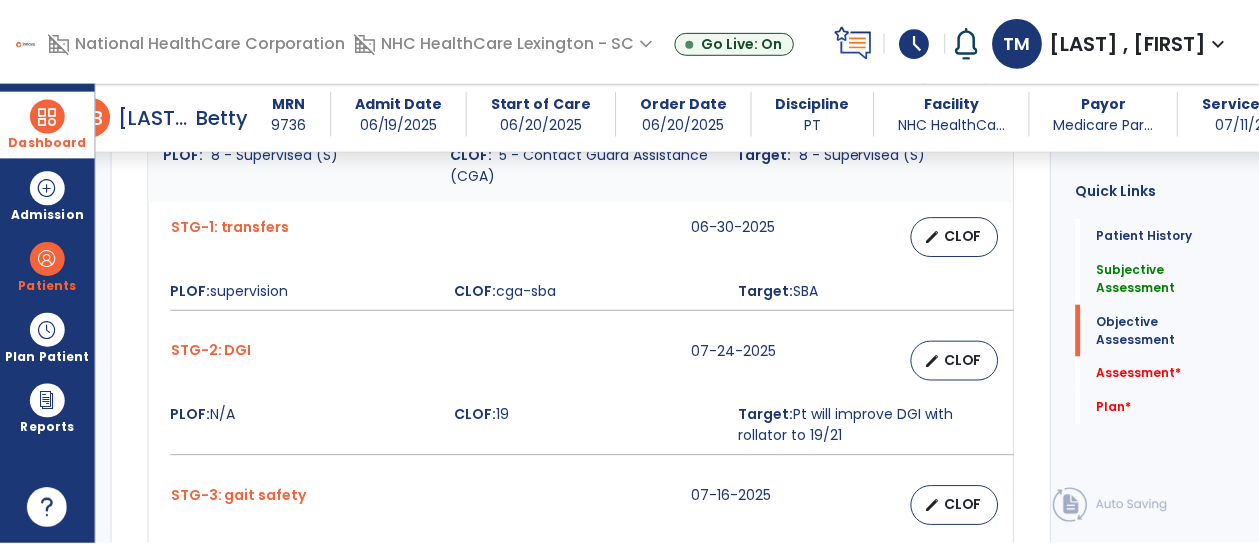 scroll, scrollTop: 965, scrollLeft: 0, axis: vertical 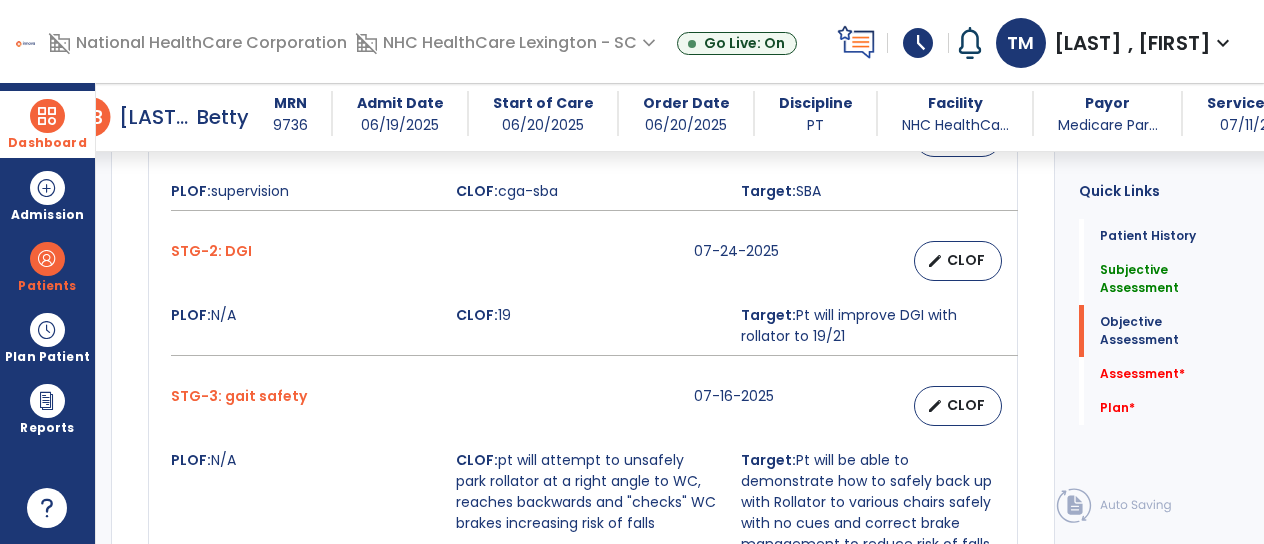 type on "**********" 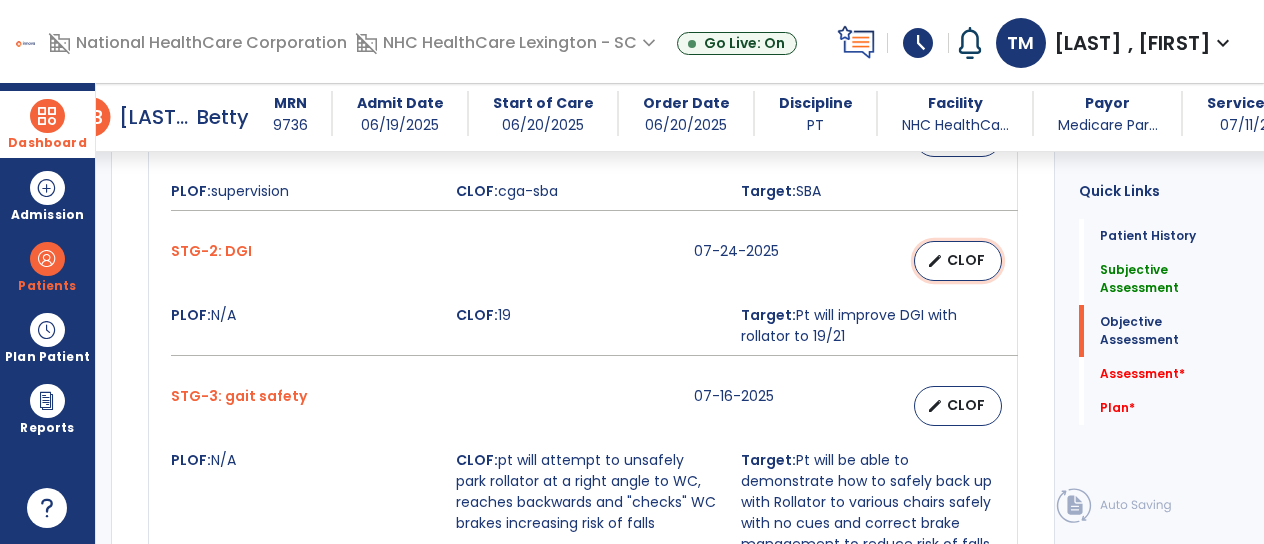 click on "CLOF" at bounding box center [966, 260] 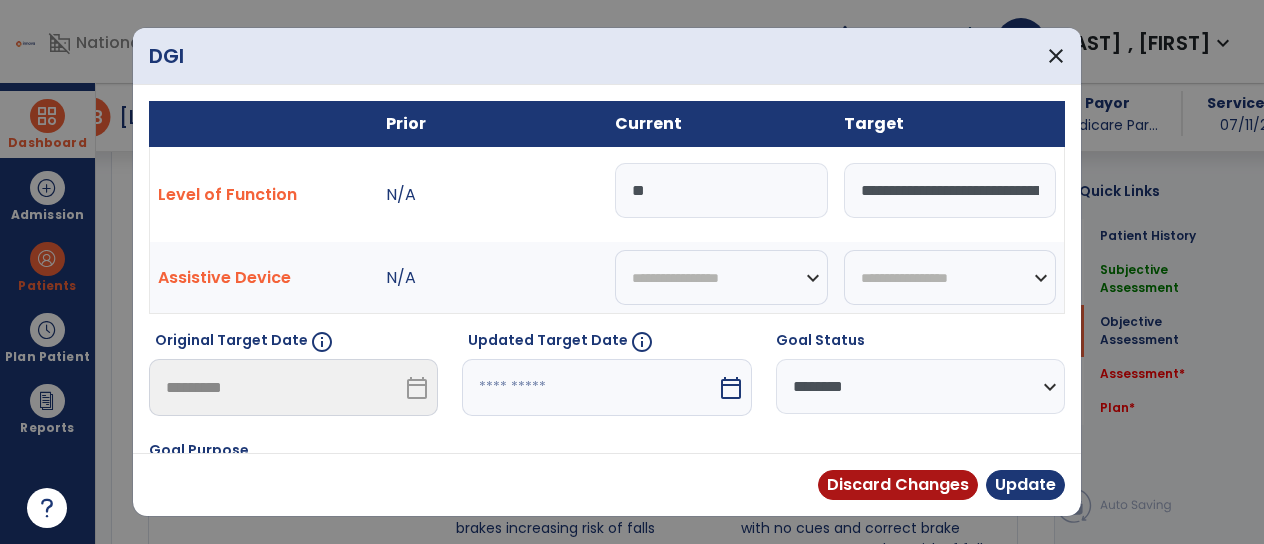 scroll, scrollTop: 965, scrollLeft: 0, axis: vertical 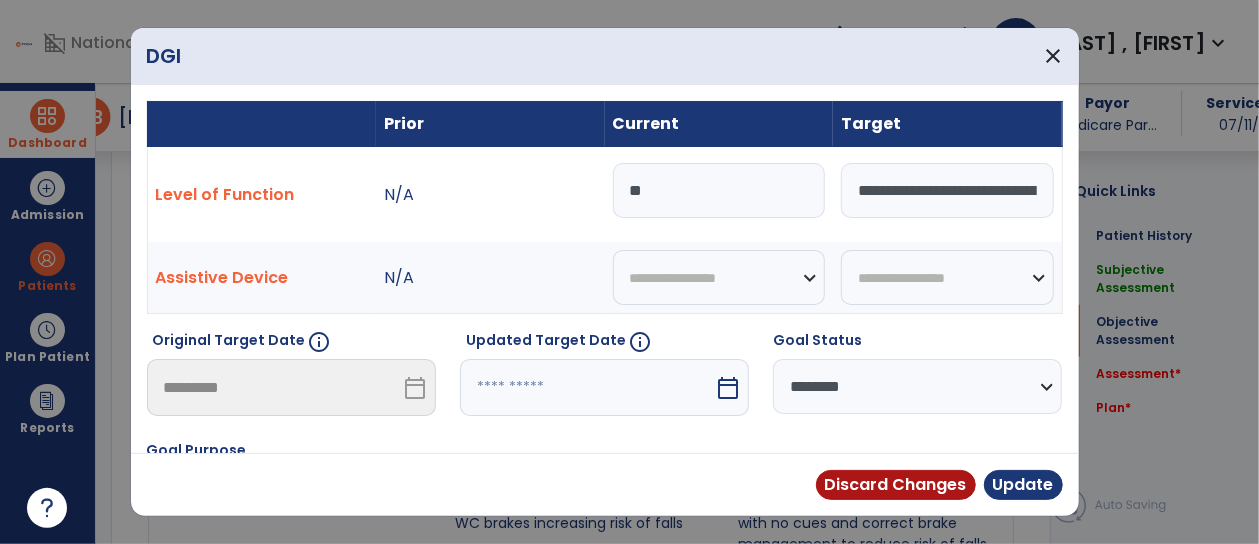 click on "**********" at bounding box center (917, 386) 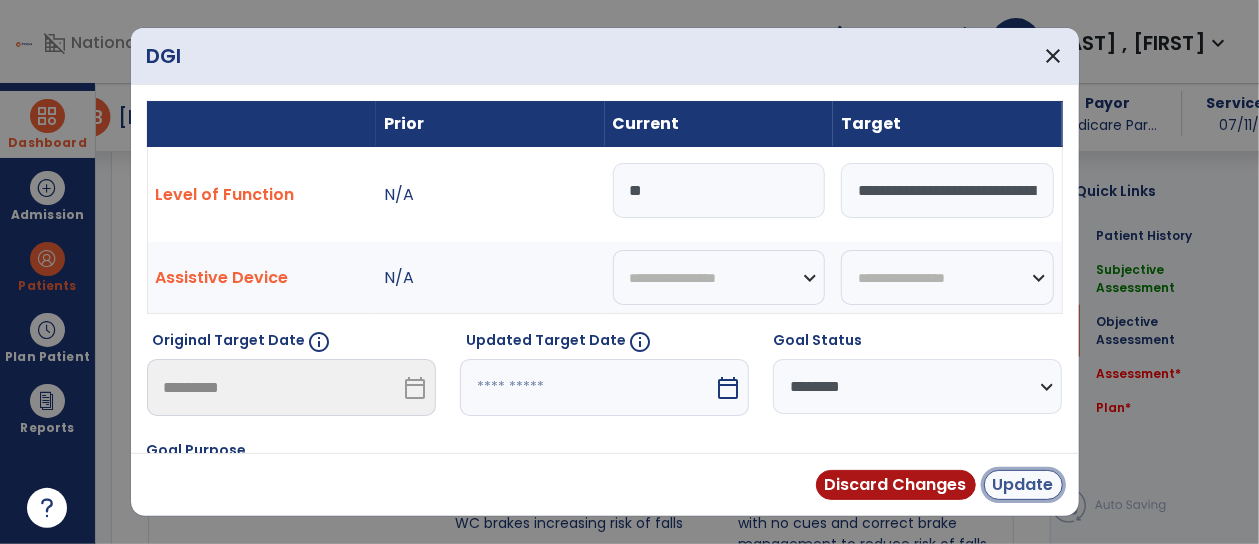 click on "Update" at bounding box center (1023, 485) 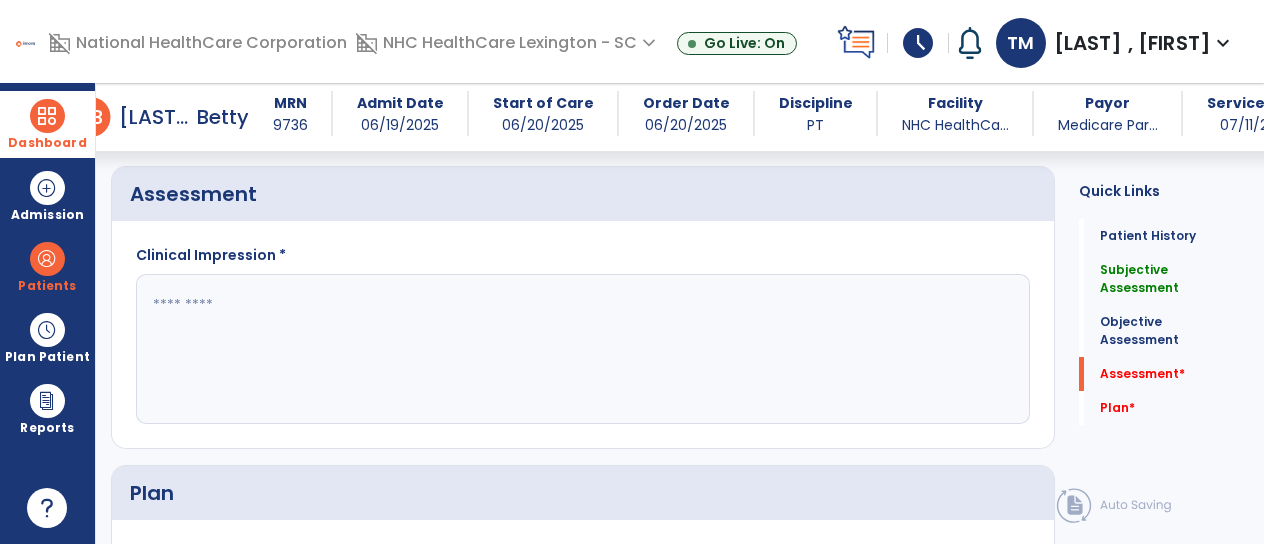 scroll, scrollTop: 2065, scrollLeft: 0, axis: vertical 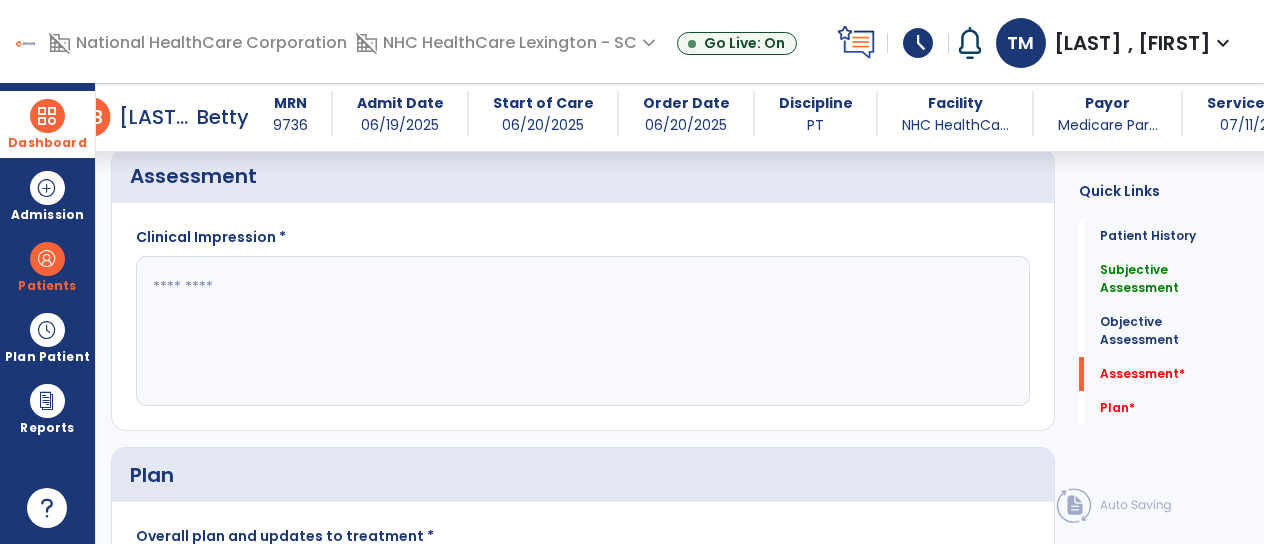click 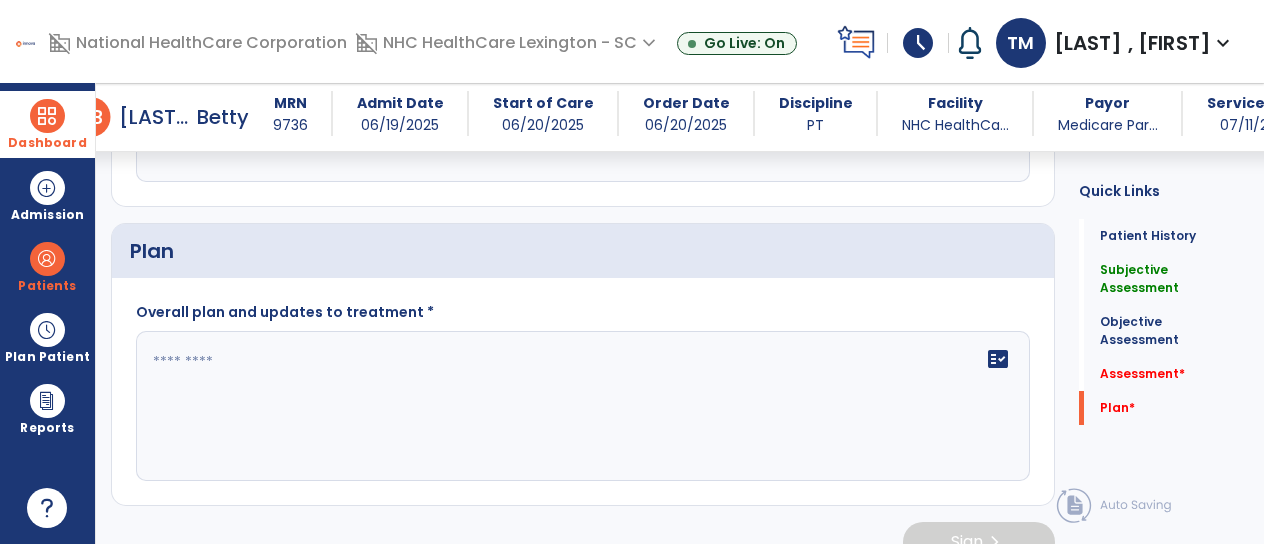scroll, scrollTop: 2312, scrollLeft: 0, axis: vertical 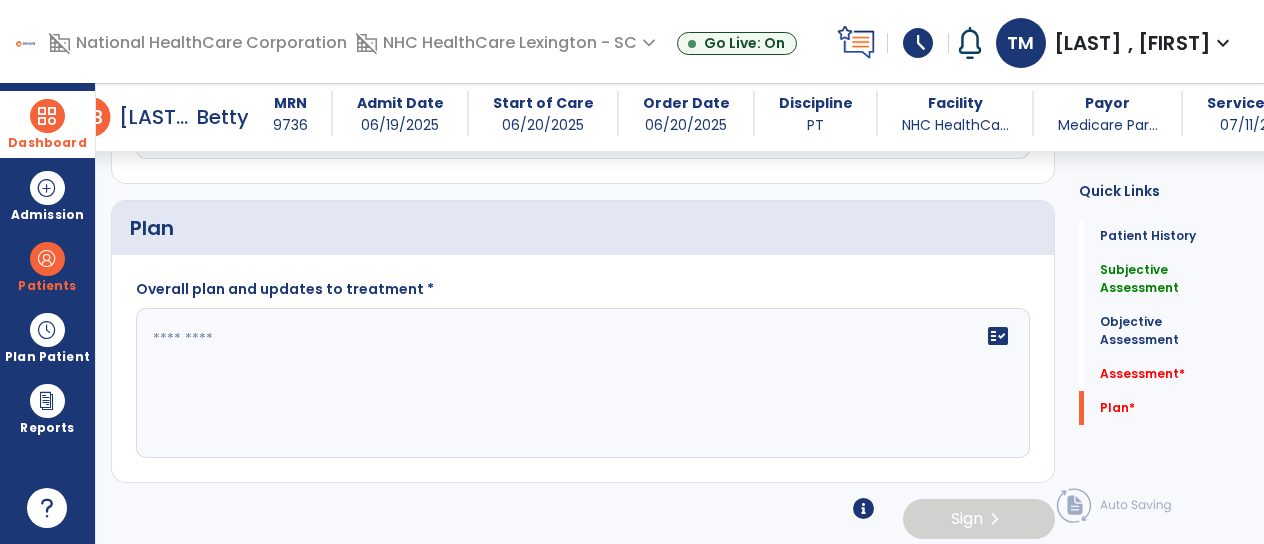 type on "**********" 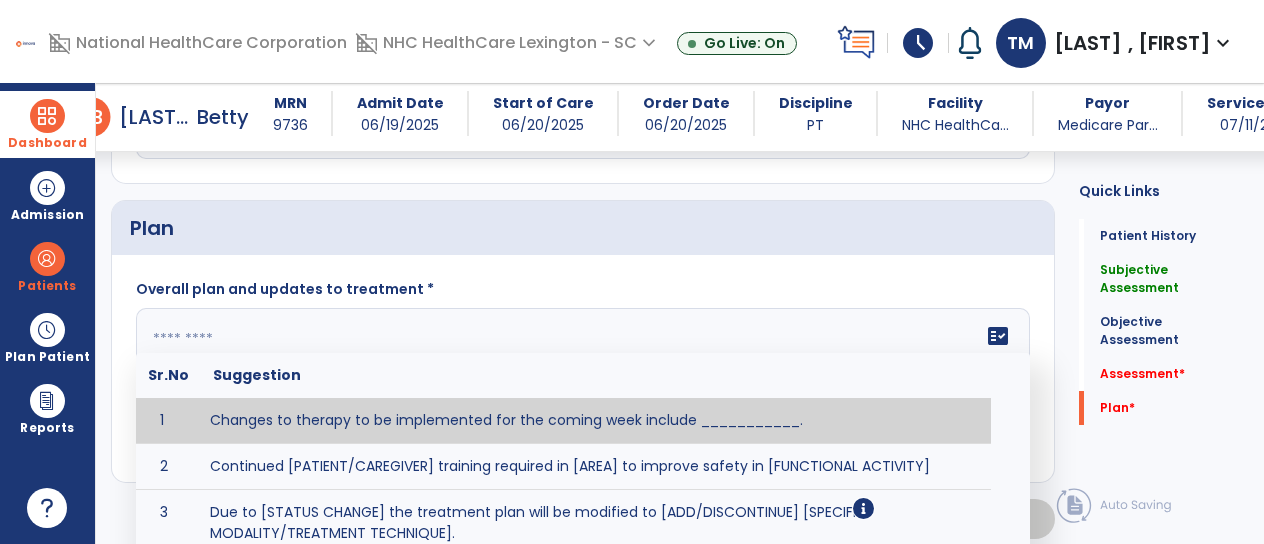 click on "fact_check  Sr.No Suggestion 1 Changes to therapy to be implemented for the coming week include ___________. 2 Continued [PATIENT/CAREGIVER] training required in [AREA] to improve safety in [FUNCTIONAL ACTIVITY] 3 Due to [STATUS CHANGE] the treatment plan will be modified to [ADD/DISCONTINUE] [SPECIFIC MODALITY/TREATMENT TECHNIQUE]. 4 Goals related to ___________ have been met.  Will add new STG's to address _______ in the upcoming week. 5 Updated precautions include ________. 6 Progress treatment to include ____________. 7 Requires further [PATIENT/CAREGIVER] training in ______ to improve safety in ________. 8 Short term goals related to _________ have been met and new short term goals to be added as appropriate for patient. 9 STGs have been met, will now focus on LTGs. 10 The plan for next week's visits include [INTERVENTIONS] with the objective of improving [IMPAIRMENTS] to continue to progress toward long term goal(s). 11 12 13 Changes to therapy to be implemented for the coming week include ___________." 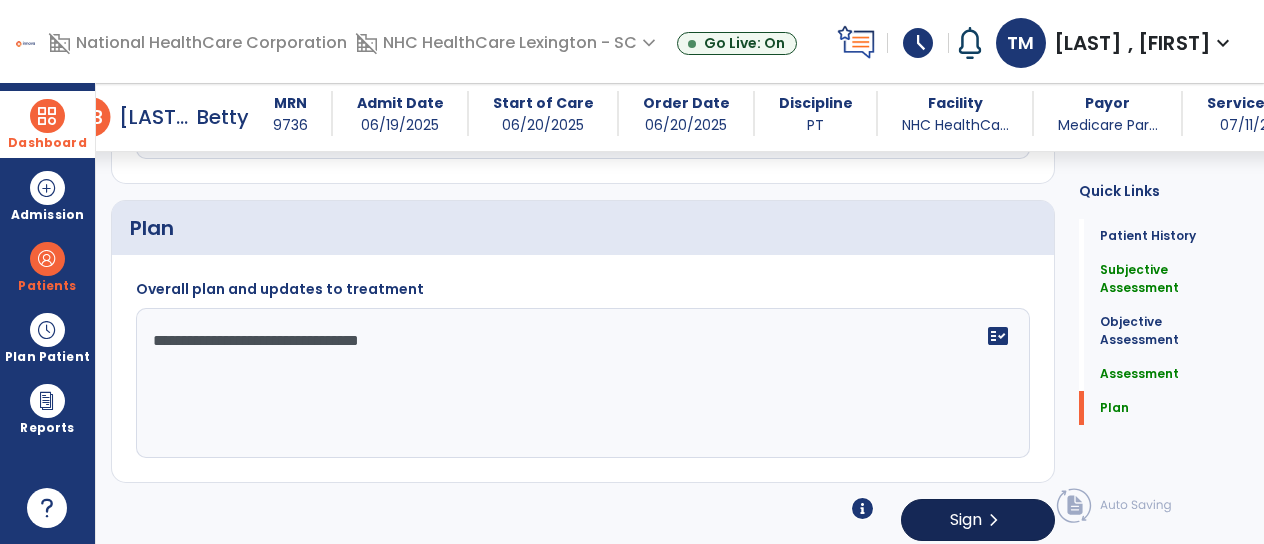 type on "**********" 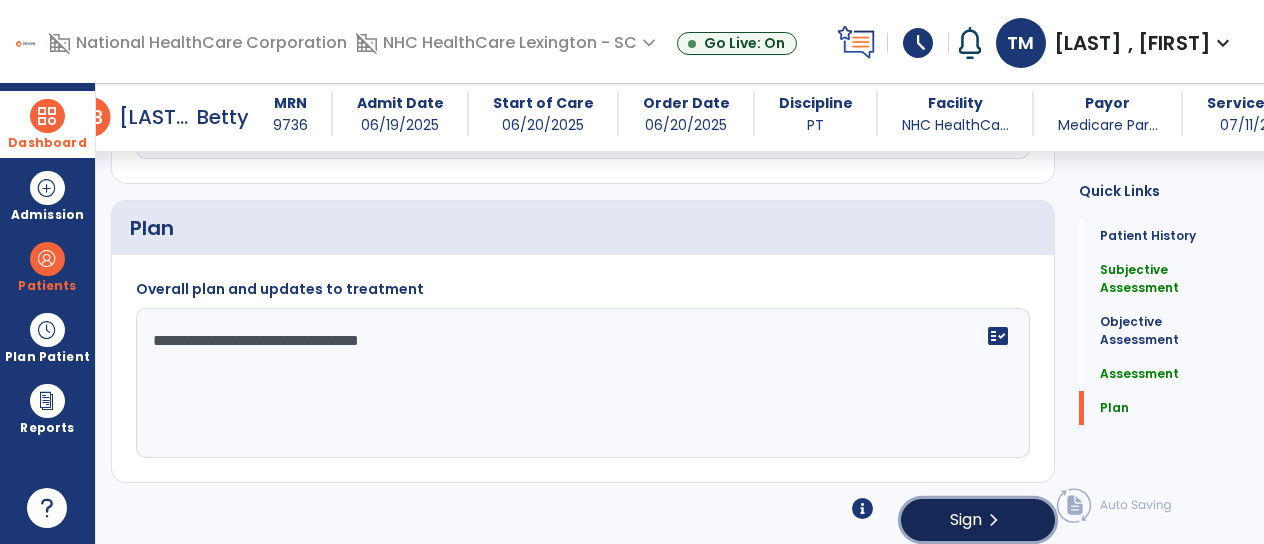 click on "chevron_right" 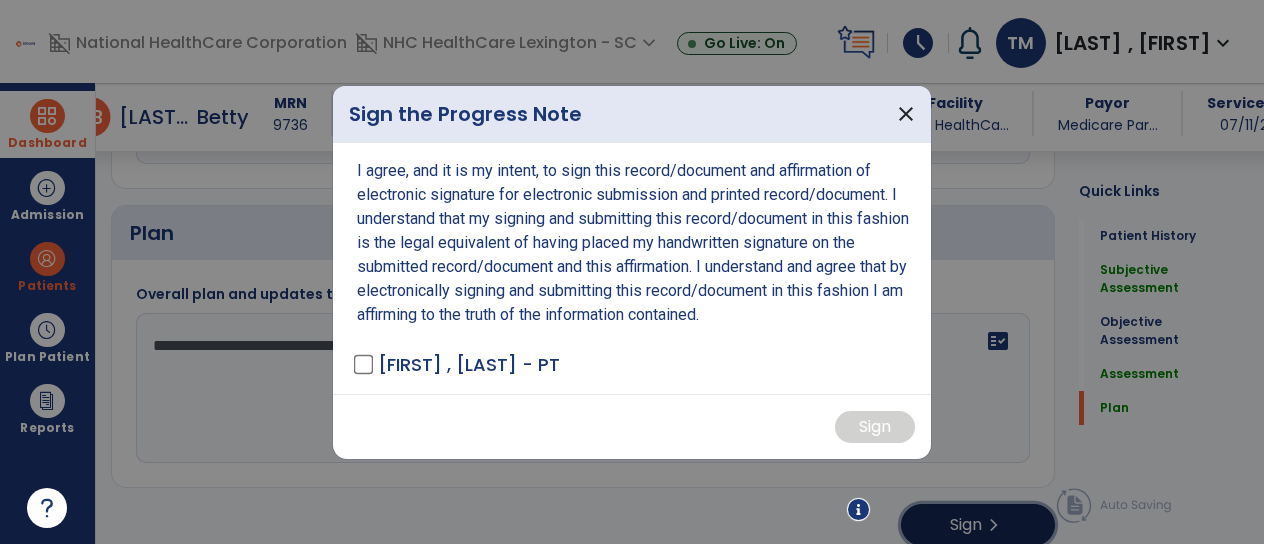 scroll, scrollTop: 2312, scrollLeft: 0, axis: vertical 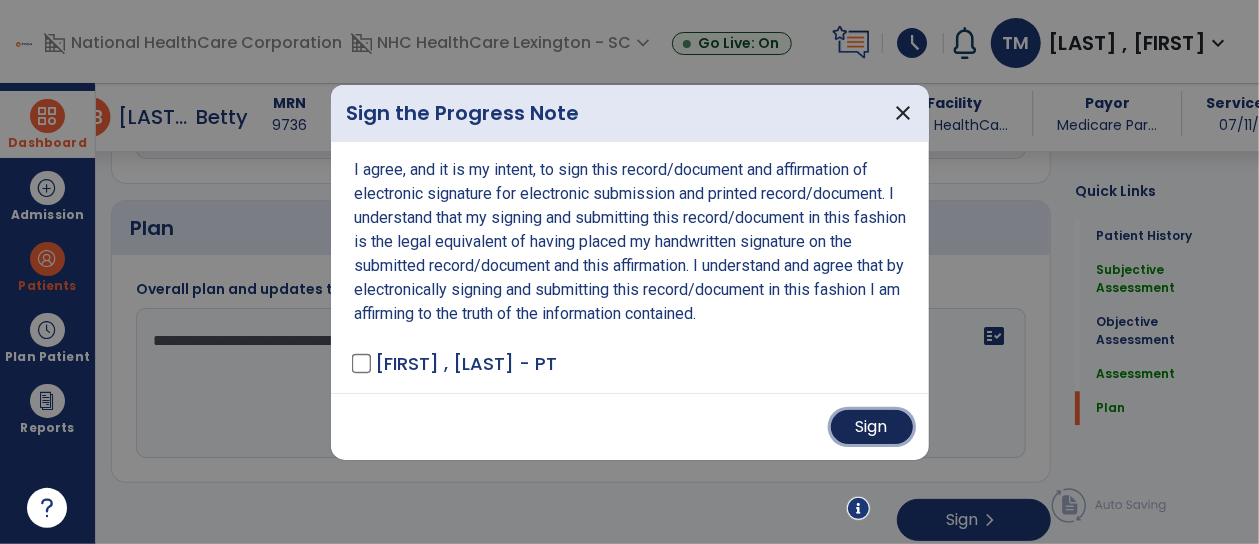 click on "Sign" at bounding box center (872, 427) 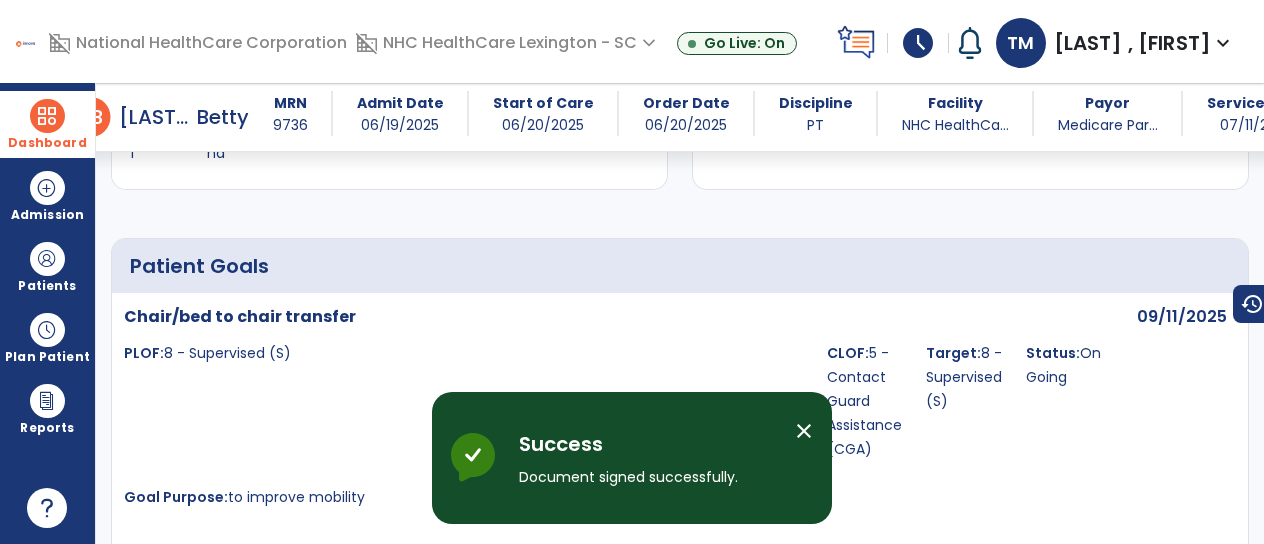 scroll, scrollTop: 0, scrollLeft: 0, axis: both 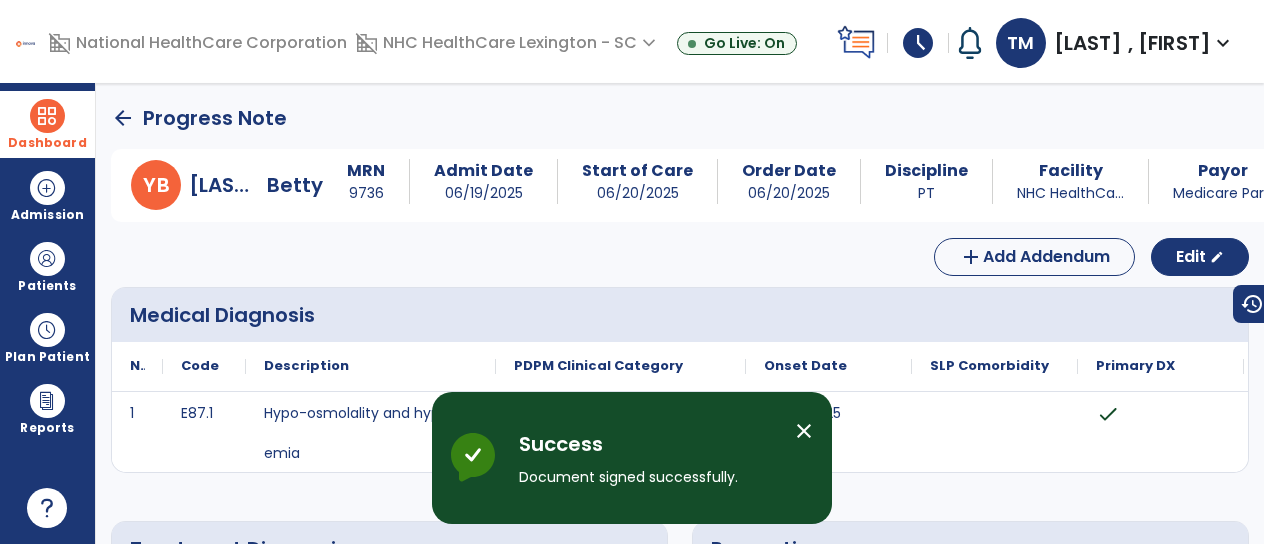 click on "arrow_back" 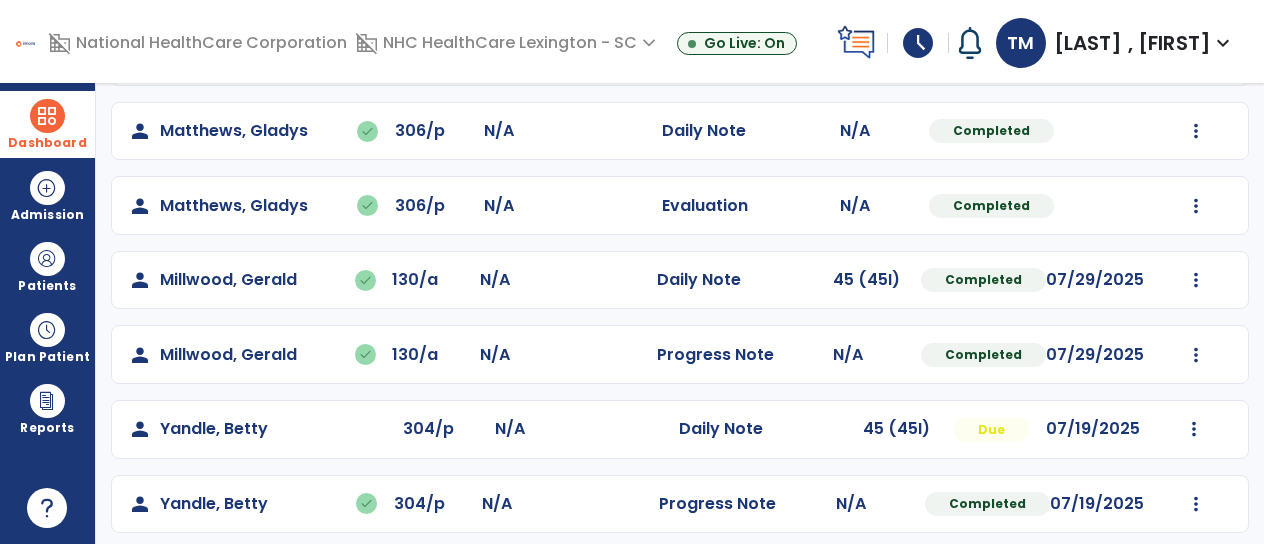 scroll, scrollTop: 265, scrollLeft: 0, axis: vertical 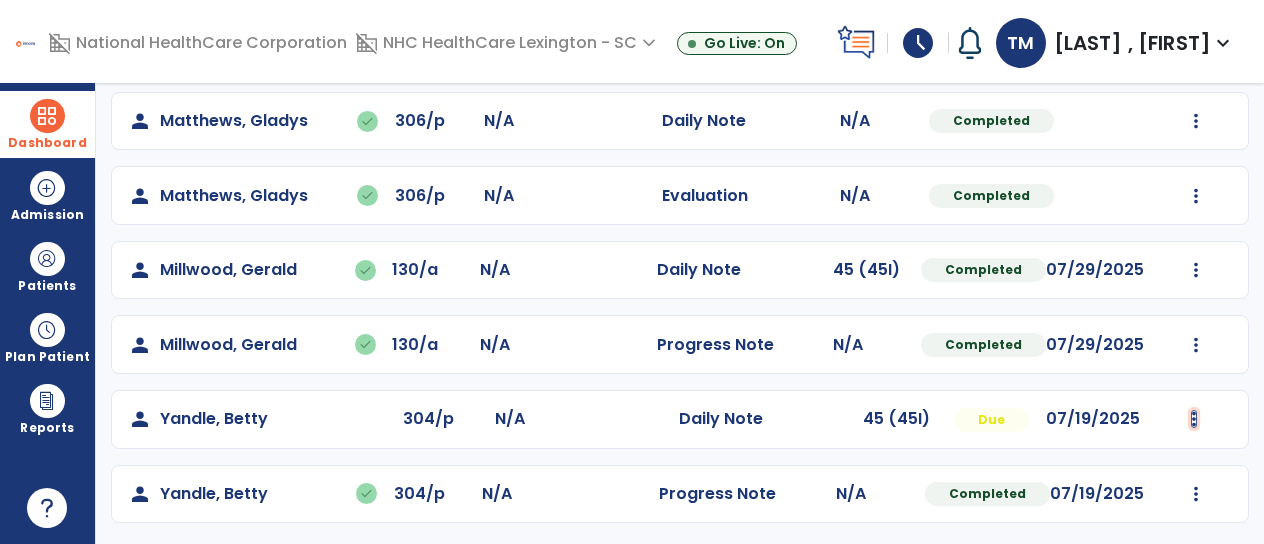 click at bounding box center (1196, 121) 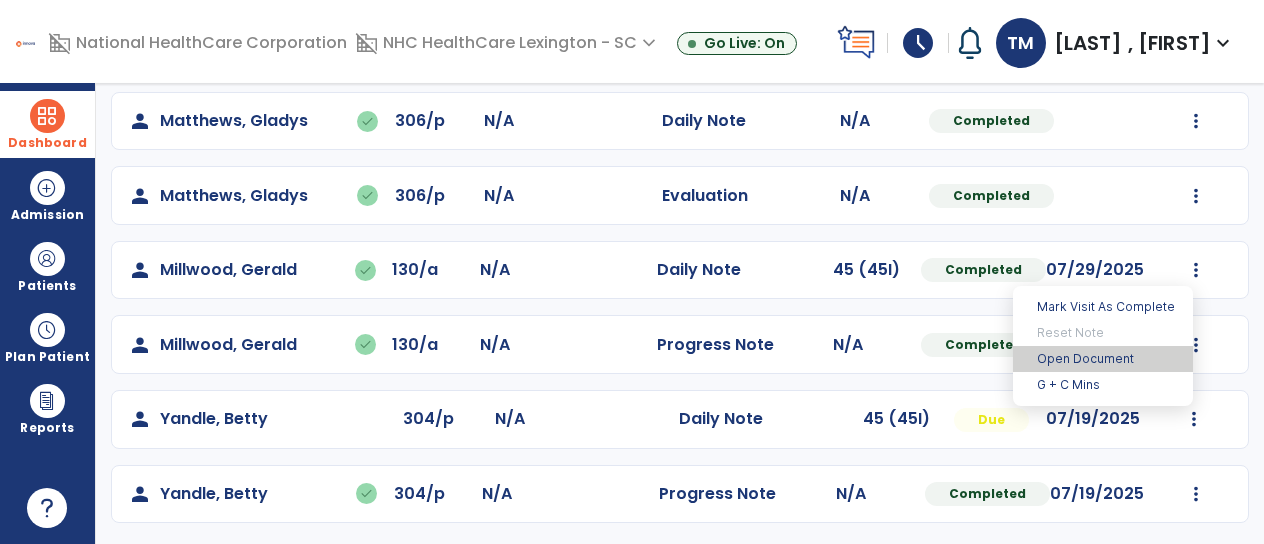 click on "Open Document" at bounding box center [1103, 359] 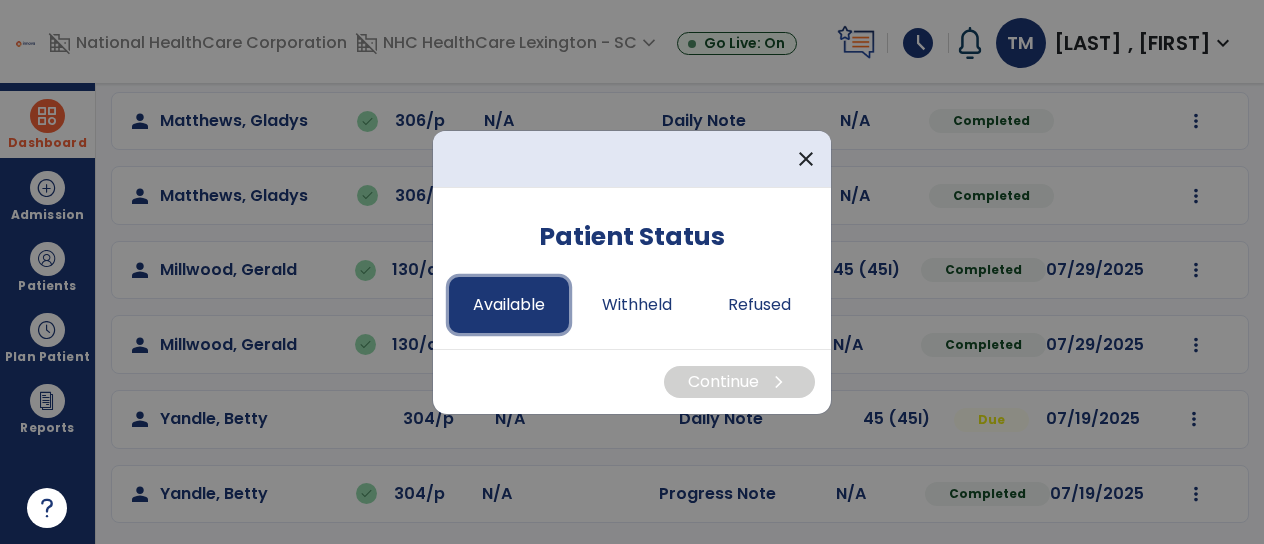 click on "Available" at bounding box center (509, 305) 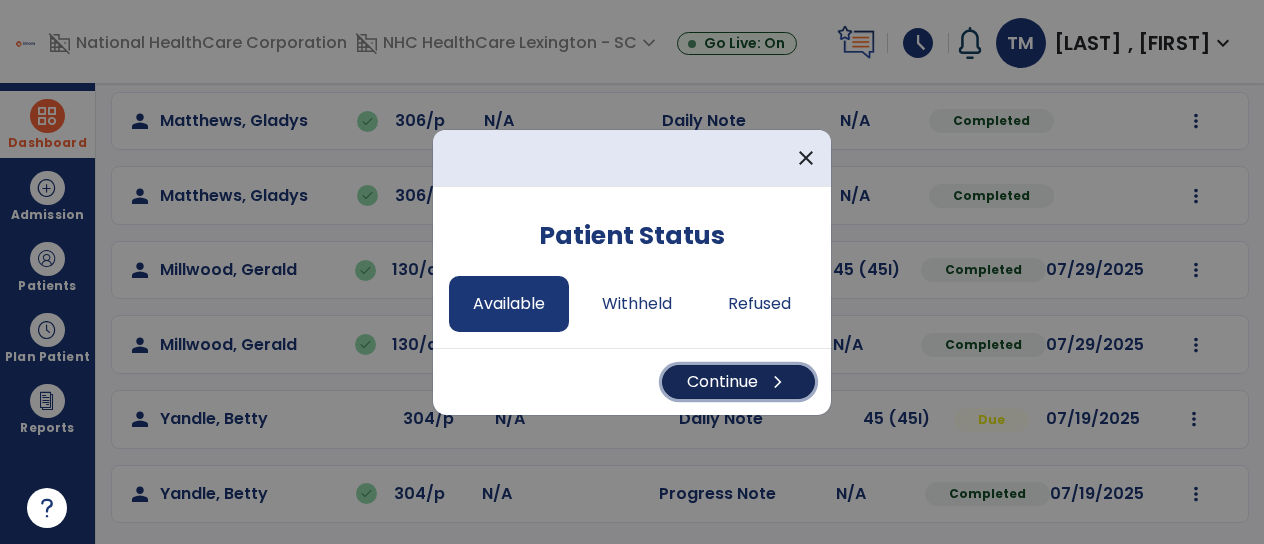 click on "Continue   chevron_right" at bounding box center [738, 382] 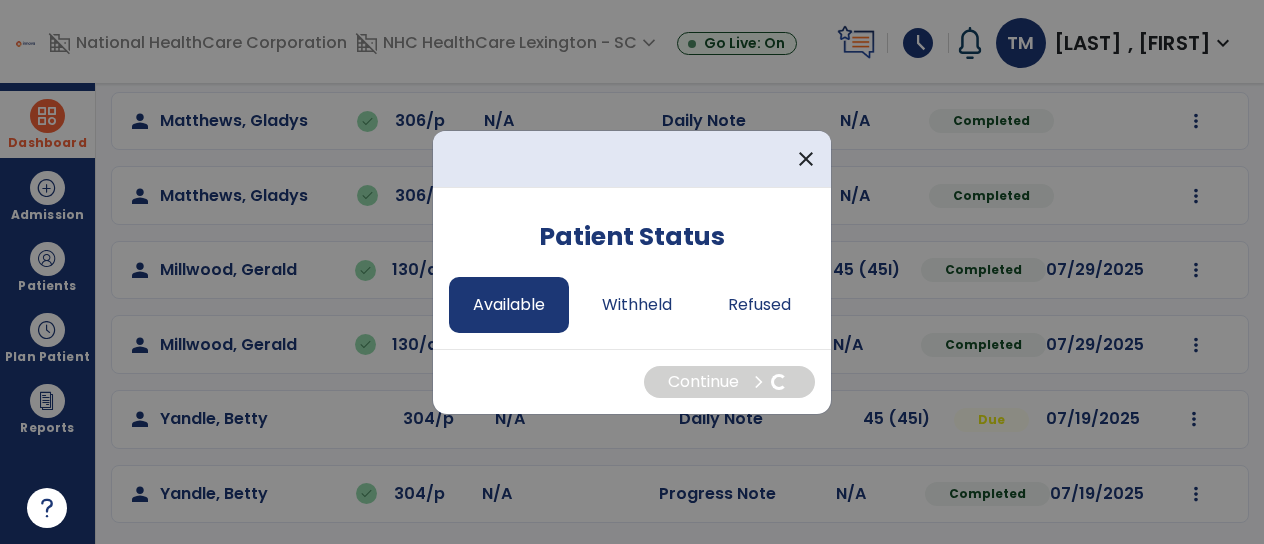 select on "*" 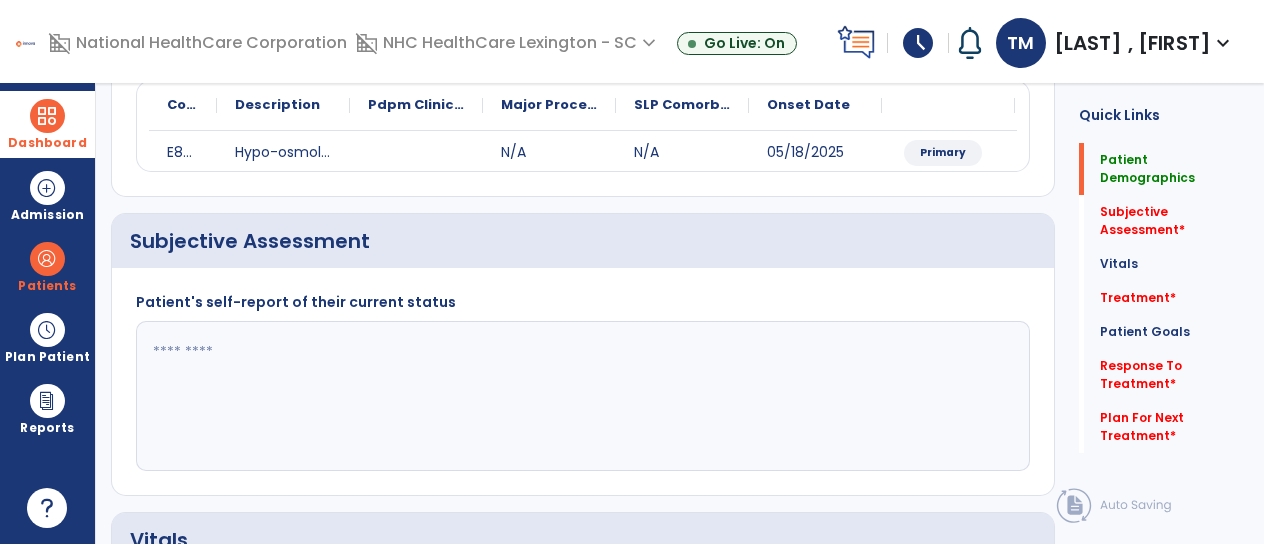 scroll, scrollTop: 365, scrollLeft: 0, axis: vertical 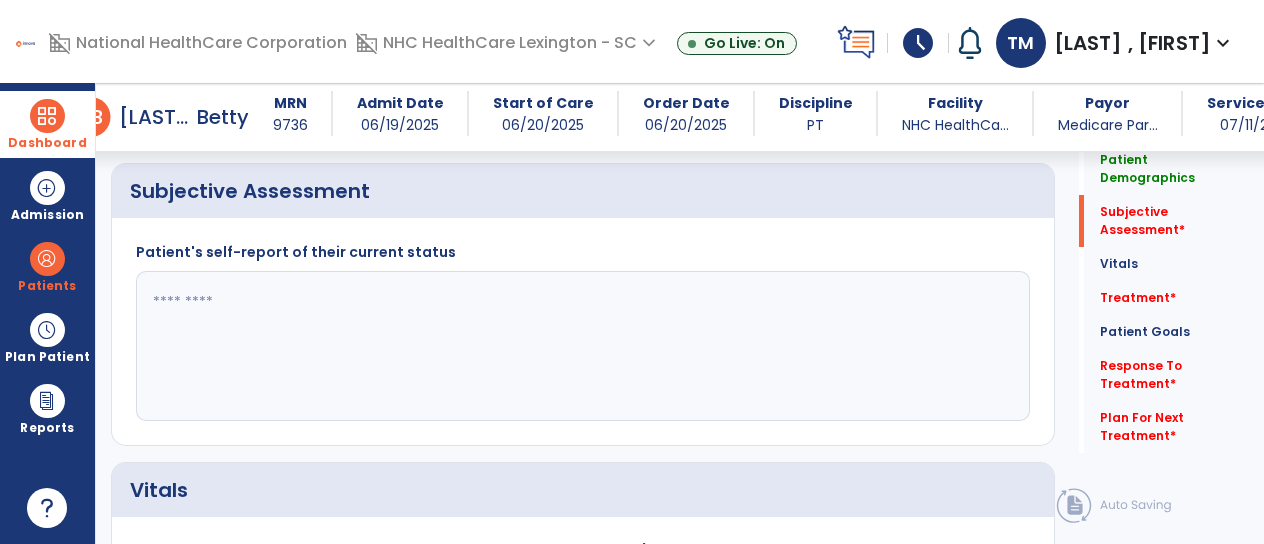 click 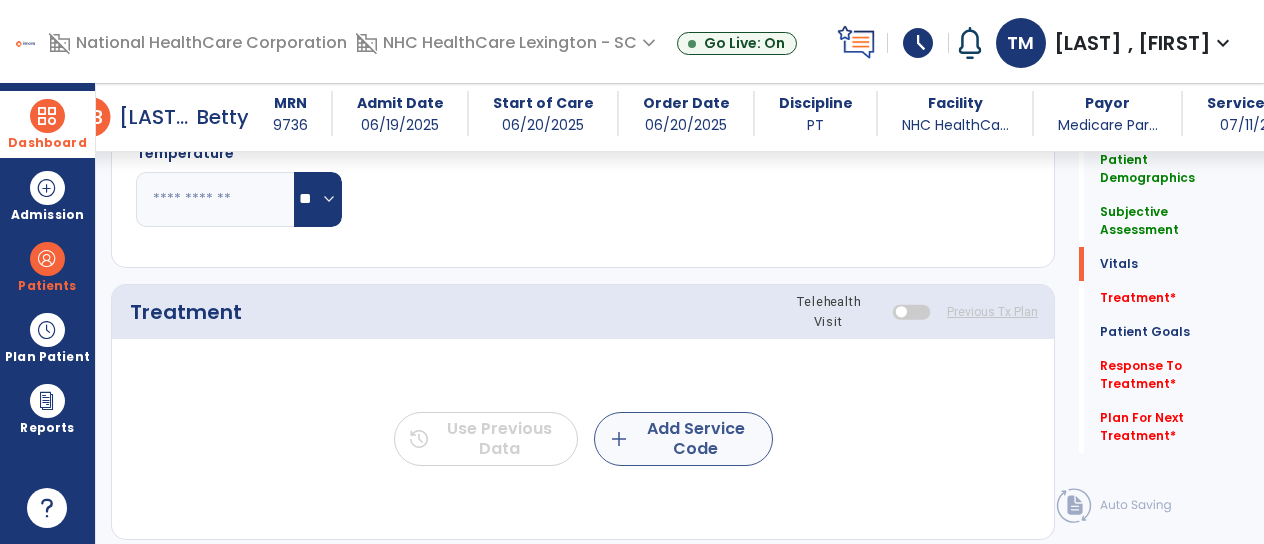 type on "**********" 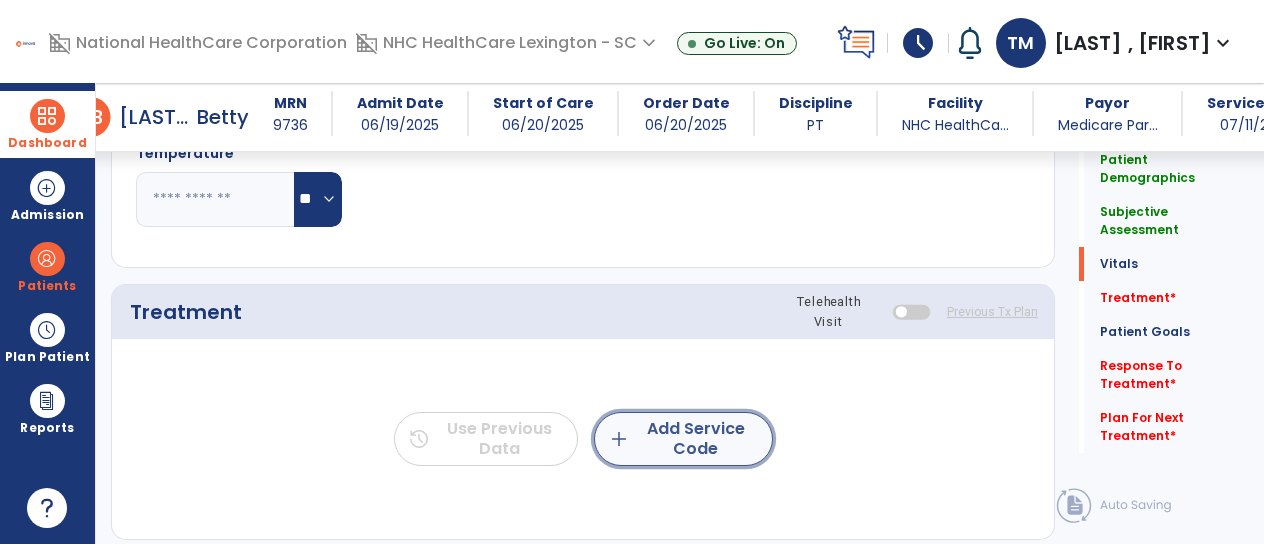click on "add  Add Service Code" 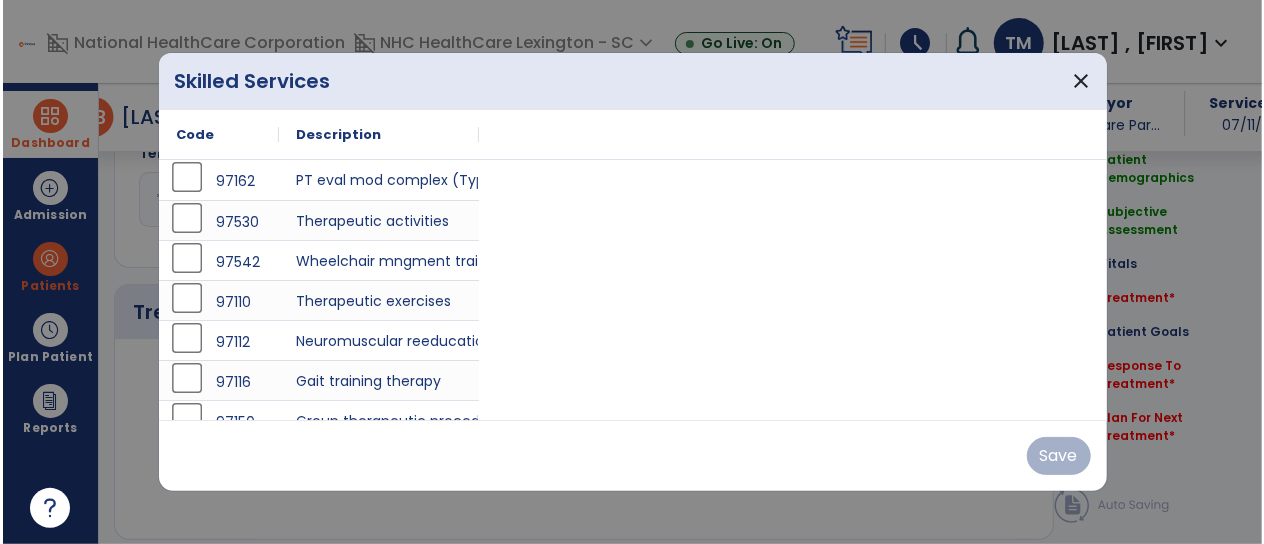 scroll, scrollTop: 965, scrollLeft: 0, axis: vertical 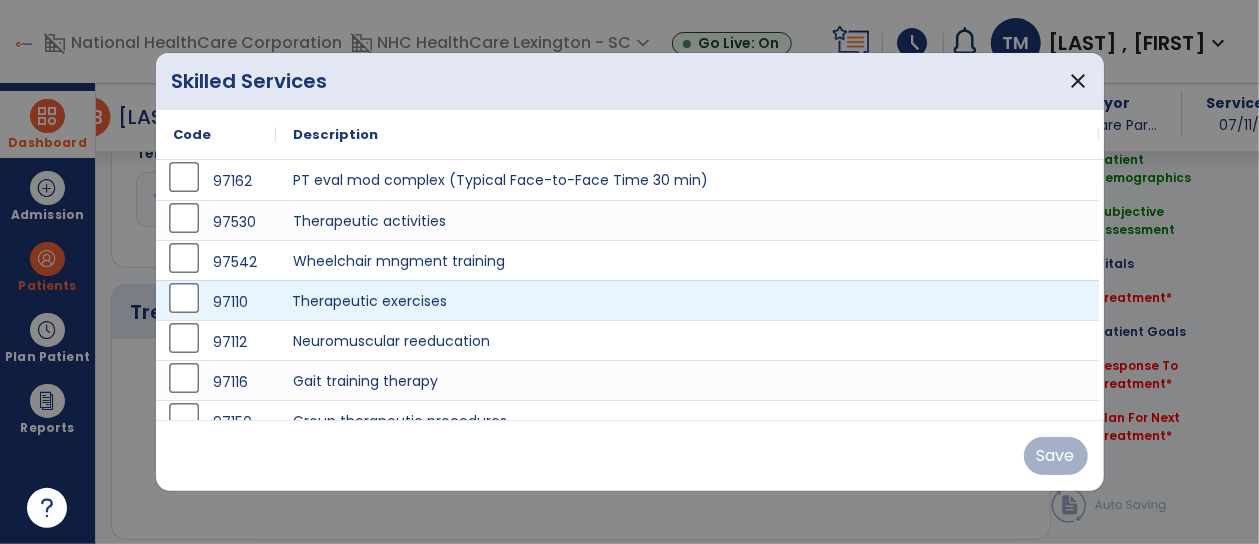 click on "Therapeutic exercises" at bounding box center [688, 300] 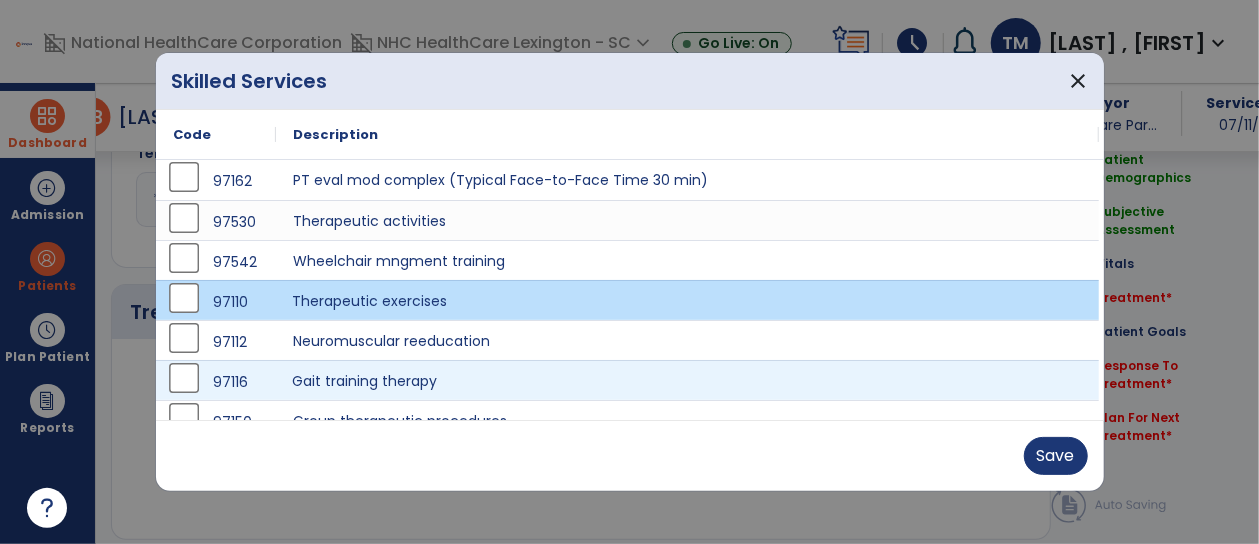 click on "Gait training therapy" at bounding box center (688, 380) 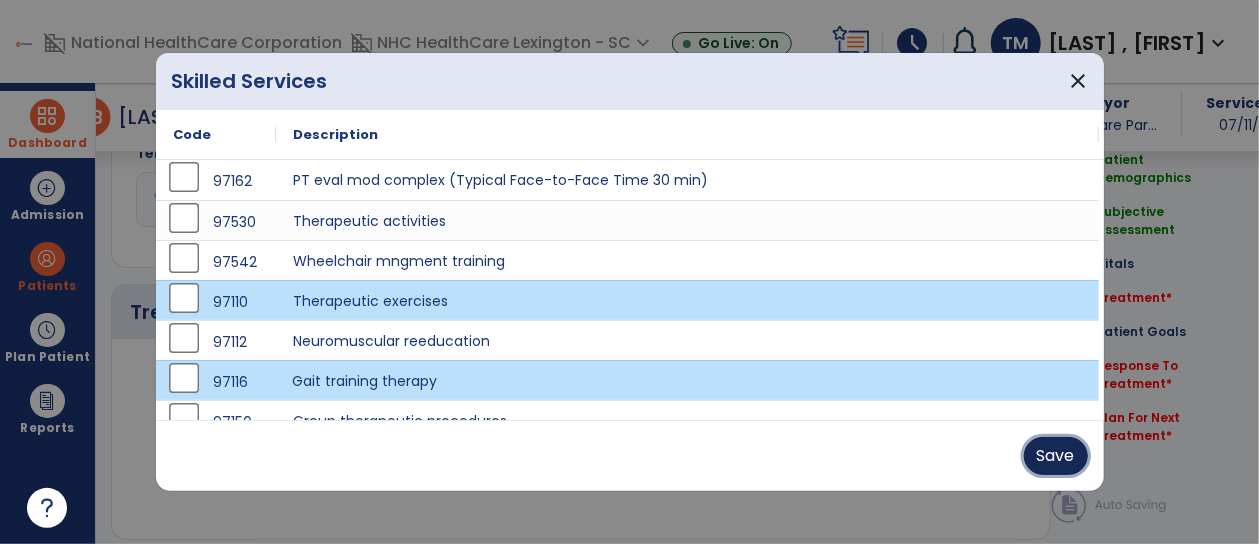 click on "Save" at bounding box center [1056, 456] 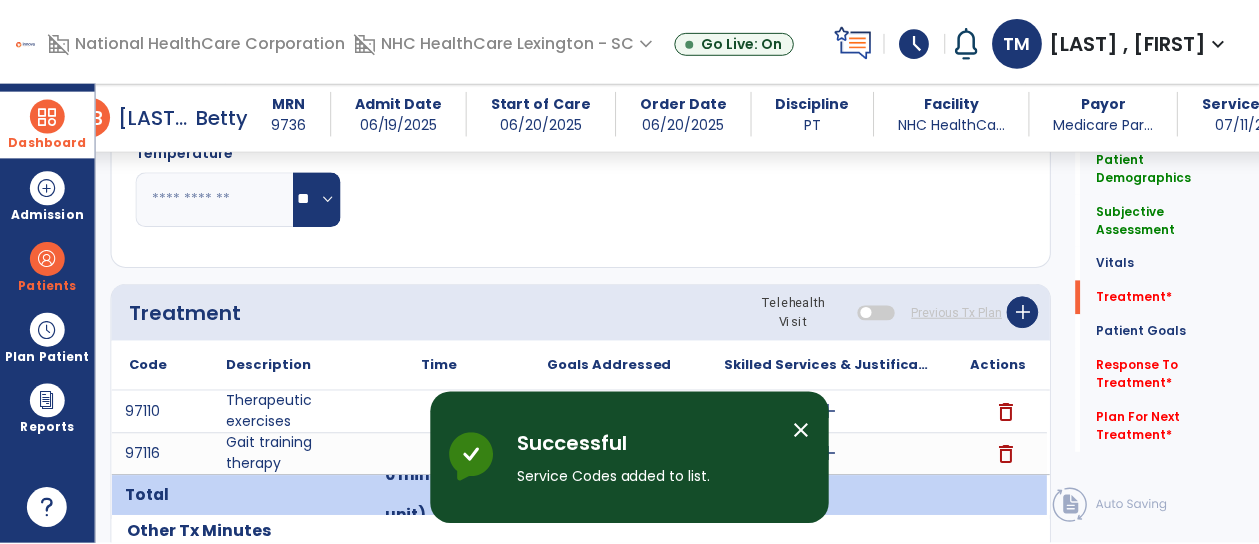 scroll, scrollTop: 1065, scrollLeft: 0, axis: vertical 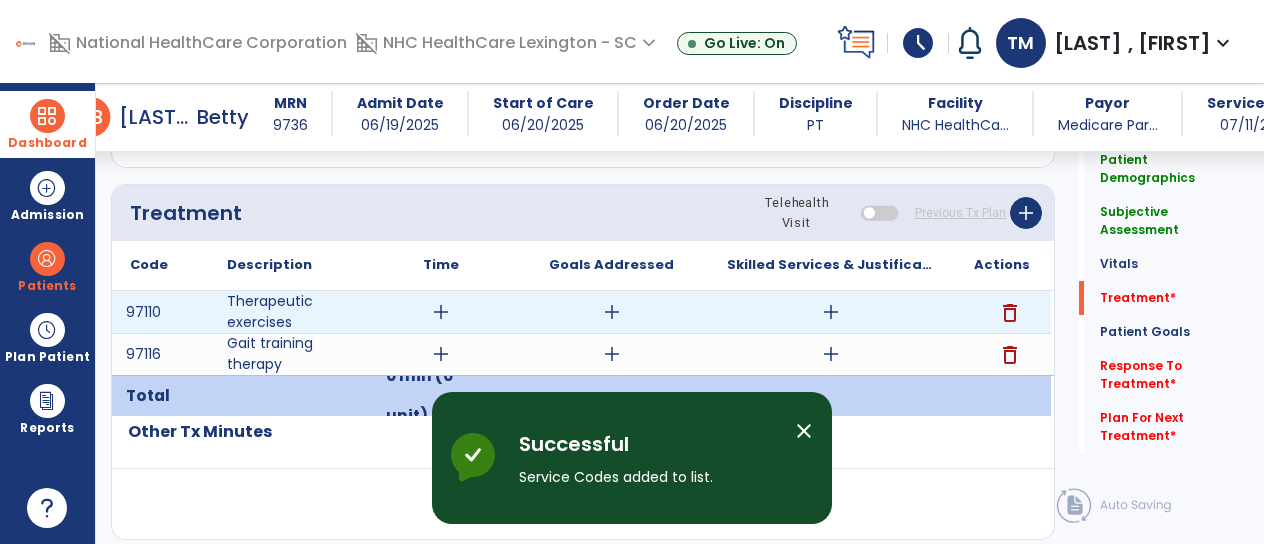click on "add" at bounding box center [831, 312] 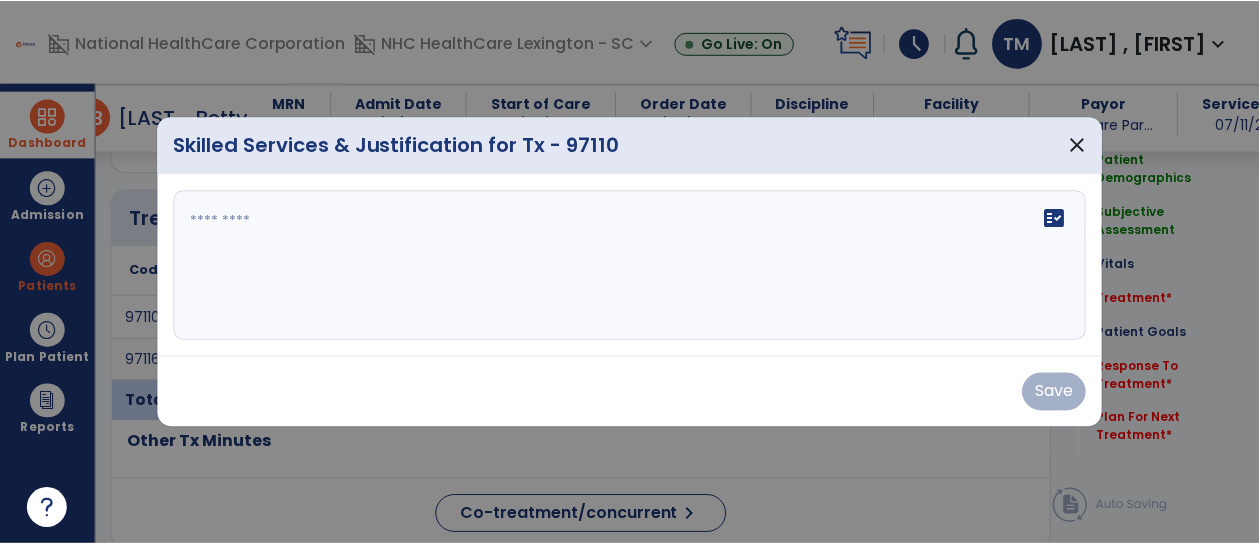 scroll, scrollTop: 1065, scrollLeft: 0, axis: vertical 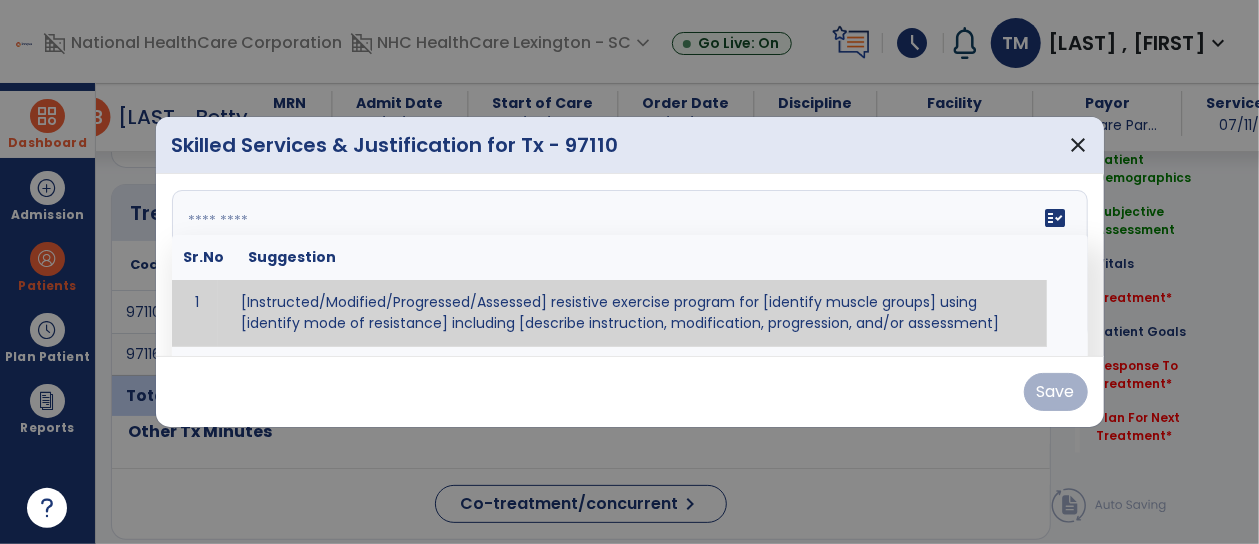 click at bounding box center [630, 265] 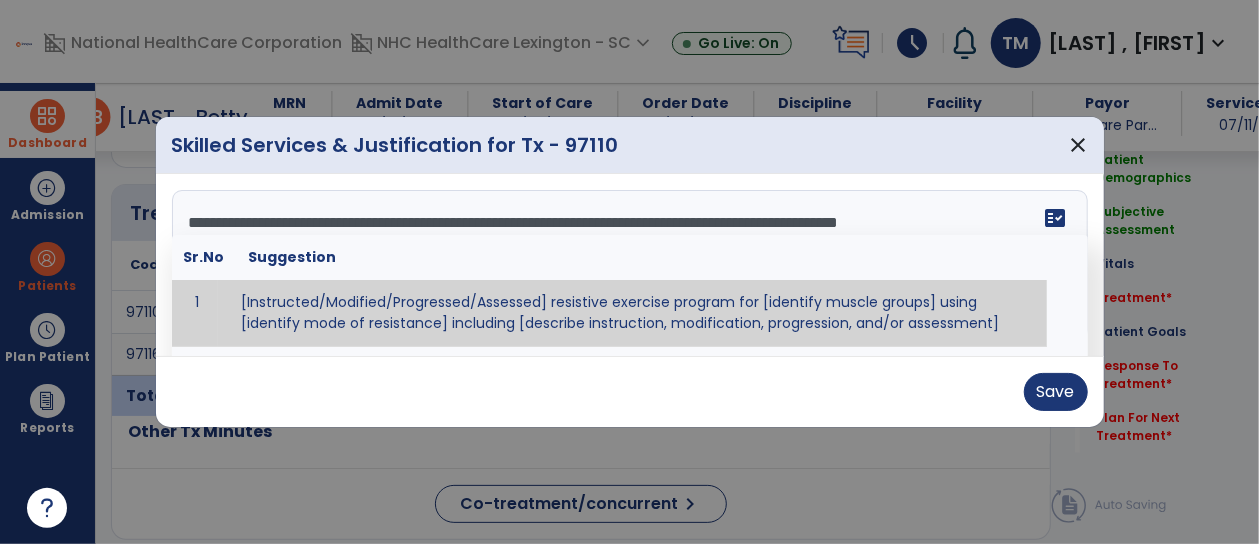 click on "**********" at bounding box center (630, 265) 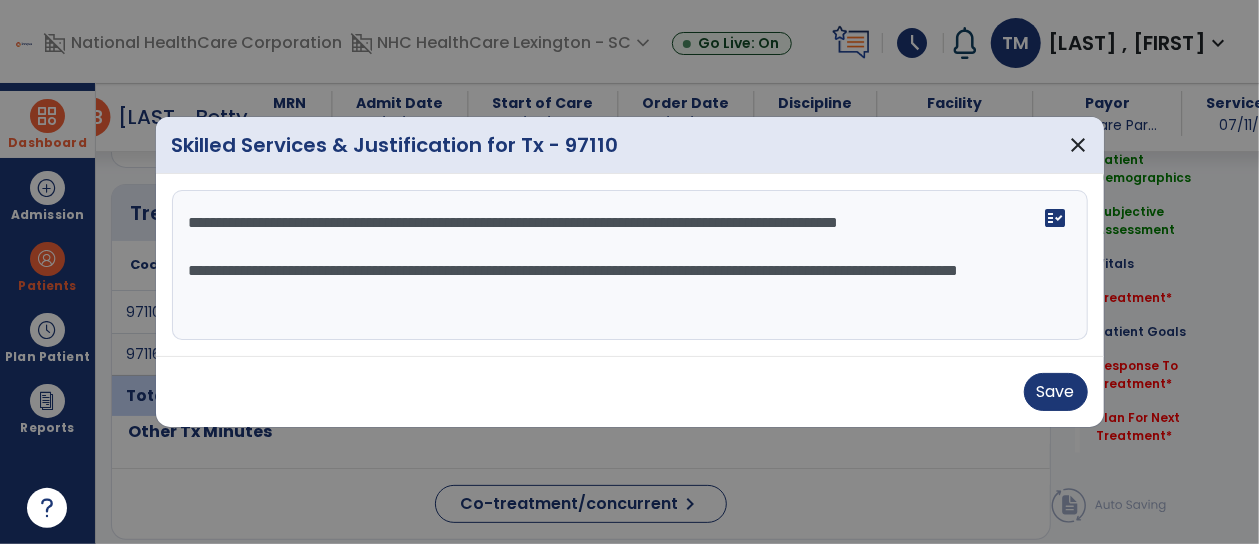 click on "**********" at bounding box center [630, 265] 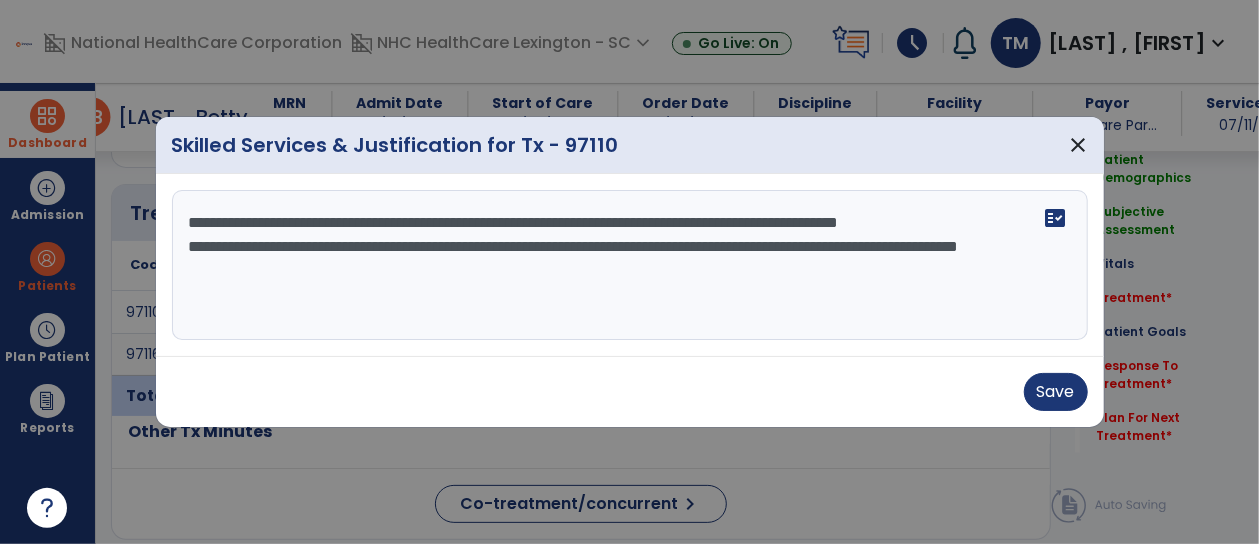 click on "**********" at bounding box center (630, 265) 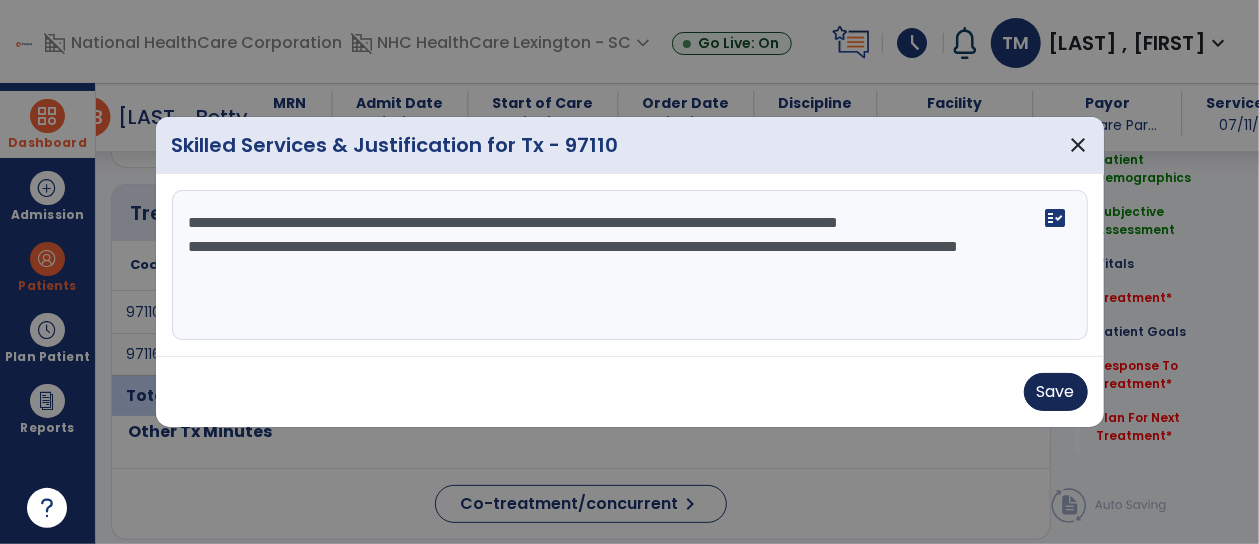 type on "**********" 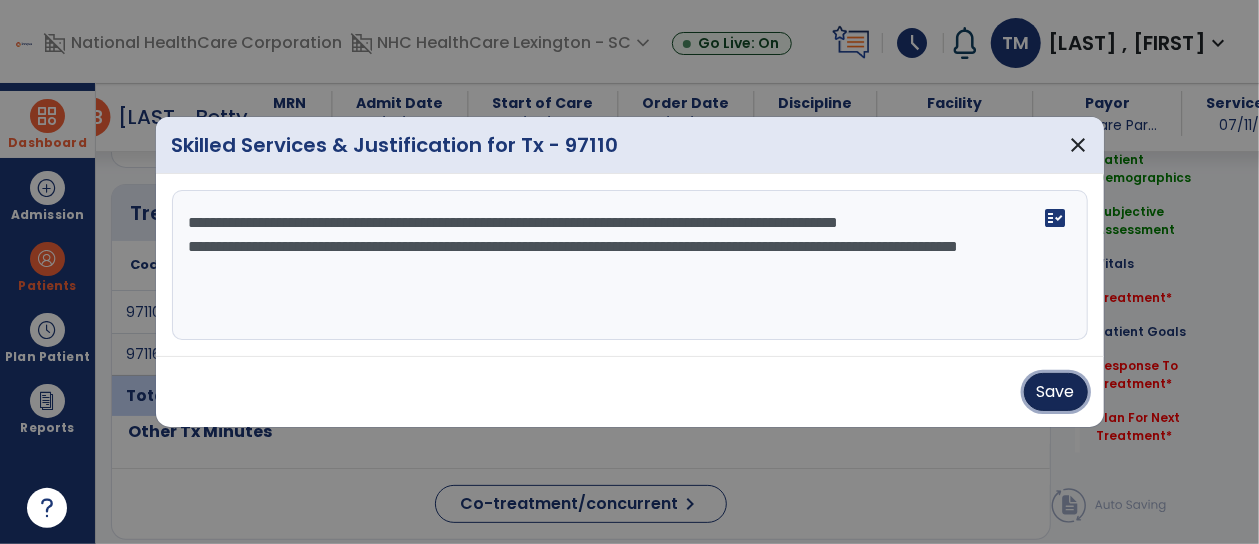 click on "Save" at bounding box center [1056, 392] 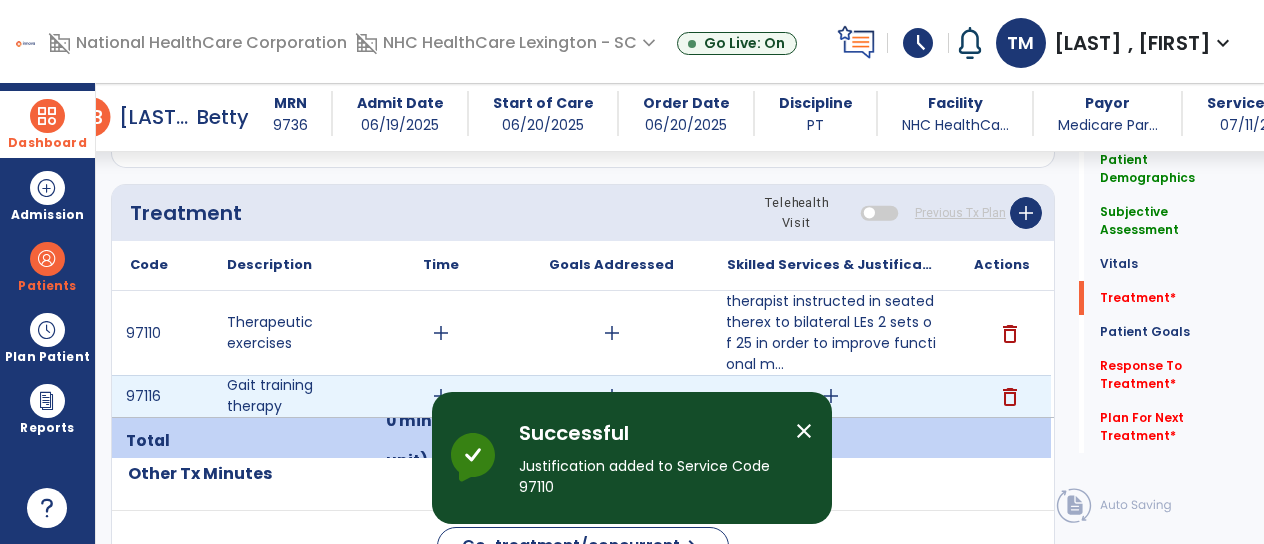 click on "add" at bounding box center [831, 396] 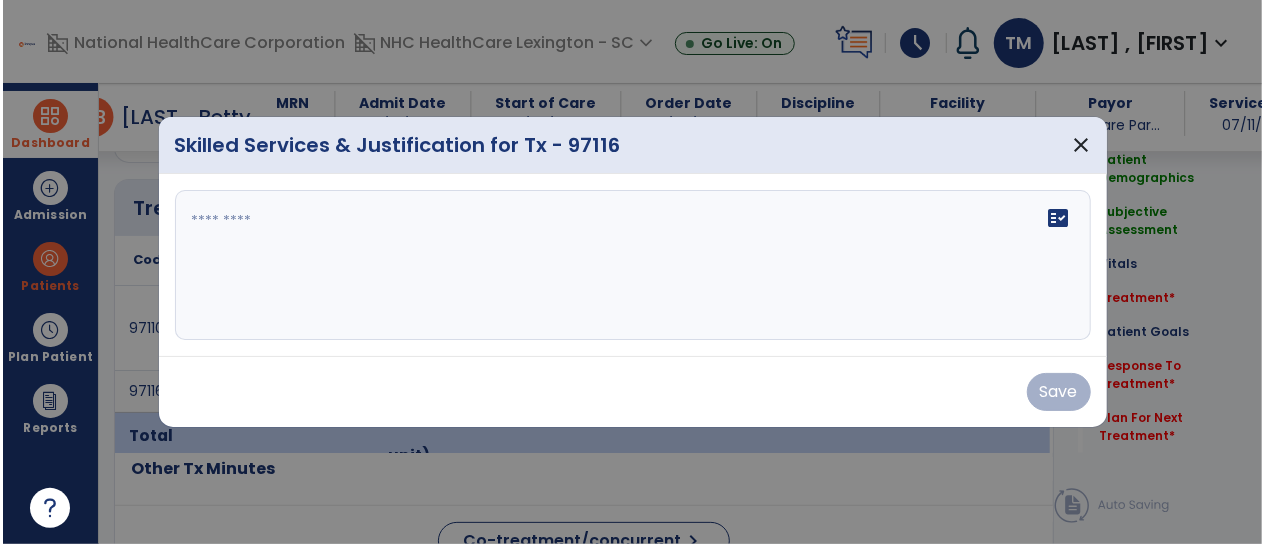 scroll, scrollTop: 1065, scrollLeft: 0, axis: vertical 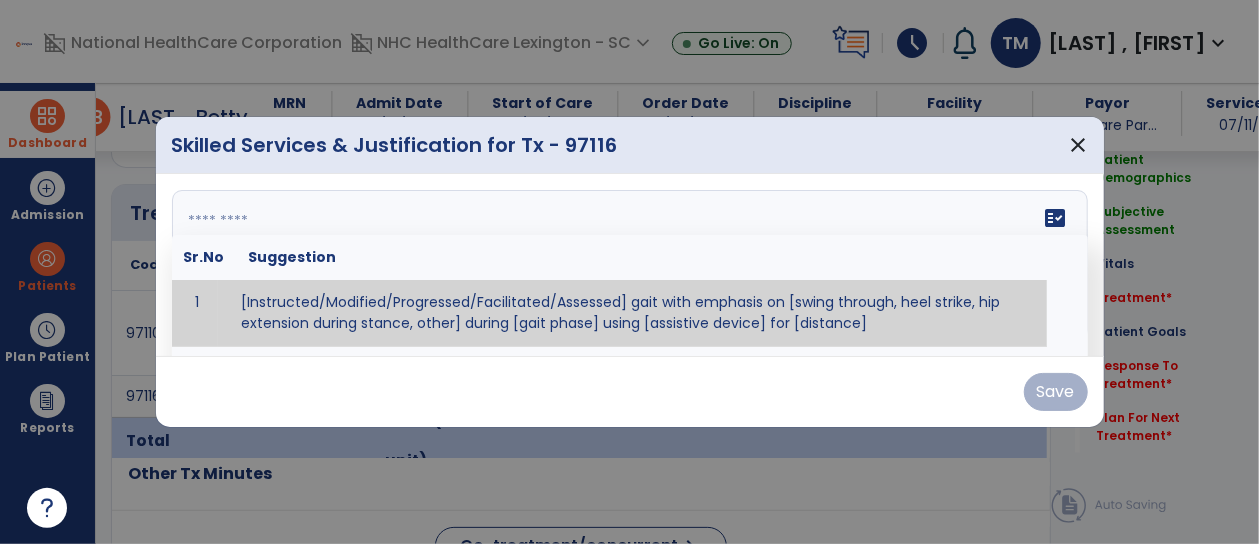 click at bounding box center [630, 265] 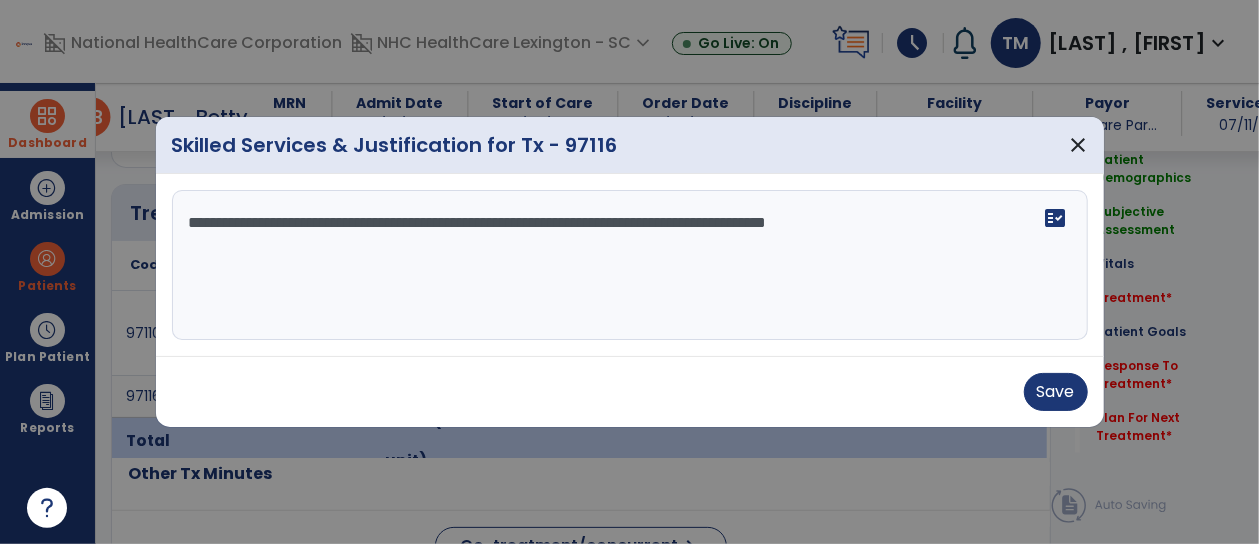 drag, startPoint x: 819, startPoint y: 225, endPoint x: 1056, endPoint y: 225, distance: 237 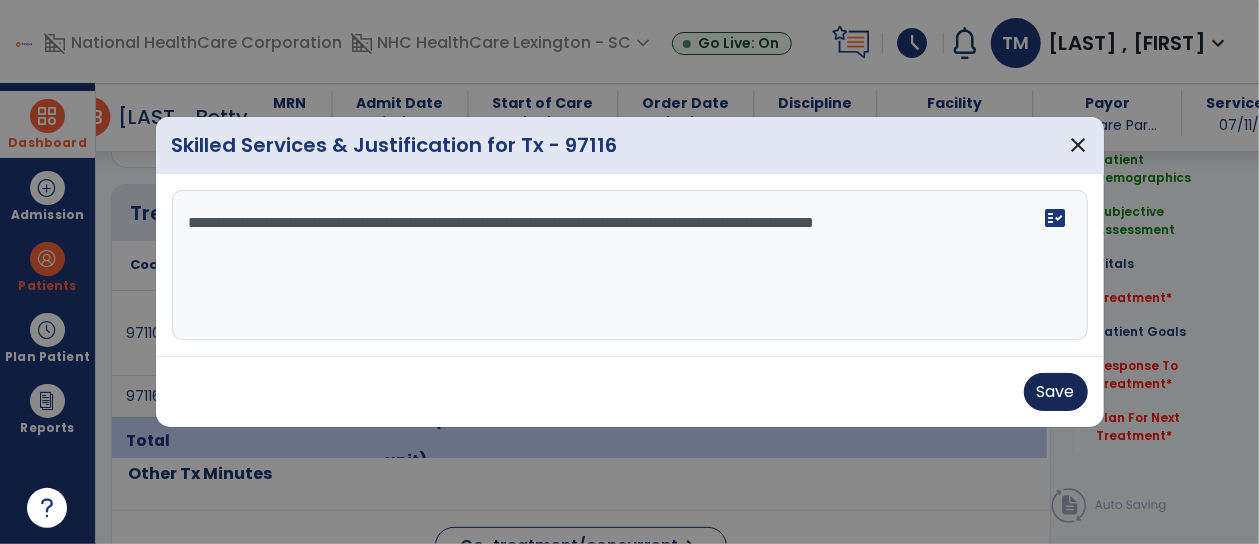 type on "**********" 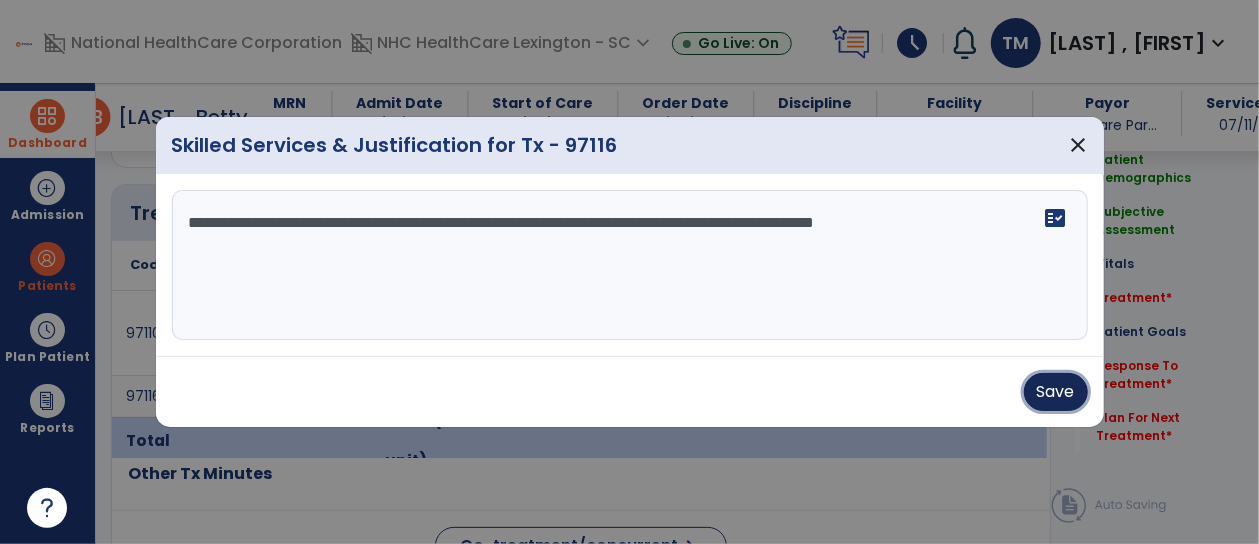 click on "Save" at bounding box center [1056, 392] 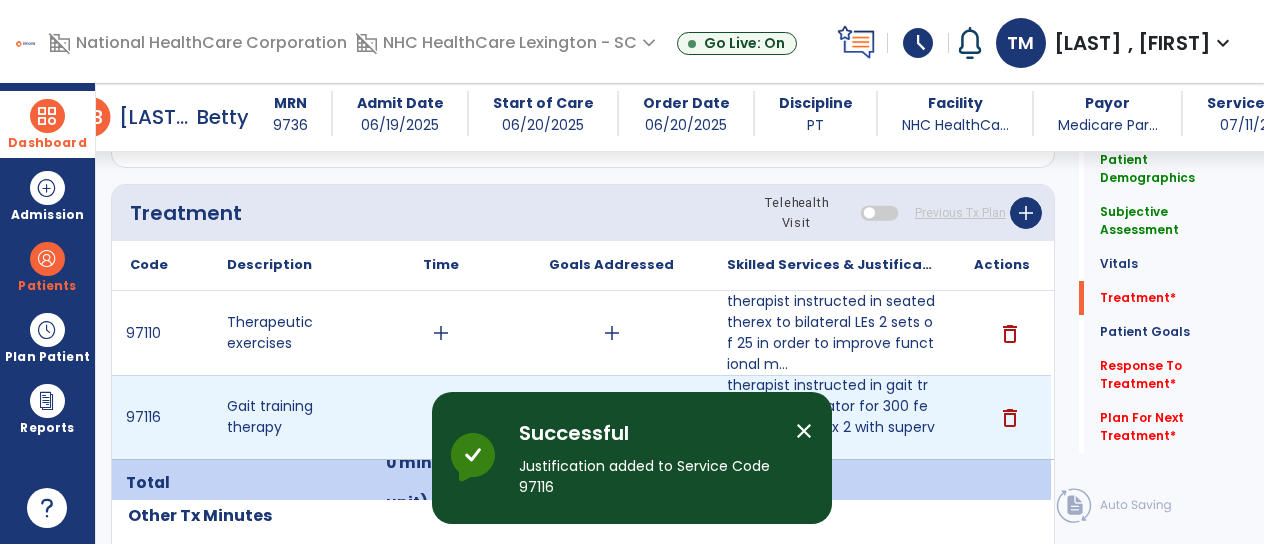 click on "add" at bounding box center [441, 417] 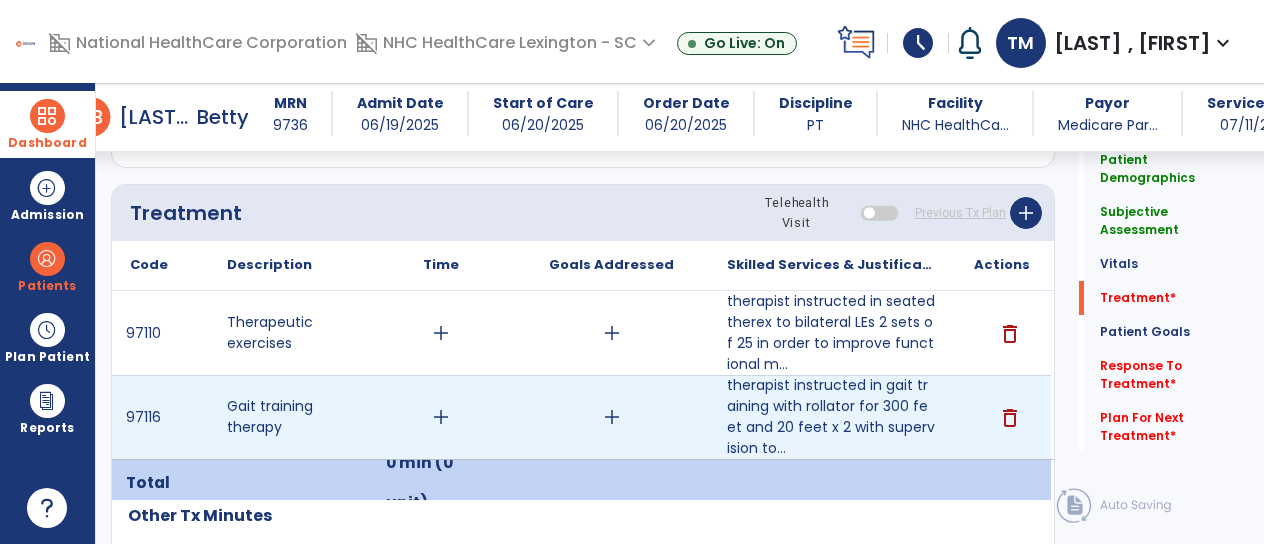click on "add" at bounding box center [441, 417] 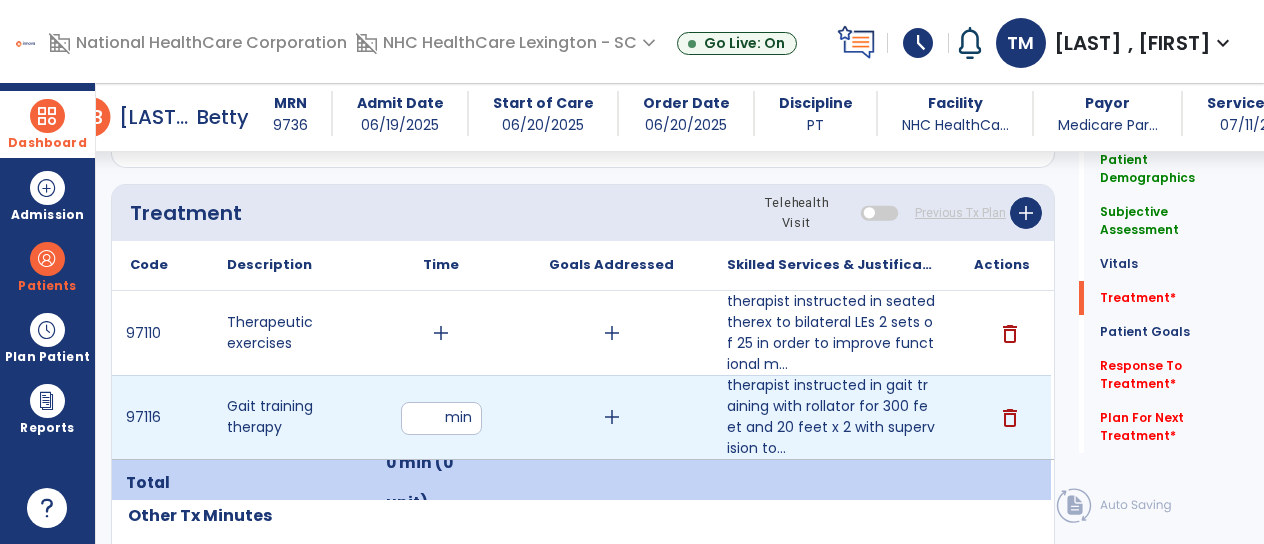 type on "**" 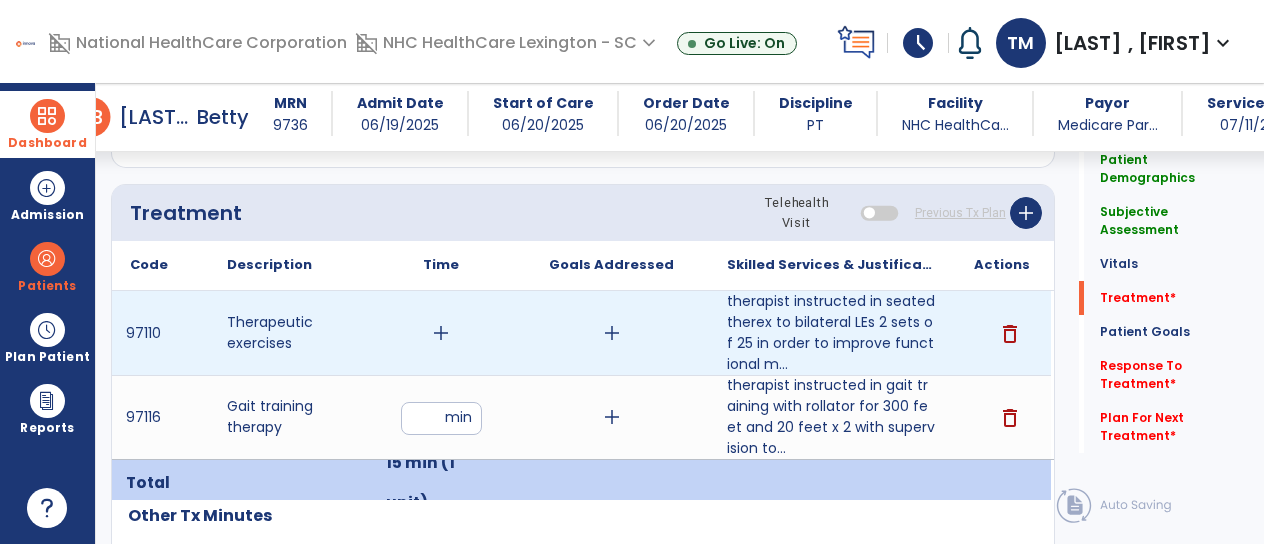 click on "add" at bounding box center [441, 333] 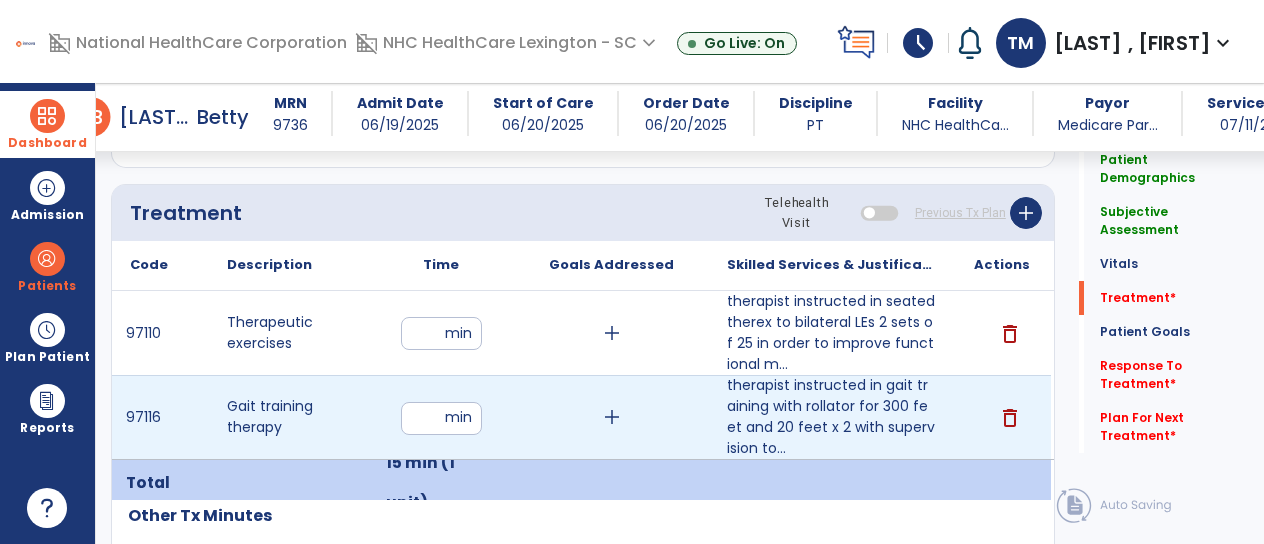 type on "**" 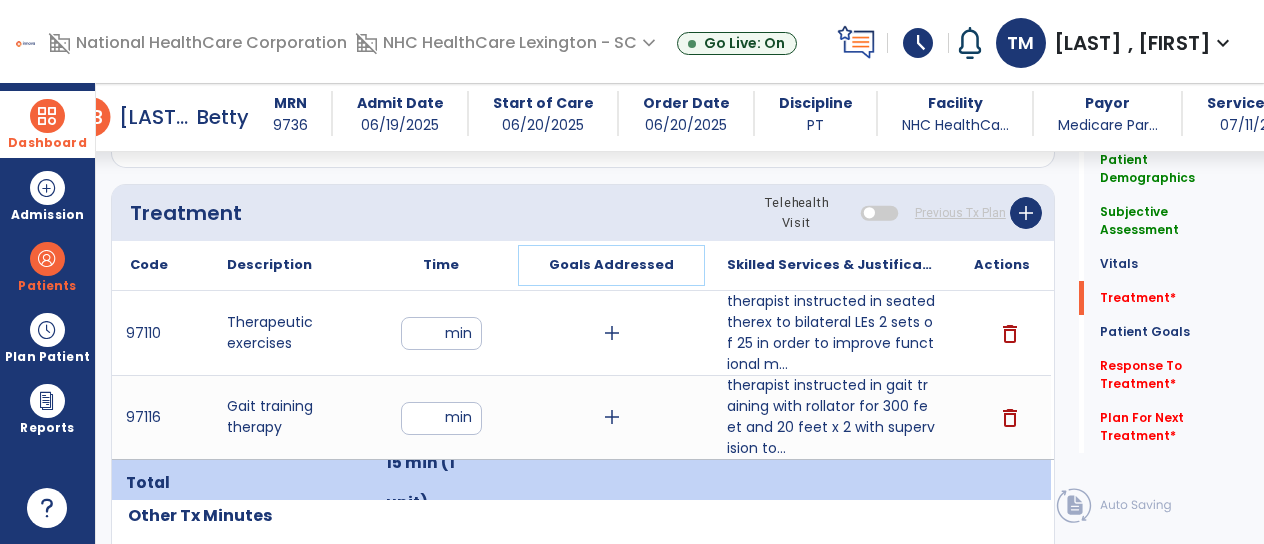 click on "Goals Addressed" at bounding box center (611, 265) 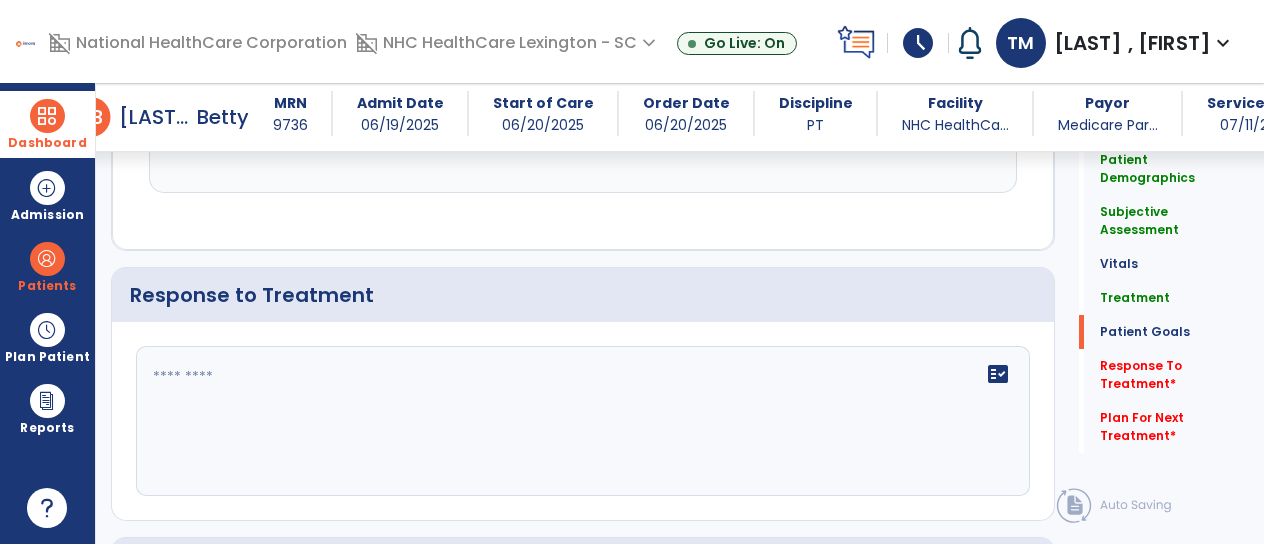 scroll, scrollTop: 2765, scrollLeft: 0, axis: vertical 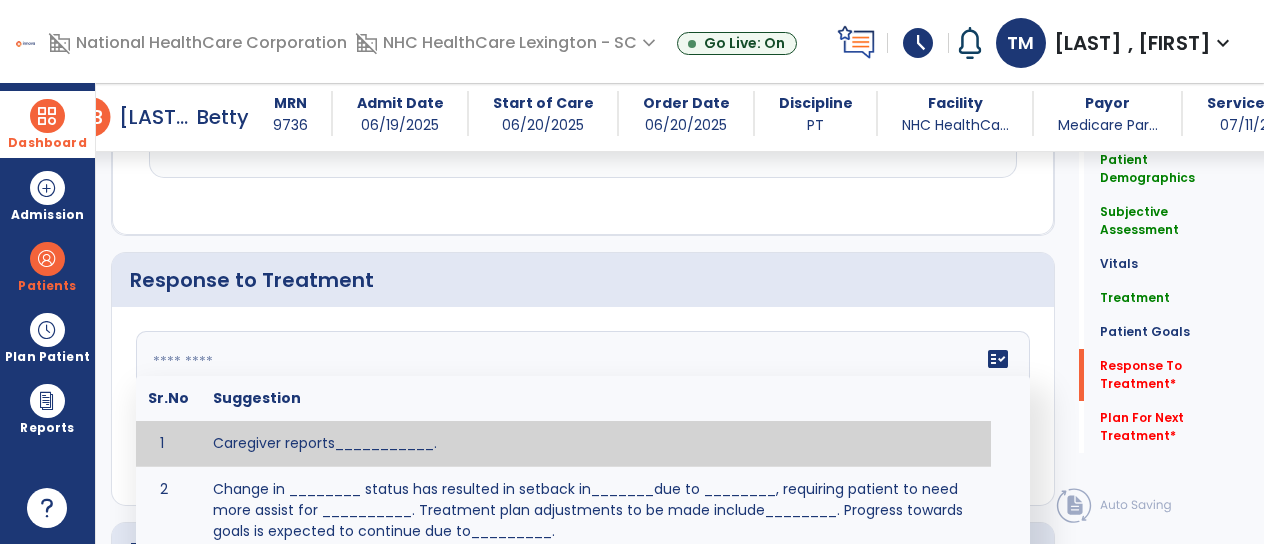 click on "fact_check  Sr.No Suggestion 1 Caregiver reports___________. 2 Change in ________ status has resulted in setback in_______due to ________, requiring patient to need more assist for __________.   Treatment plan adjustments to be made include________.  Progress towards goals is expected to continue due to_________. 3 Decreased pain in __________ to [LEVEL] in response to [MODALITY/TREATMENT] allows for improvement in _________. 4 Functional gains in _______ have impacted the patient's ability to perform_________ with a reduction in assist levels to_________. 5 Functional progress this week has been significant due to__________. 6 Gains in ________ have improved the patient's ability to perform ______with decreased levels of assist to___________. 7 Improvement in ________allows patient to tolerate higher levels of challenges in_________. 8 Pain in [AREA] has decreased to [LEVEL] in response to [TREATMENT/MODALITY], allowing fore ease in completing__________. 9 10 11 12 13 14 15 16 17 18 19 20 21" 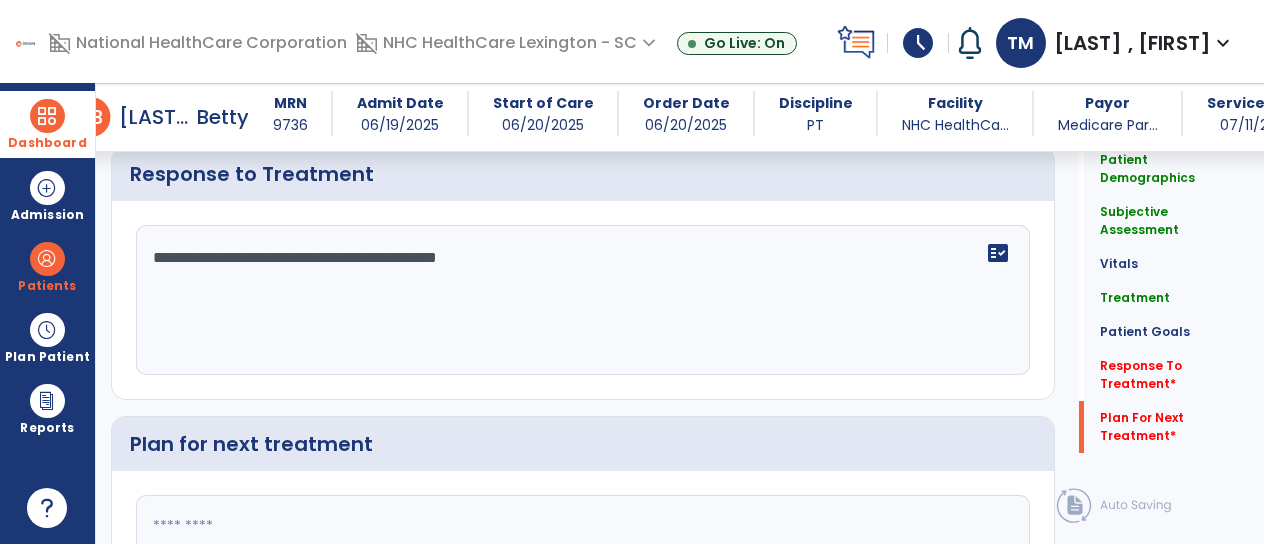 scroll, scrollTop: 3052, scrollLeft: 0, axis: vertical 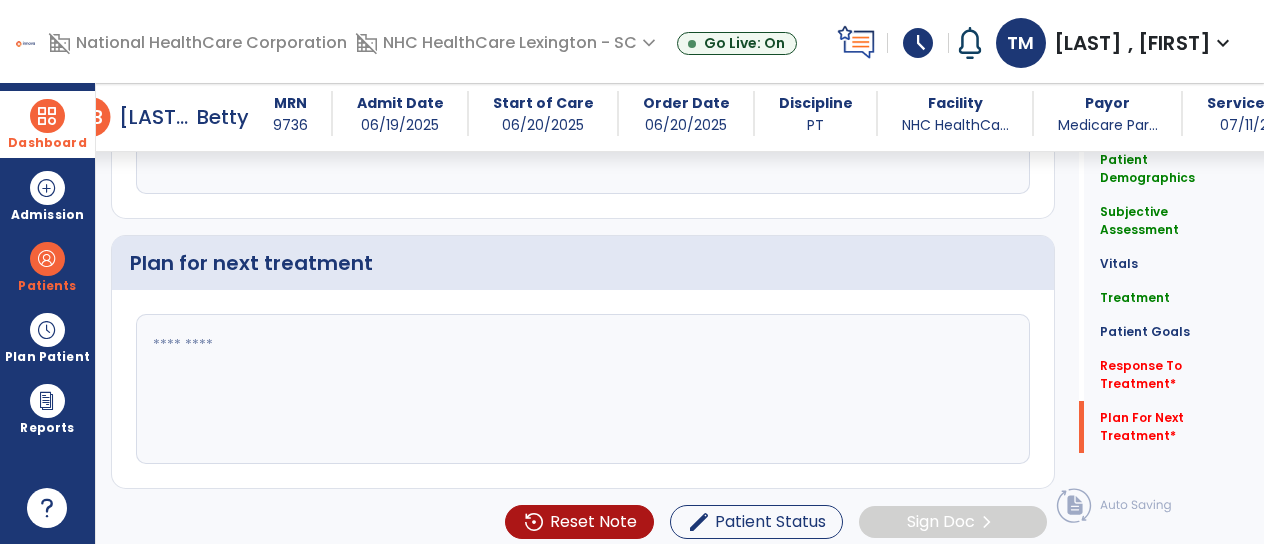 type on "**********" 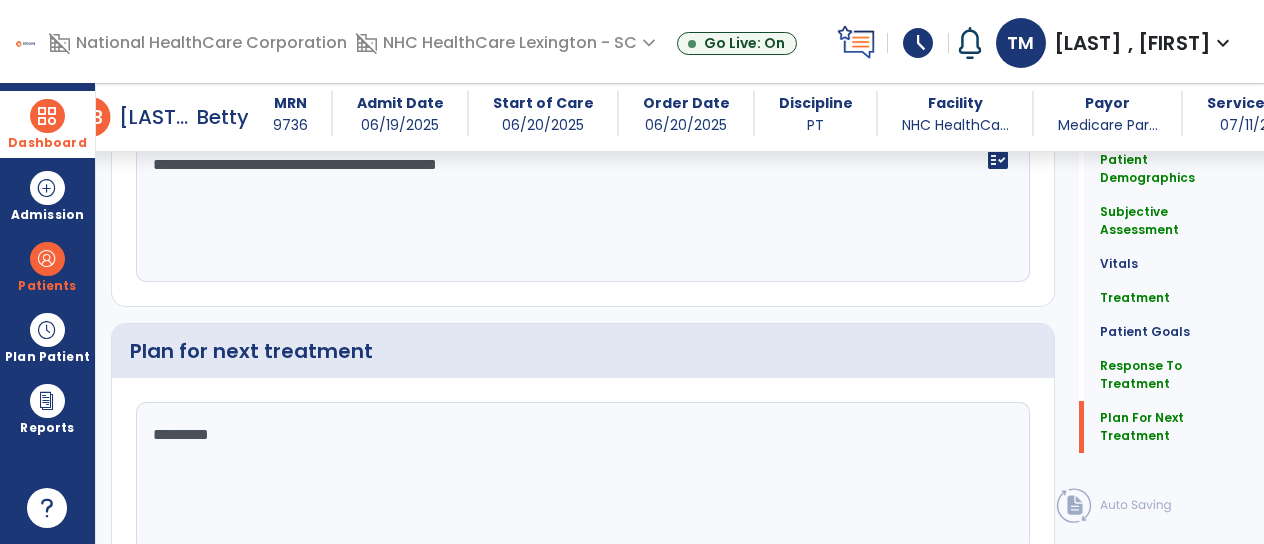 scroll, scrollTop: 3052, scrollLeft: 0, axis: vertical 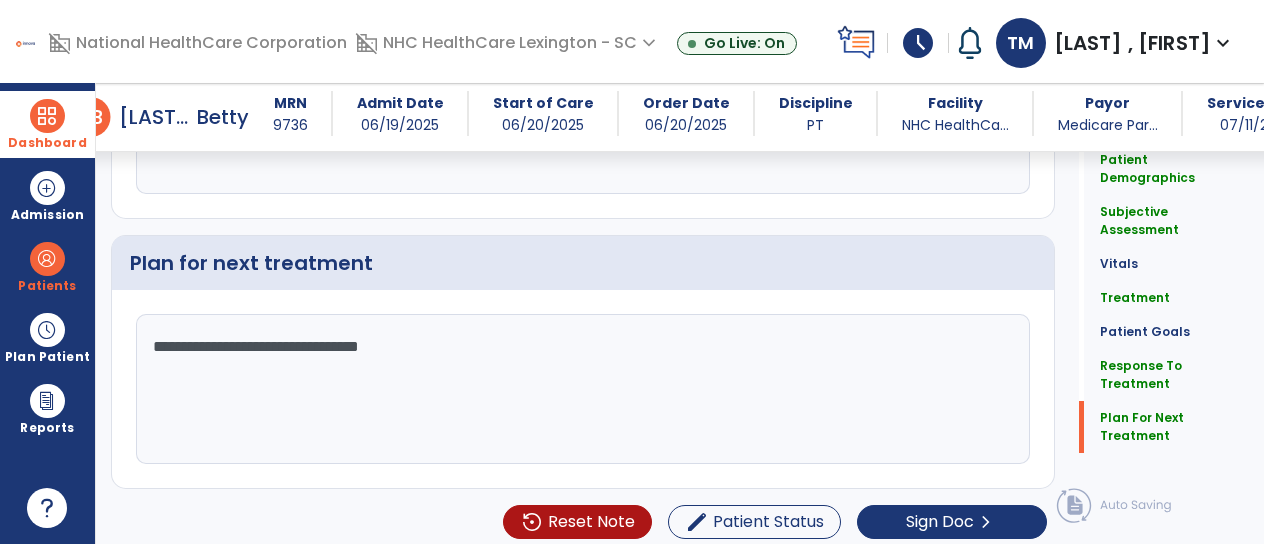 click on "**********" 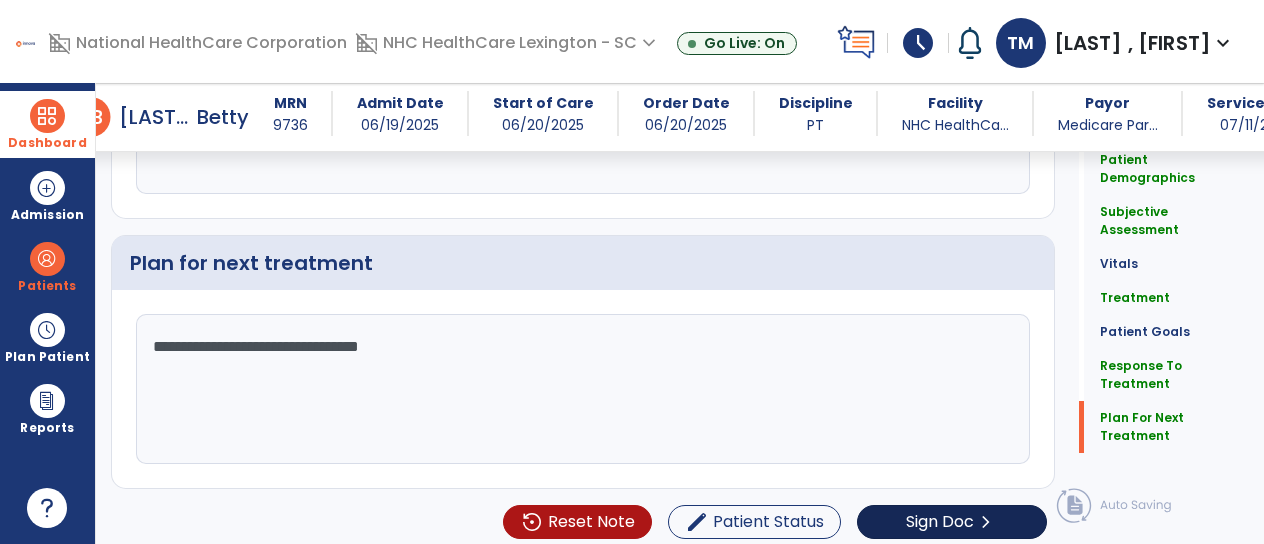 type on "**********" 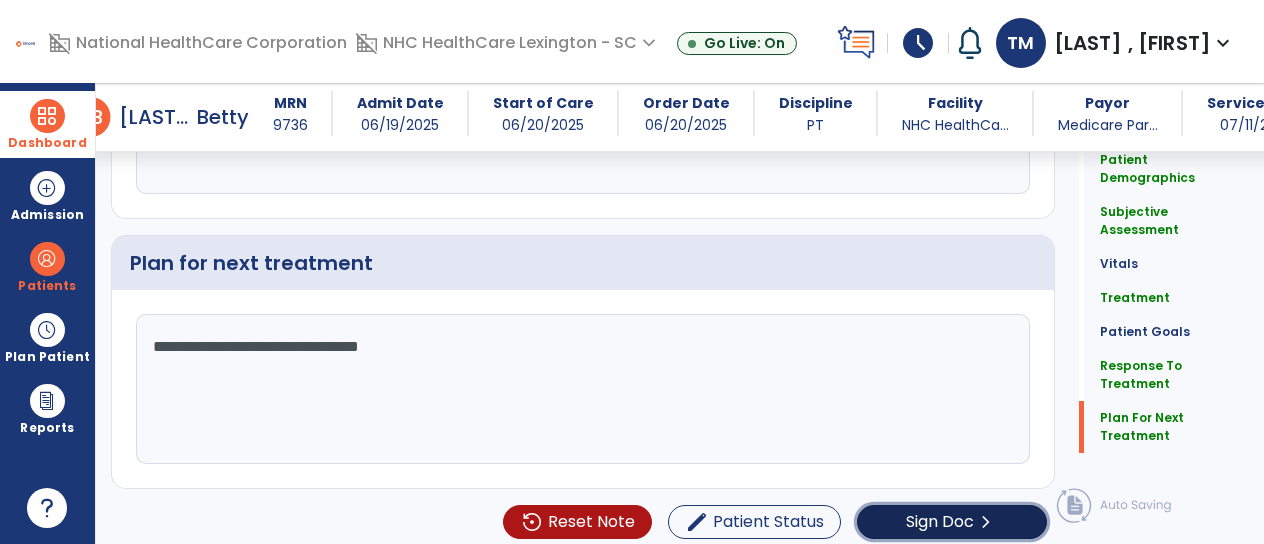 click on "Sign Doc" 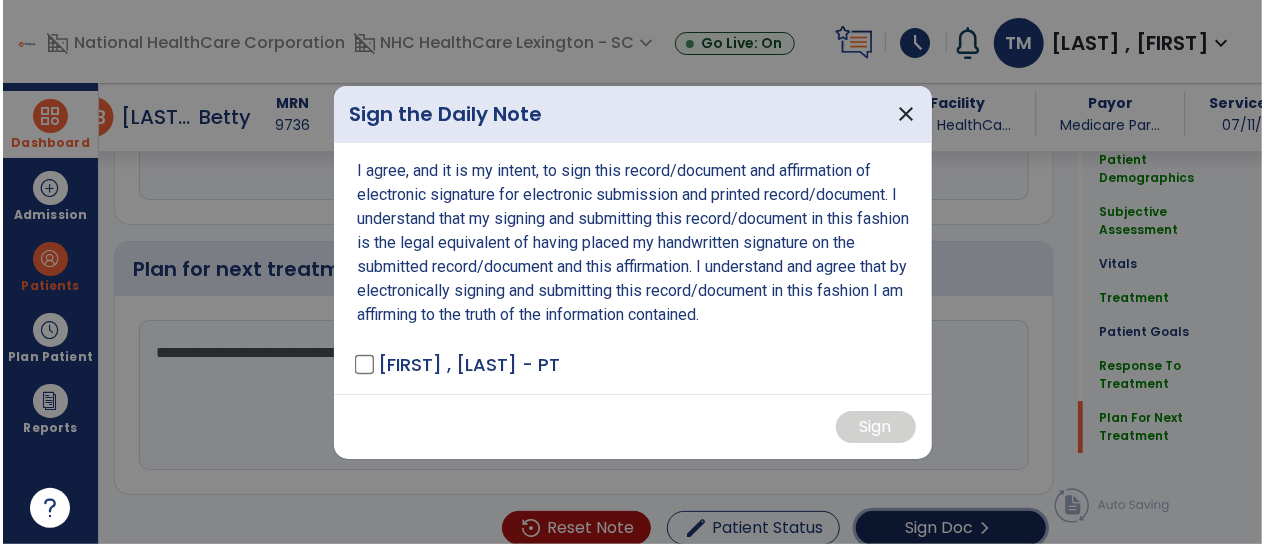 scroll, scrollTop: 3052, scrollLeft: 0, axis: vertical 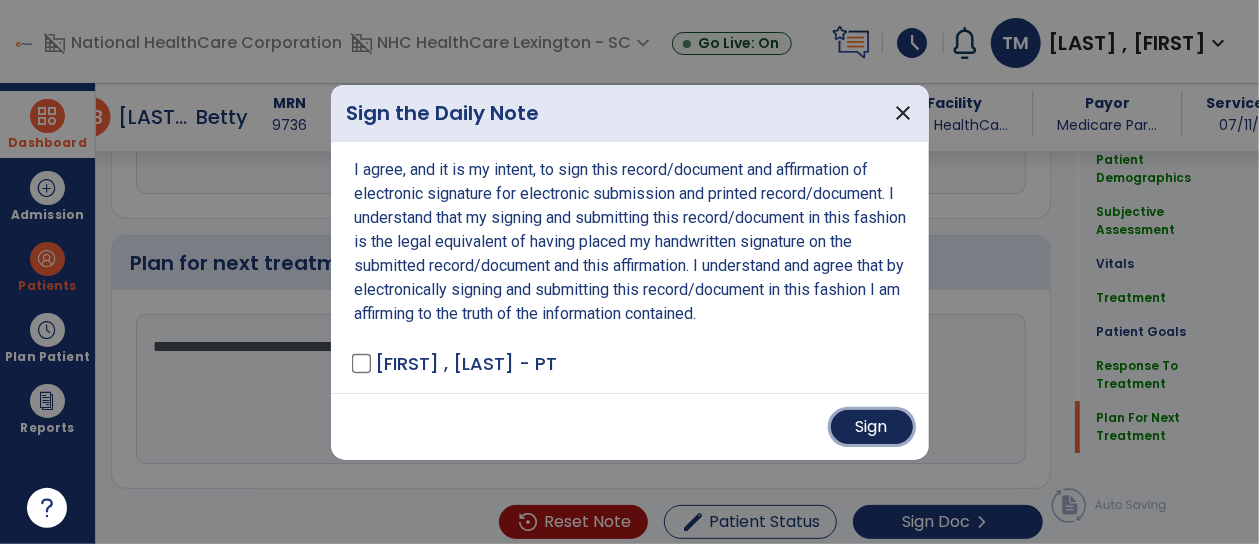 click on "Sign" at bounding box center [872, 427] 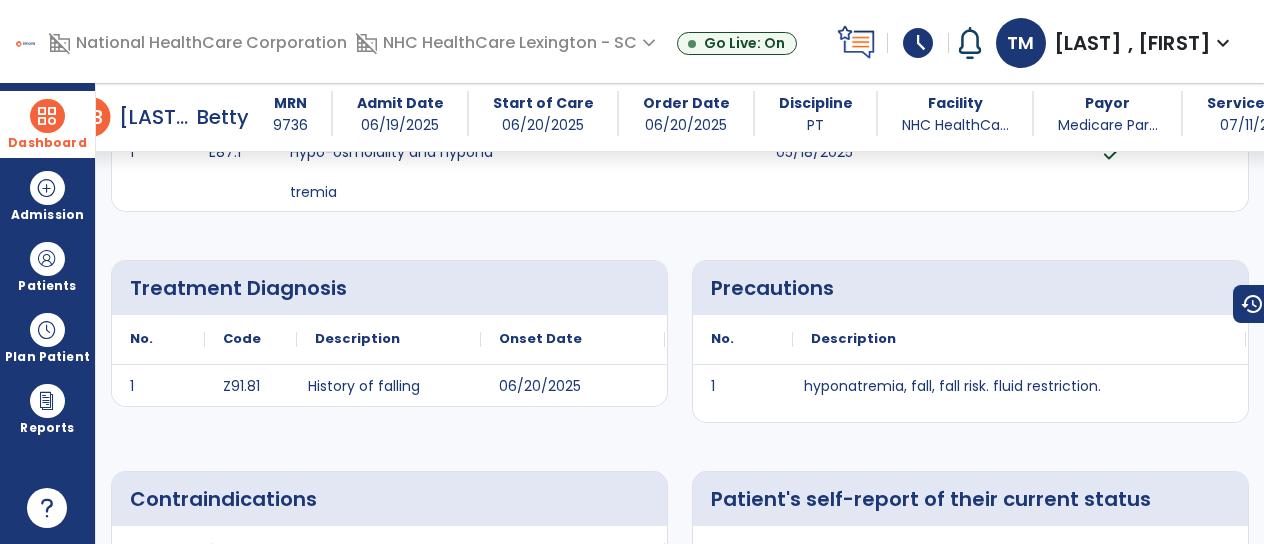 scroll, scrollTop: 0, scrollLeft: 0, axis: both 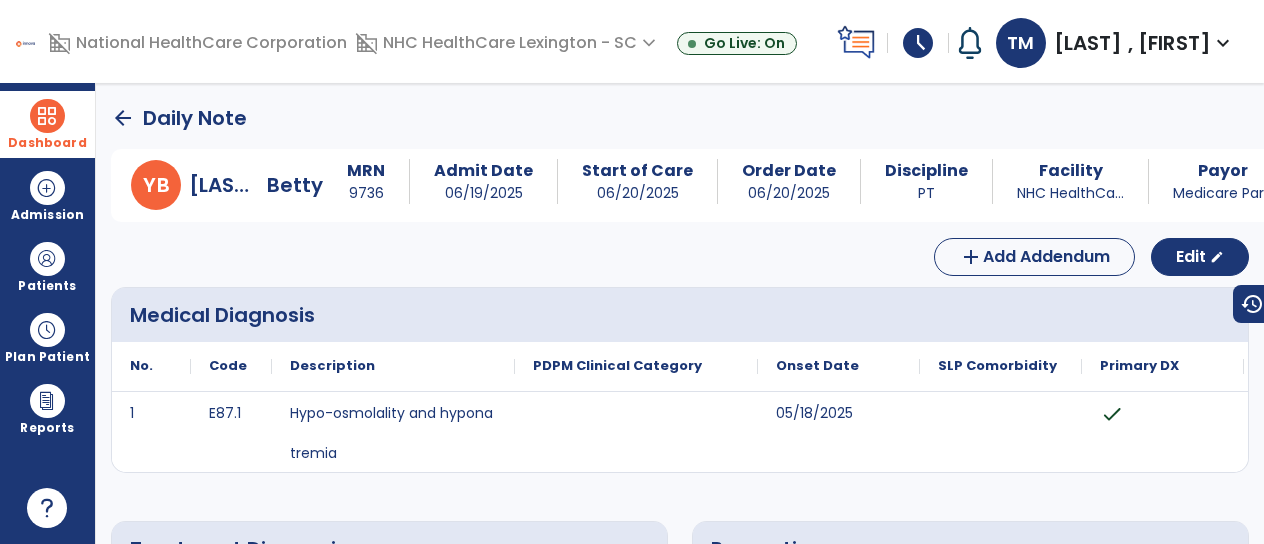 click on "arrow_back" 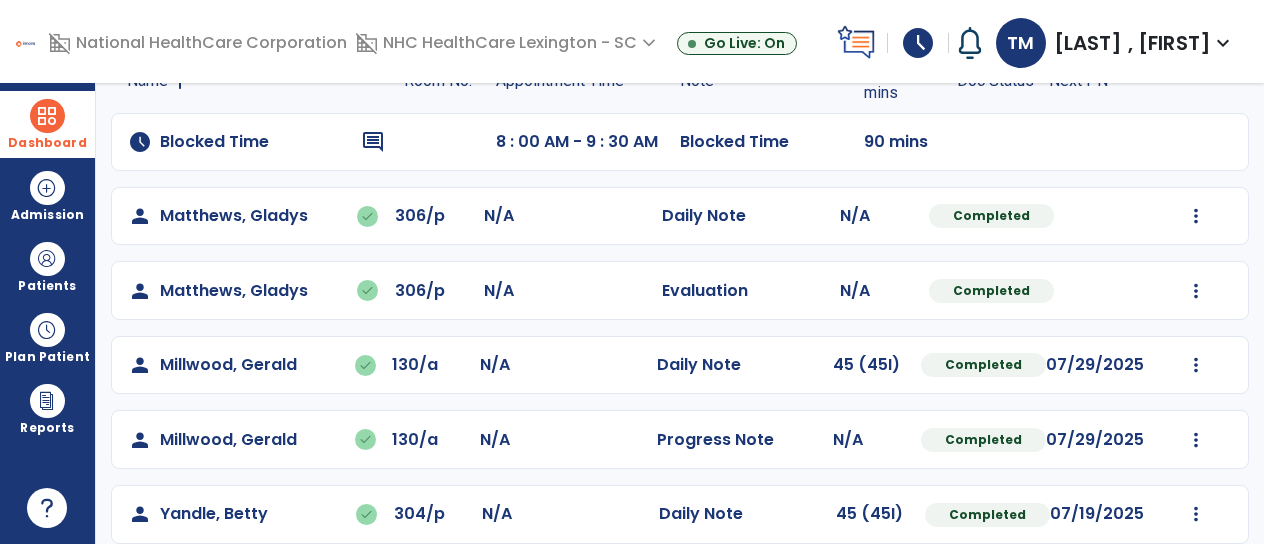 scroll, scrollTop: 0, scrollLeft: 0, axis: both 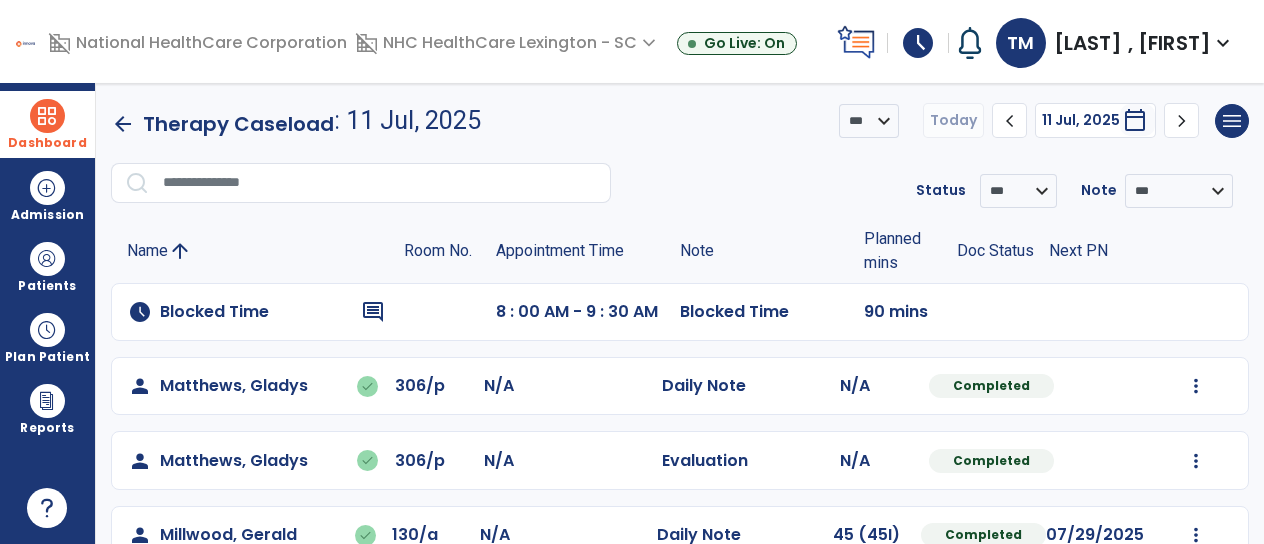 click at bounding box center [47, 116] 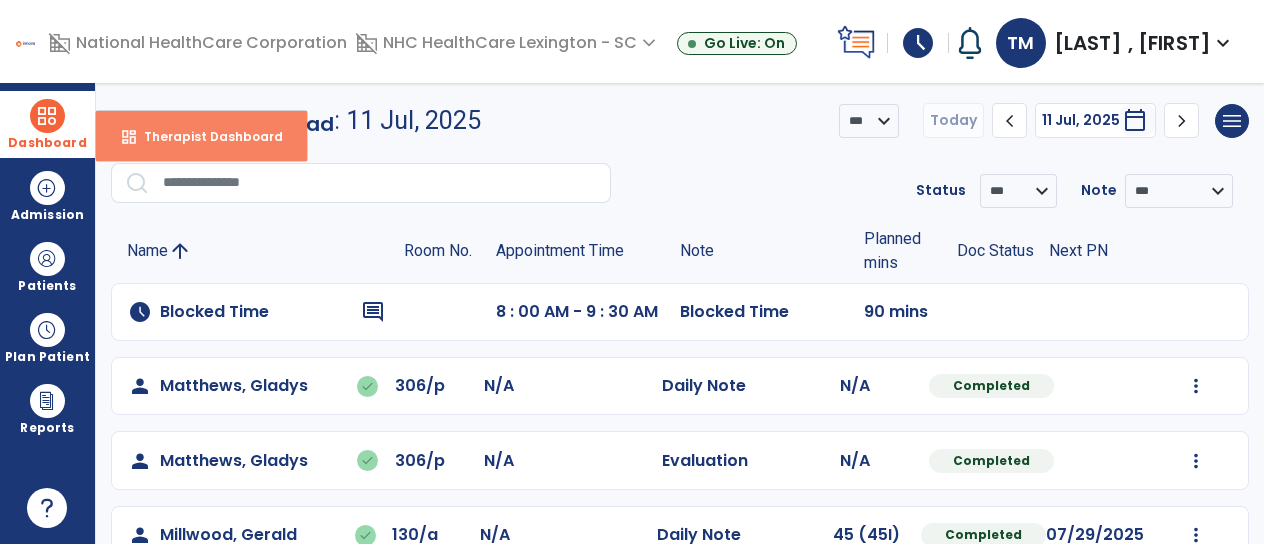 click on "Therapist Dashboard" at bounding box center (205, 136) 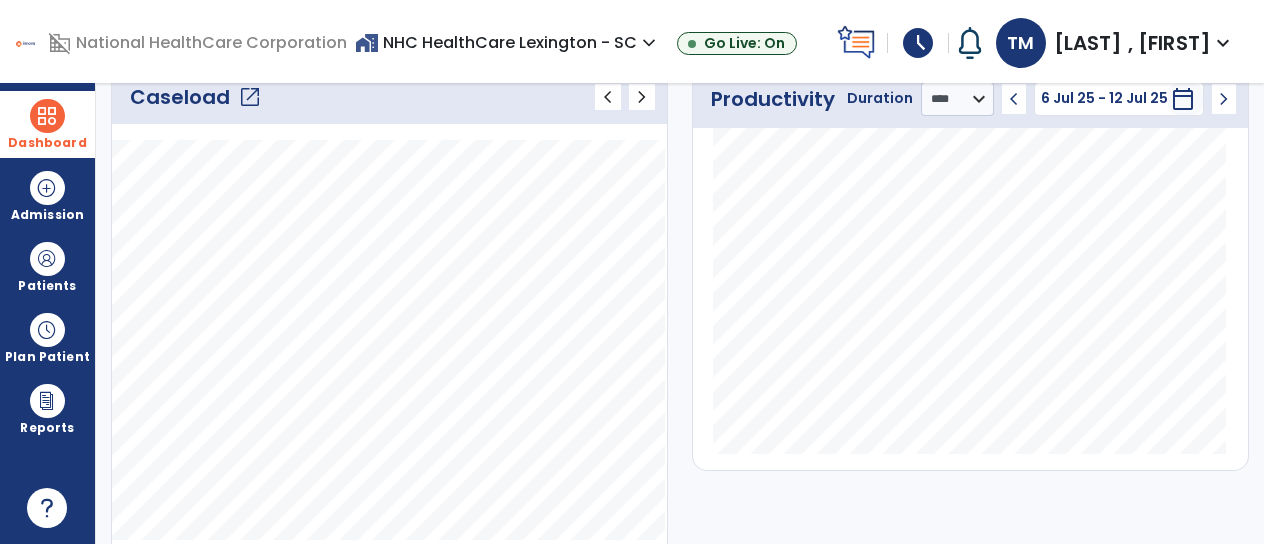 scroll, scrollTop: 0, scrollLeft: 0, axis: both 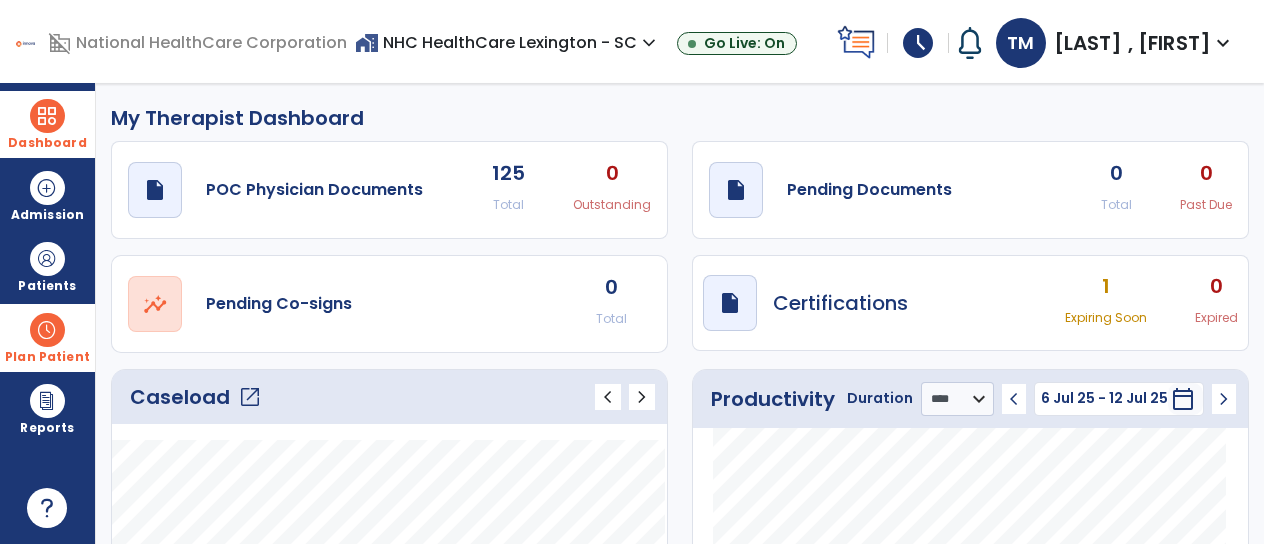 click at bounding box center (47, 330) 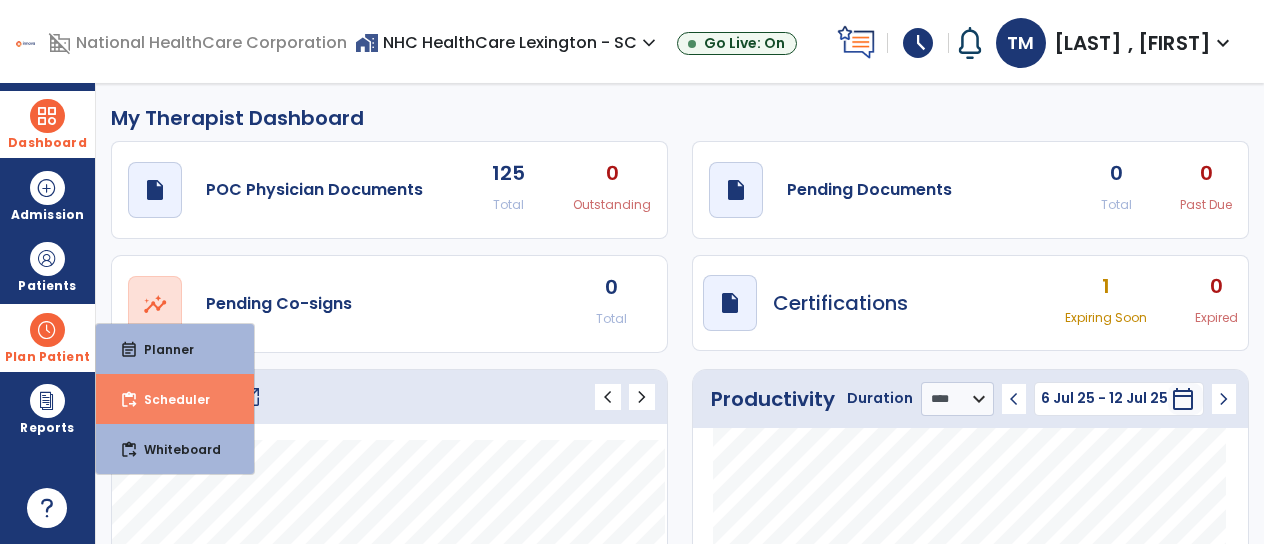 click on "Scheduler" at bounding box center [169, 399] 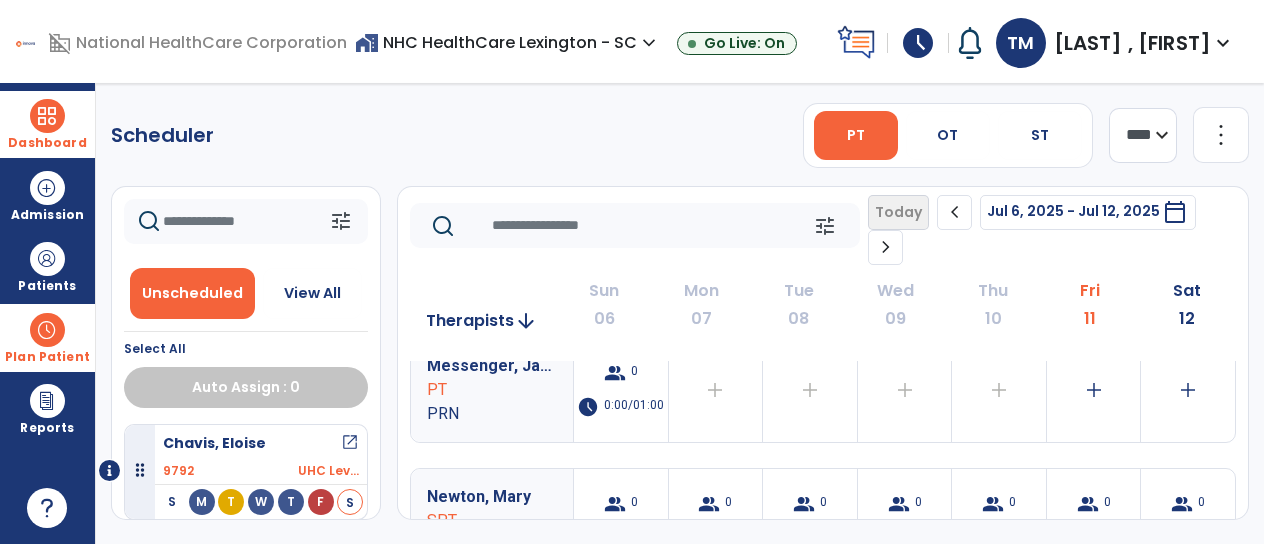 scroll, scrollTop: 2164, scrollLeft: 0, axis: vertical 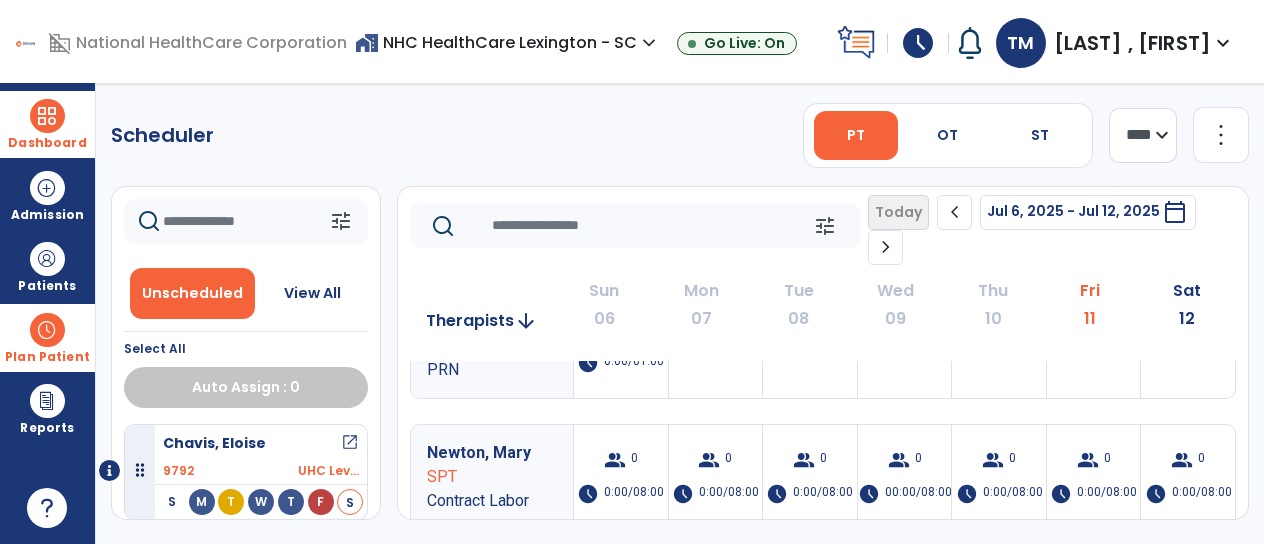 click on "chevron_right" 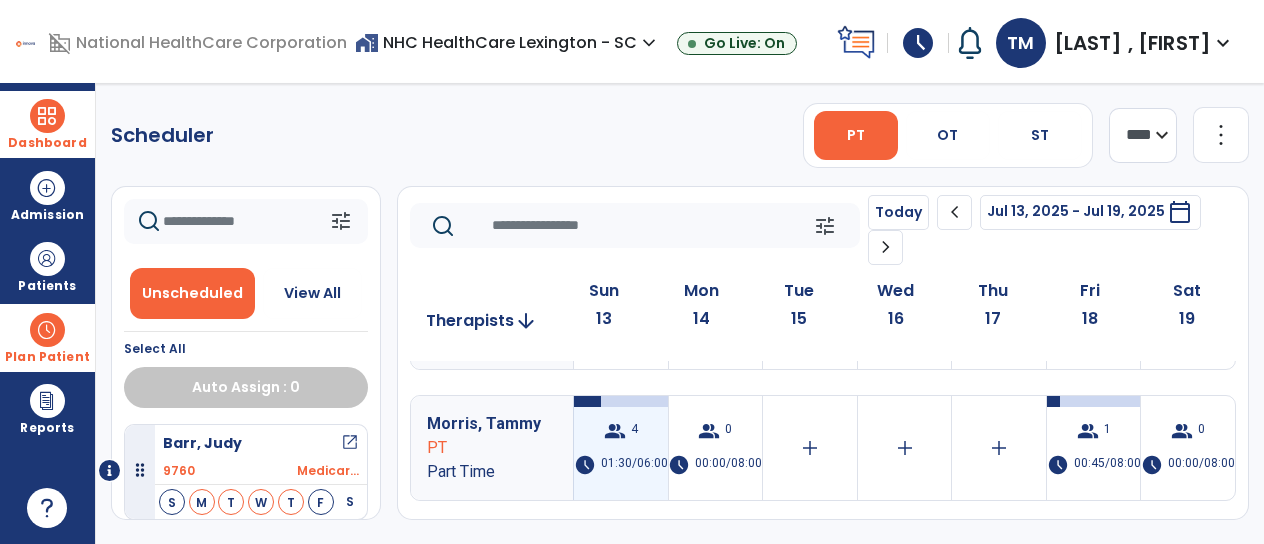 scroll, scrollTop: 864, scrollLeft: 0, axis: vertical 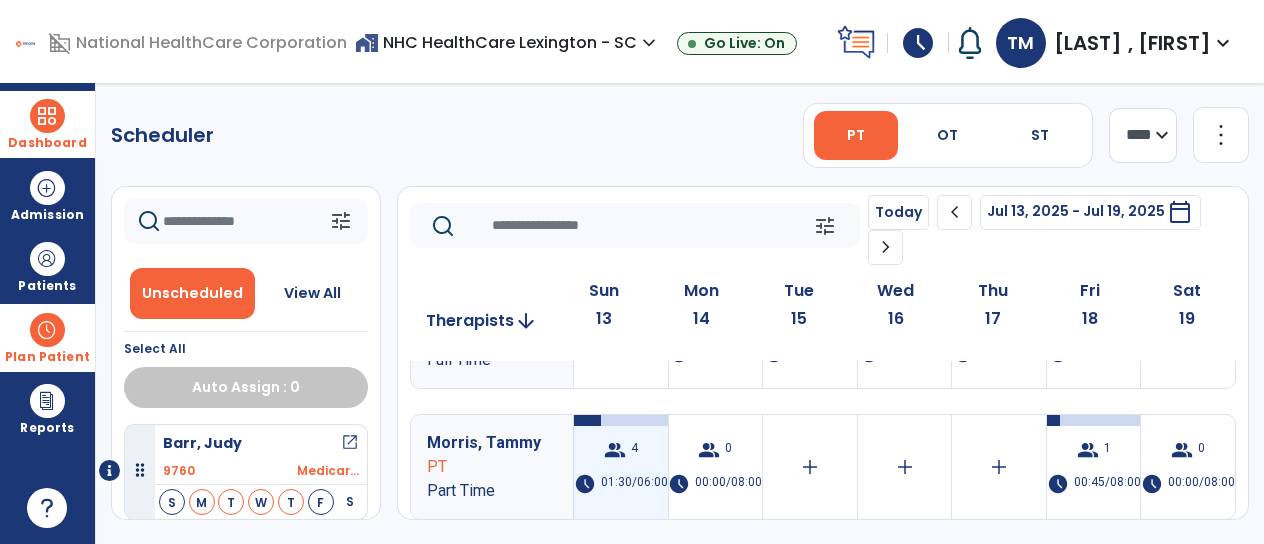 click on "group" at bounding box center (615, 450) 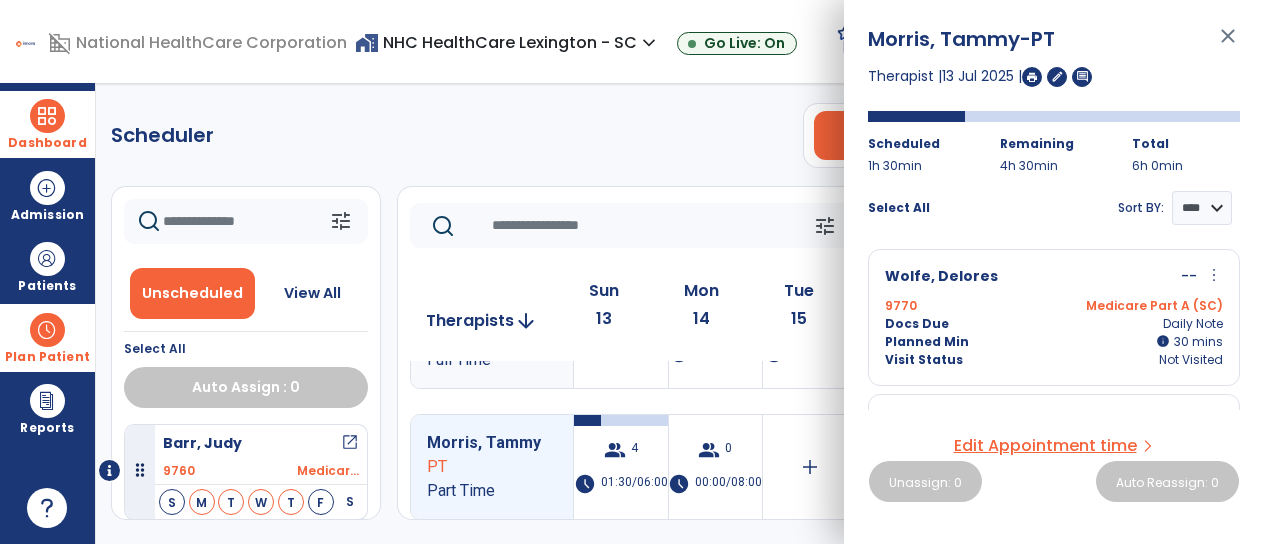 scroll, scrollTop: 0, scrollLeft: 0, axis: both 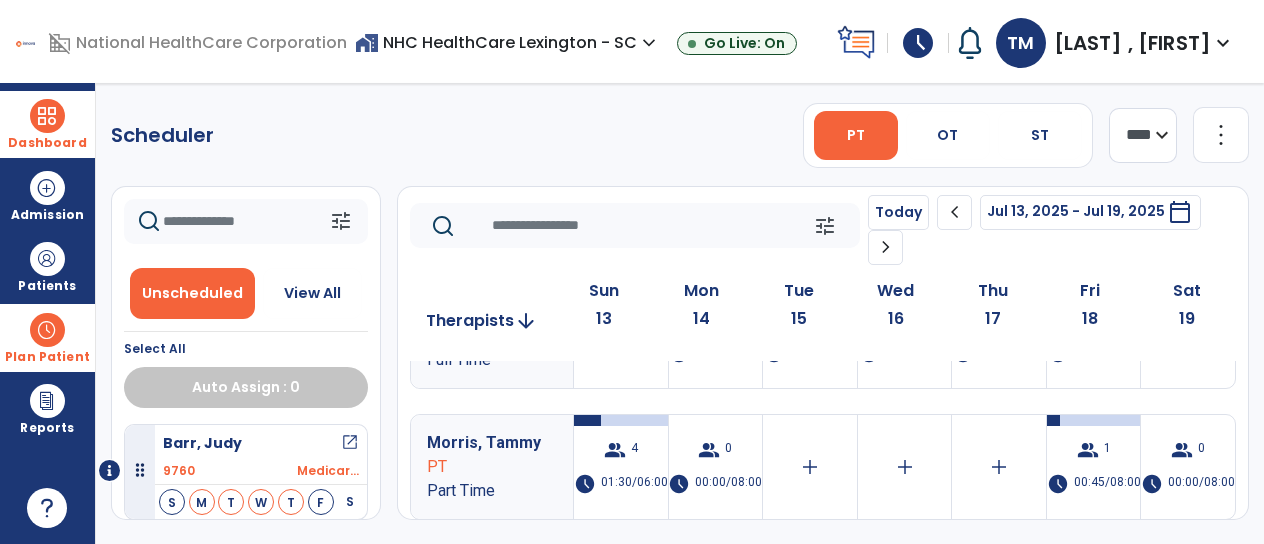 click at bounding box center [47, 116] 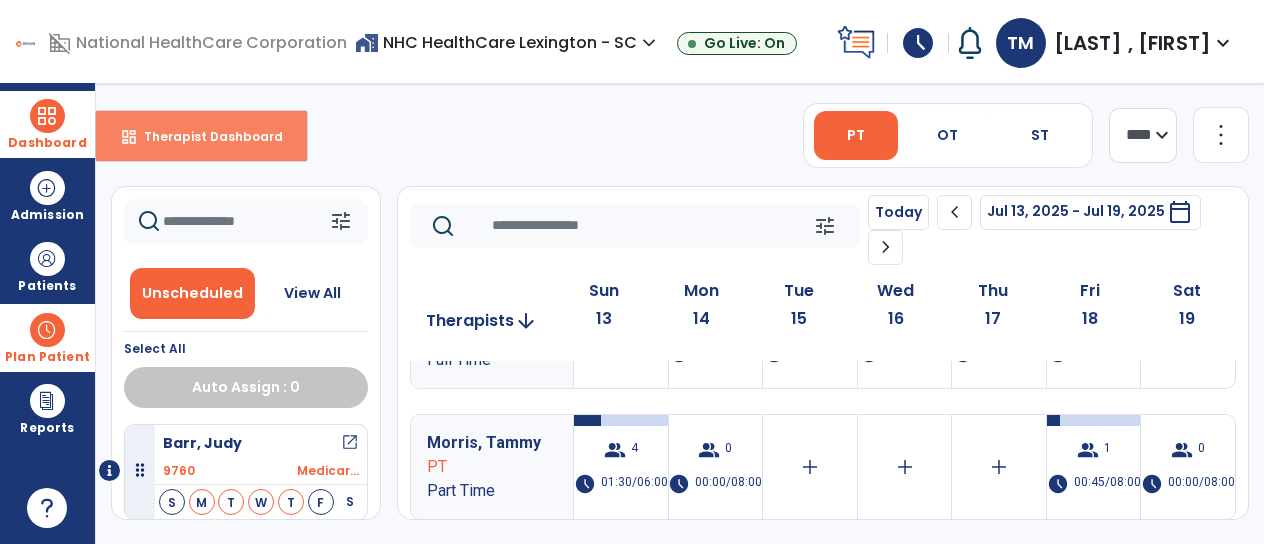 click on "dashboard  Therapist Dashboard" at bounding box center [201, 136] 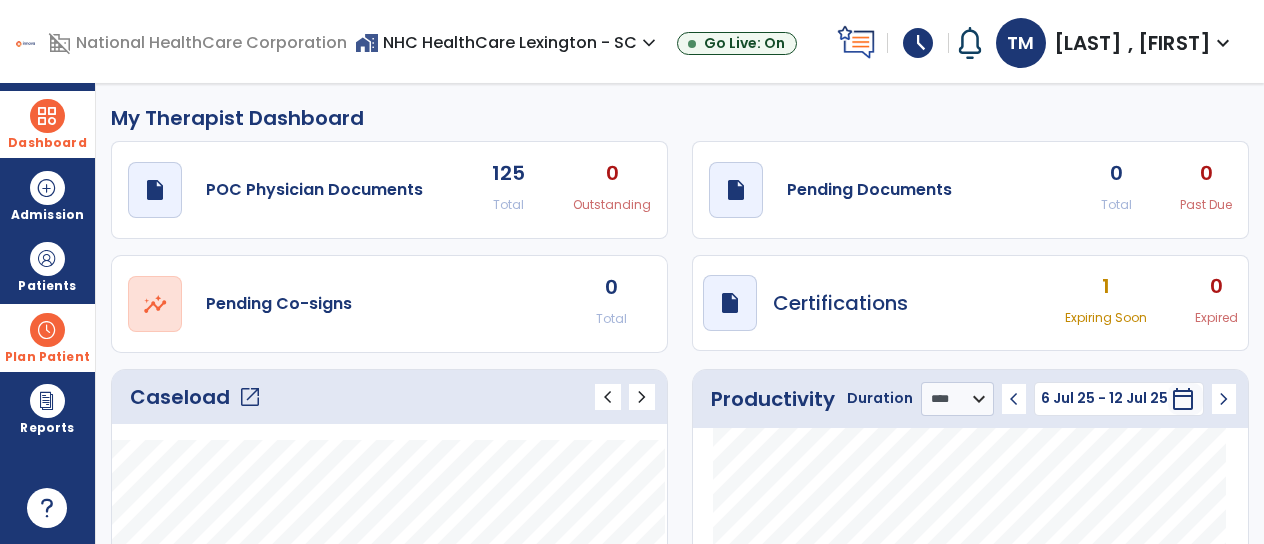click on "schedule" at bounding box center [918, 43] 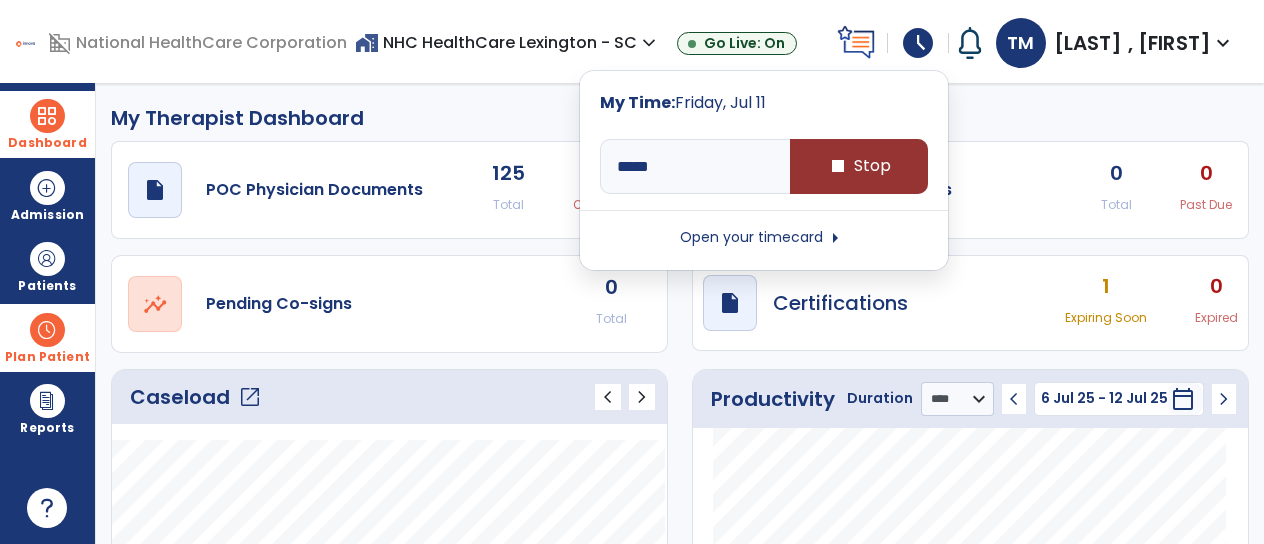 click on "stop  Stop" at bounding box center (859, 166) 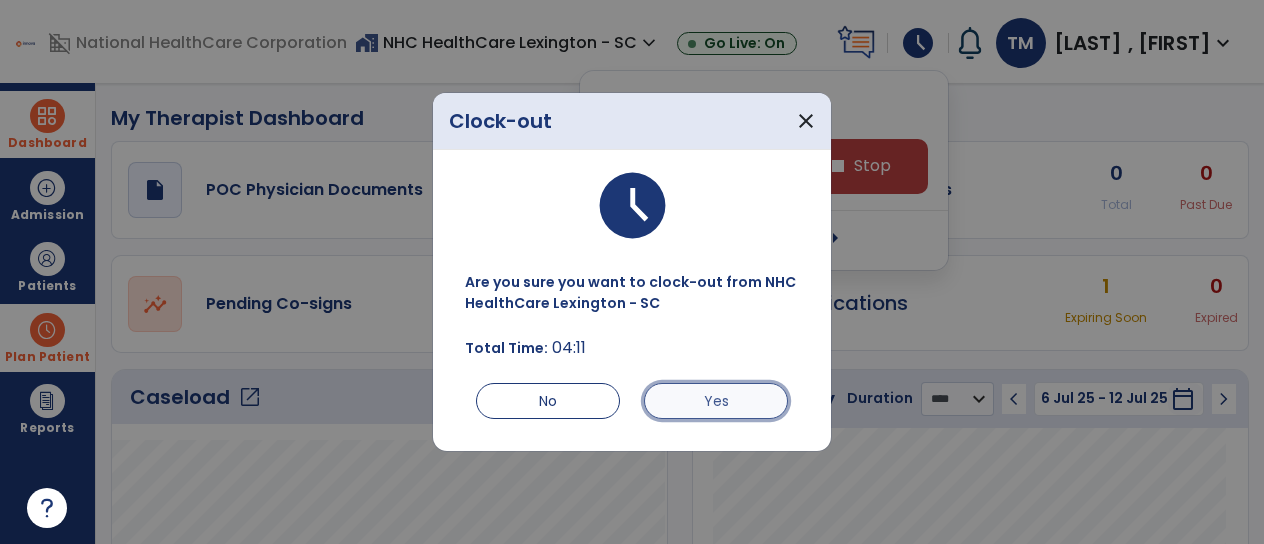 click on "Yes" at bounding box center (716, 401) 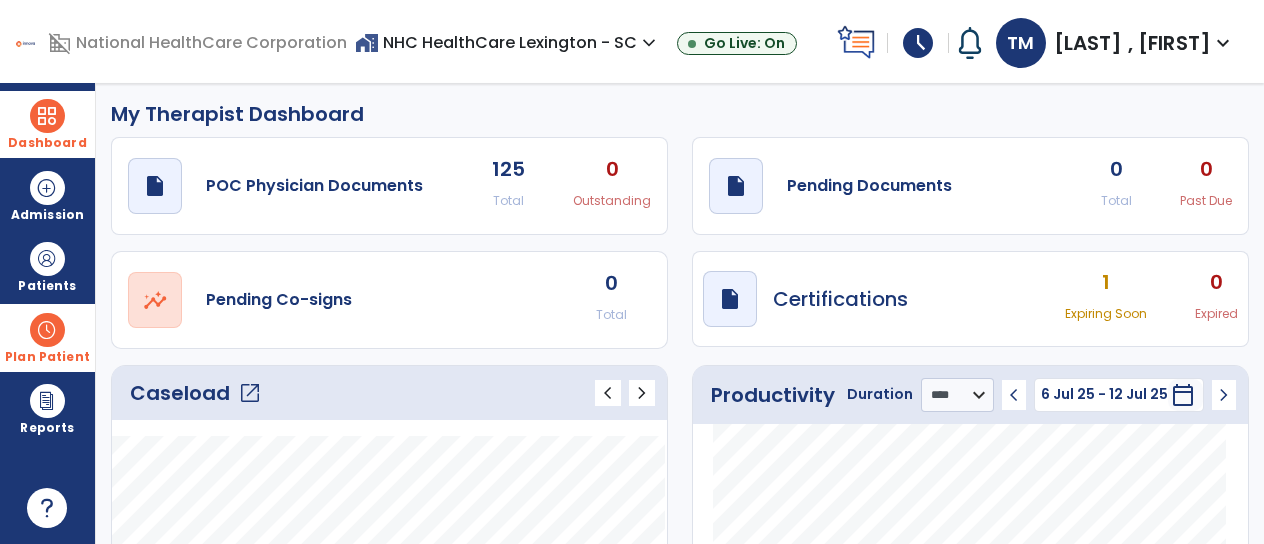 scroll, scrollTop: 0, scrollLeft: 0, axis: both 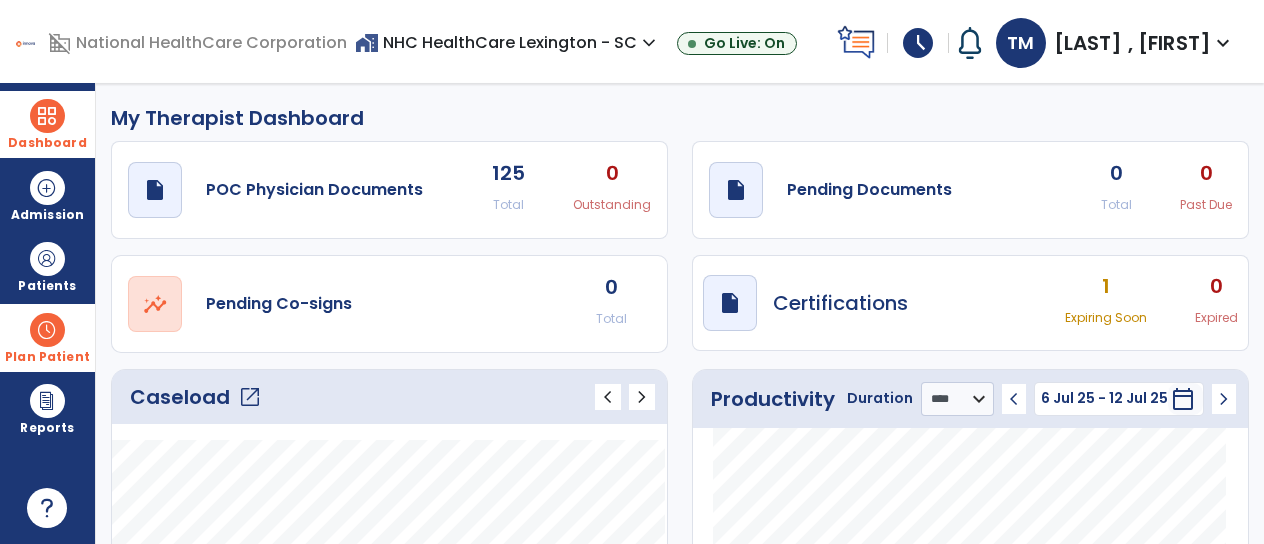 click on "home_work   NHC HealthCare Lexington - SC   expand_more   NHC HealthCare Lexington - SC   NHC HealthCare Parklane - SC  Go Live: On" at bounding box center (592, 43) 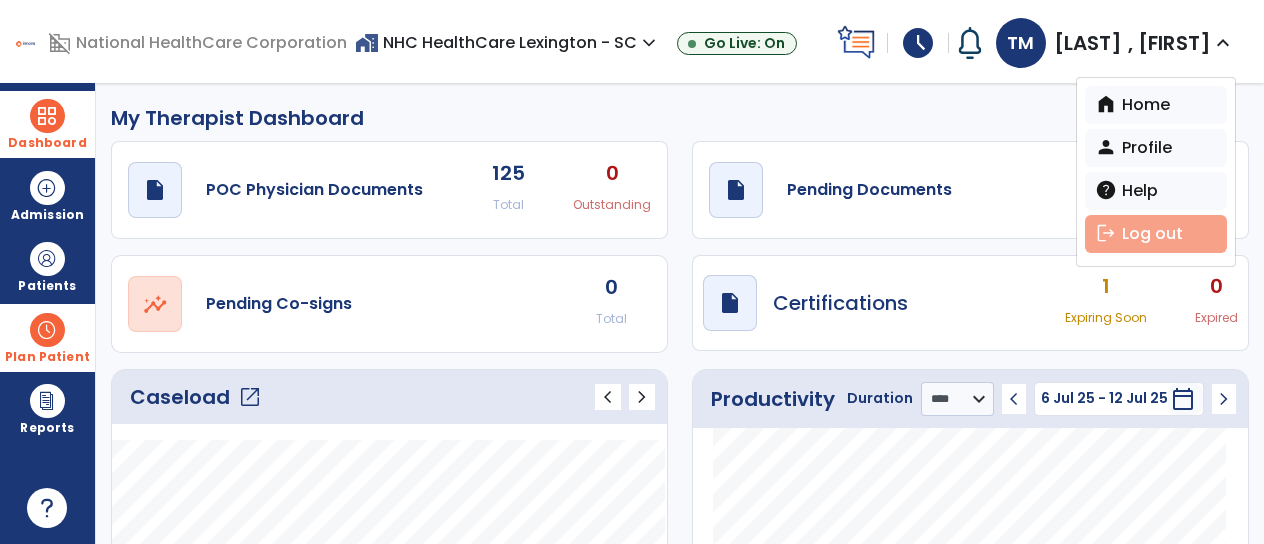 click on "logout   Log out" at bounding box center [1156, 234] 